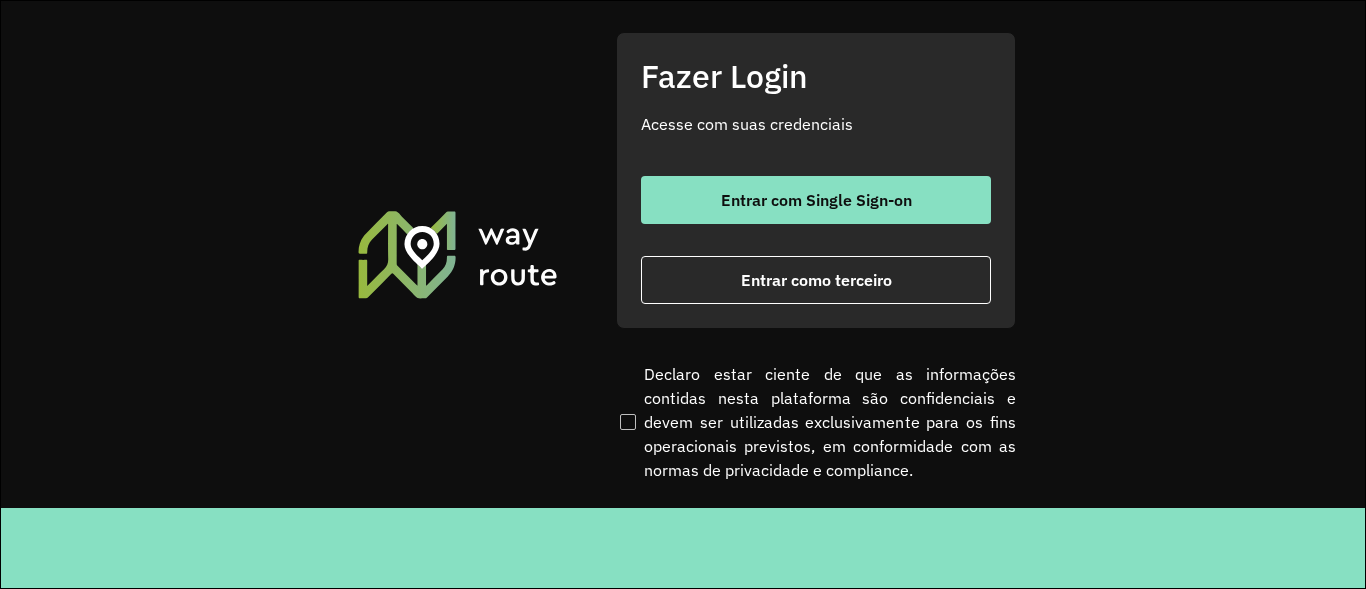 scroll, scrollTop: 0, scrollLeft: 0, axis: both 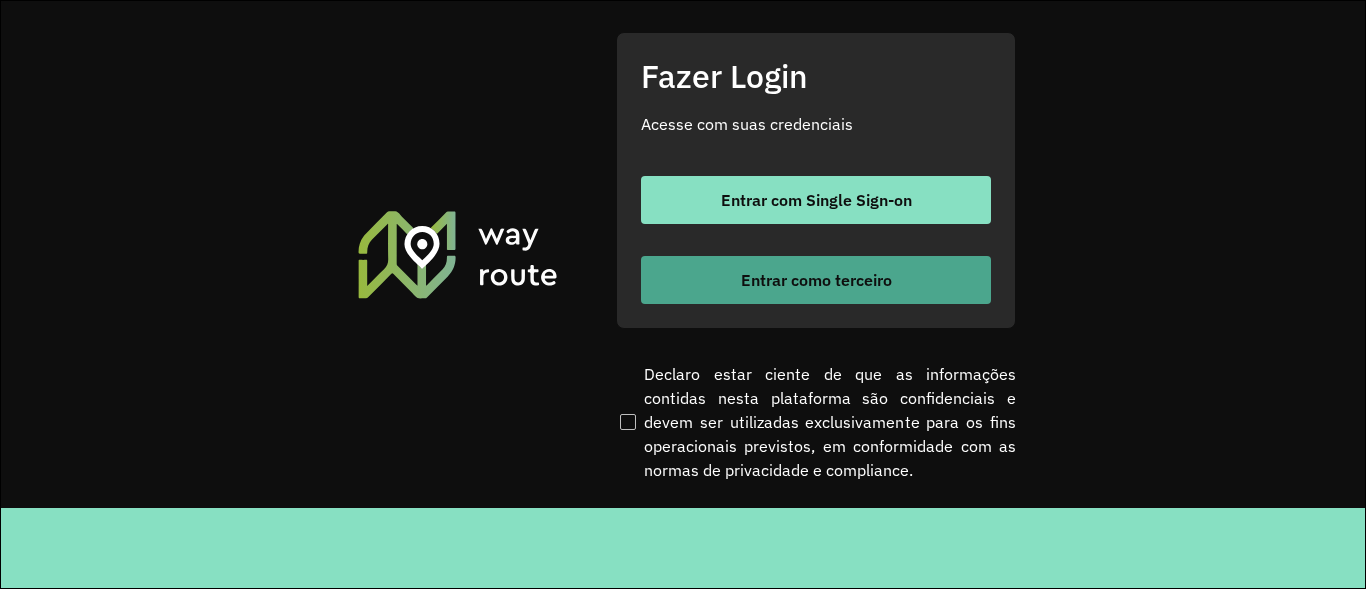 click on "Entrar como terceiro" at bounding box center (816, 280) 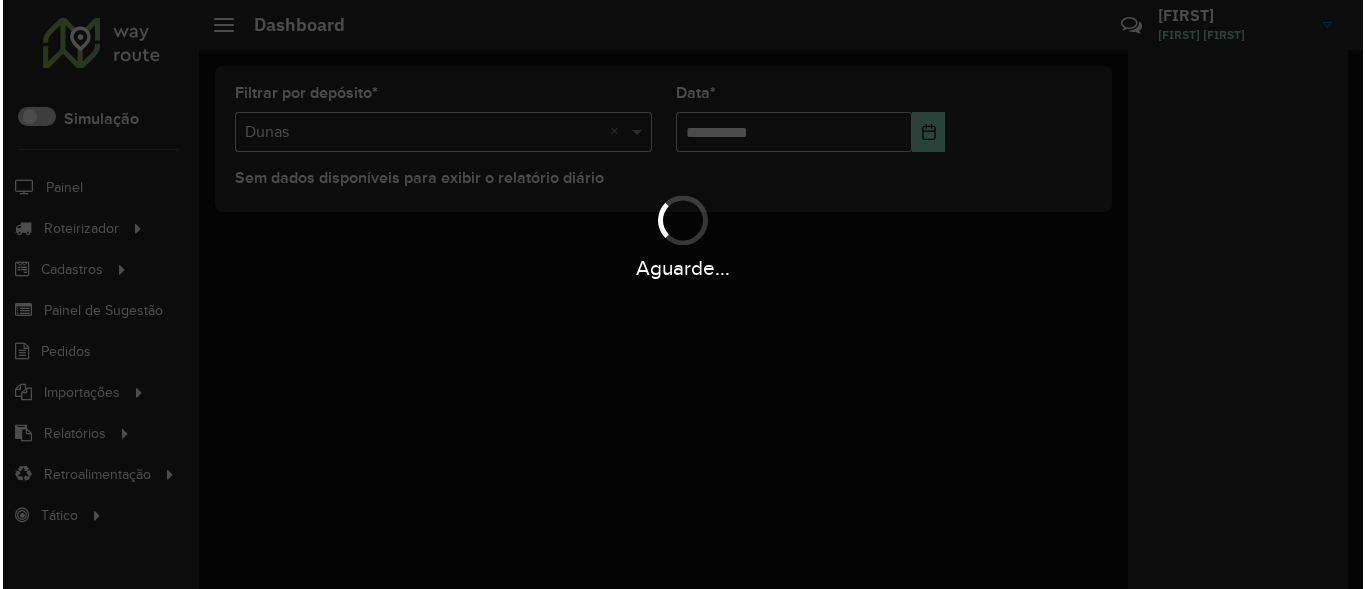 scroll, scrollTop: 0, scrollLeft: 0, axis: both 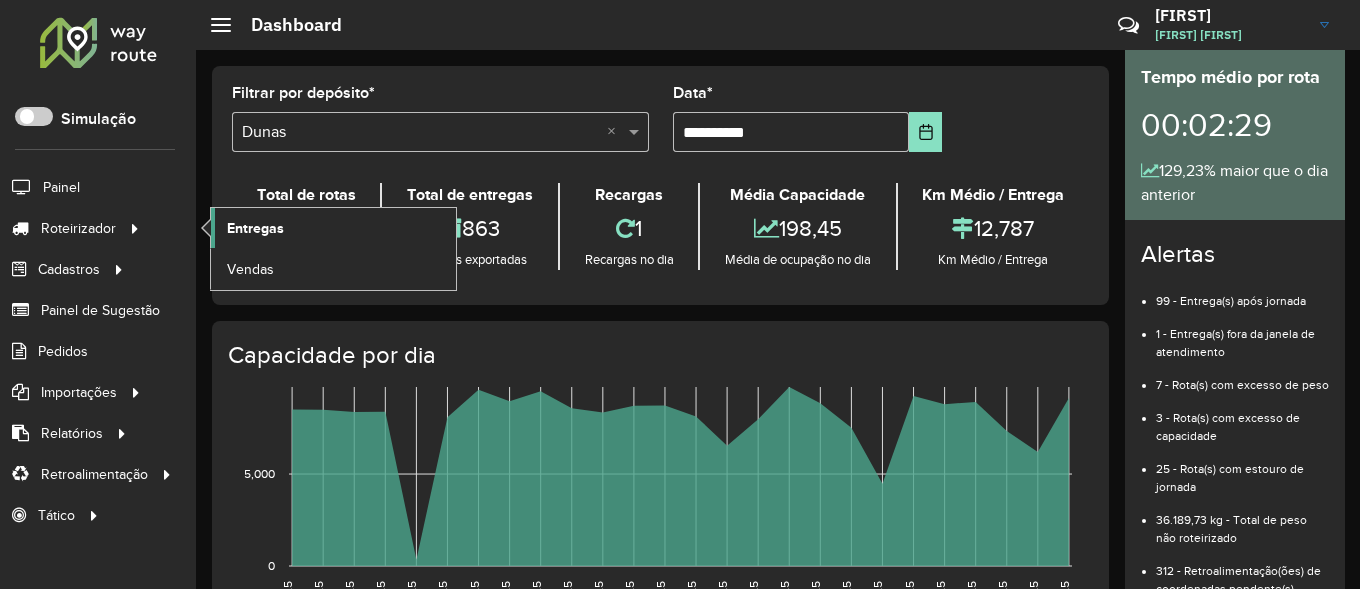 click on "Entregas" 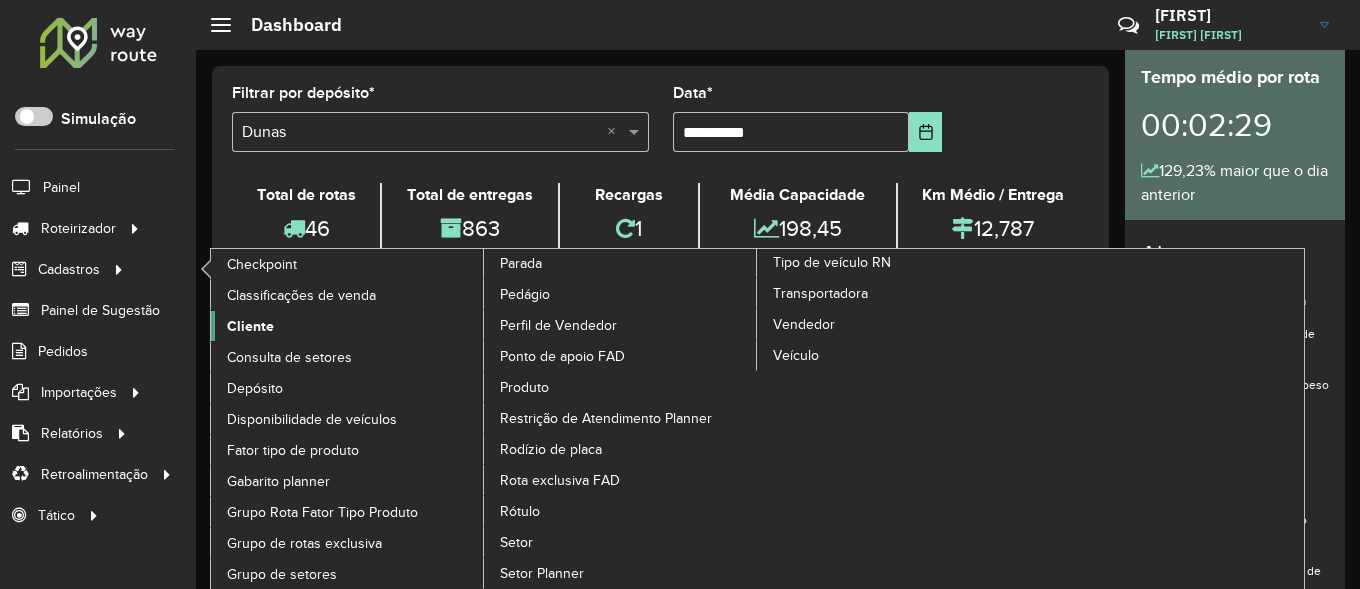 click on "Cliente" 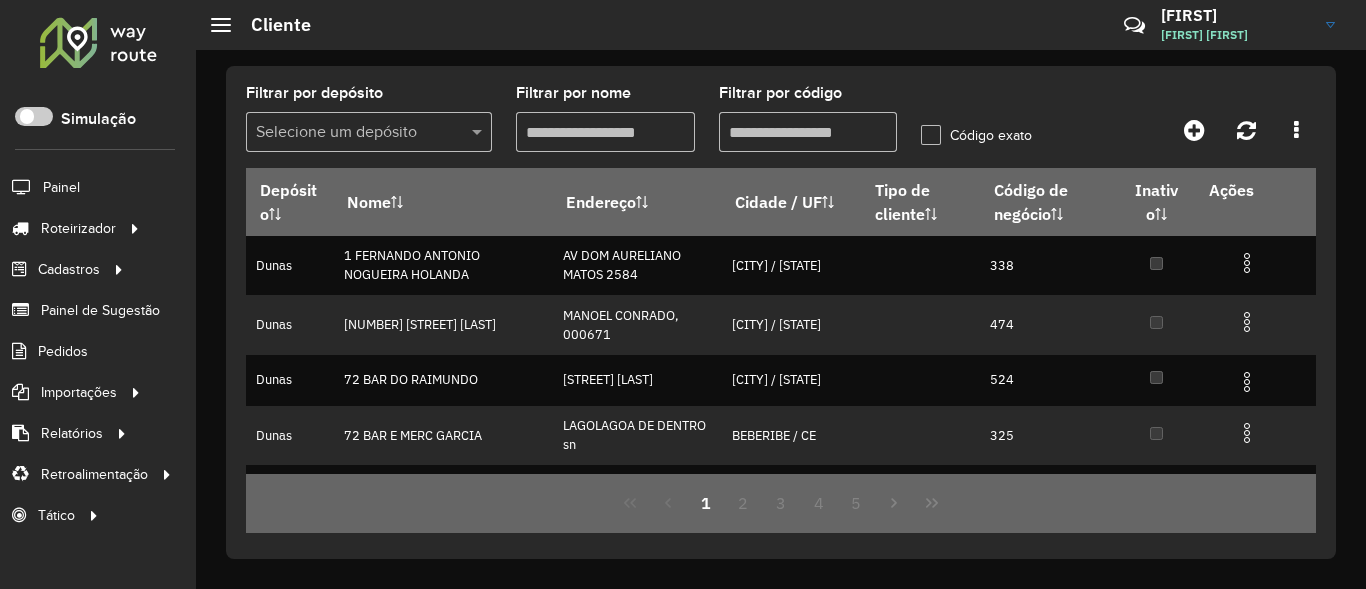 click on "Código exato" 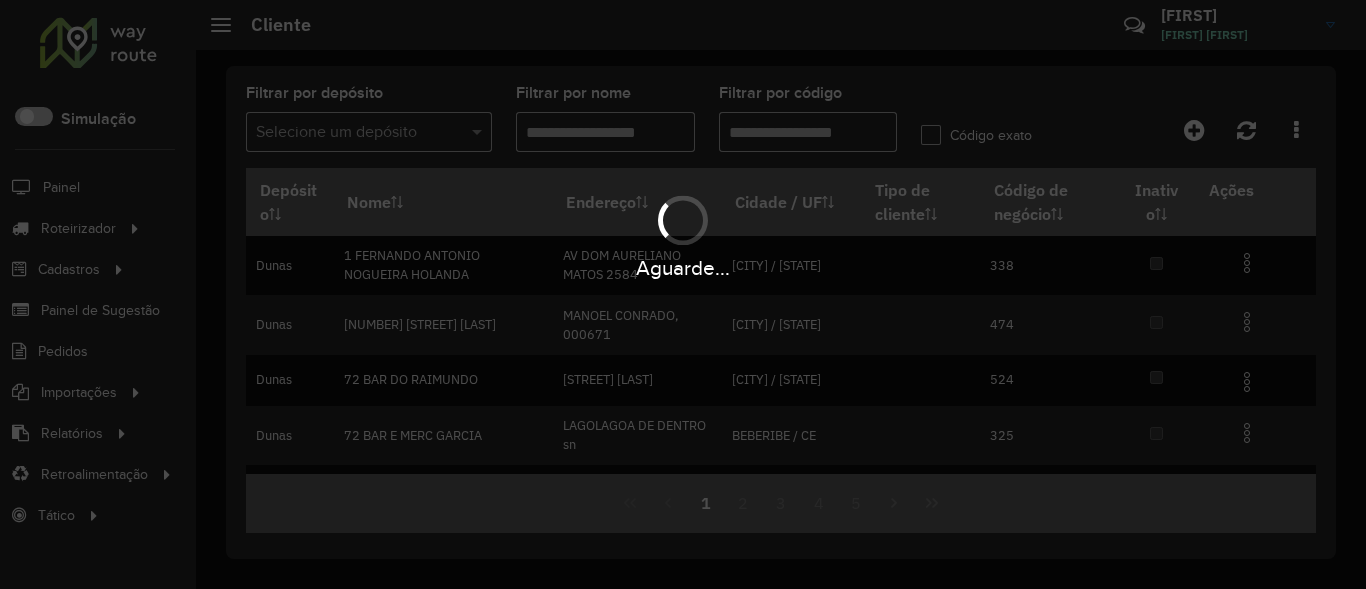 click on "Aguarde..." at bounding box center (683, 294) 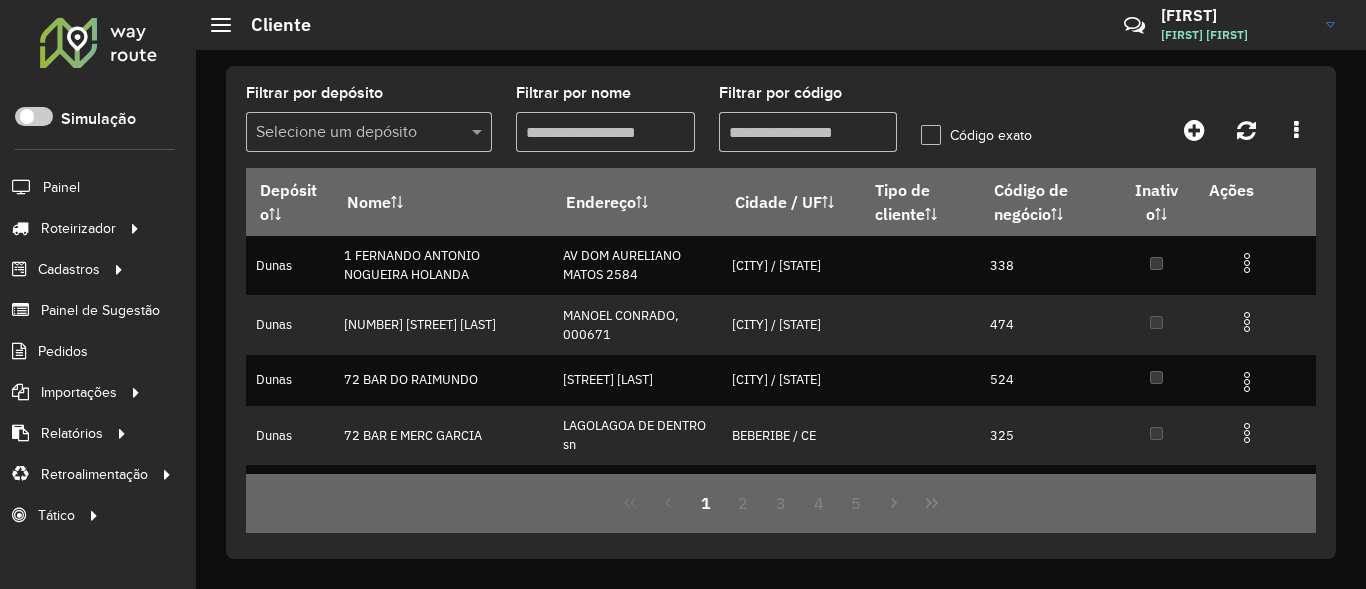 click at bounding box center [369, 132] 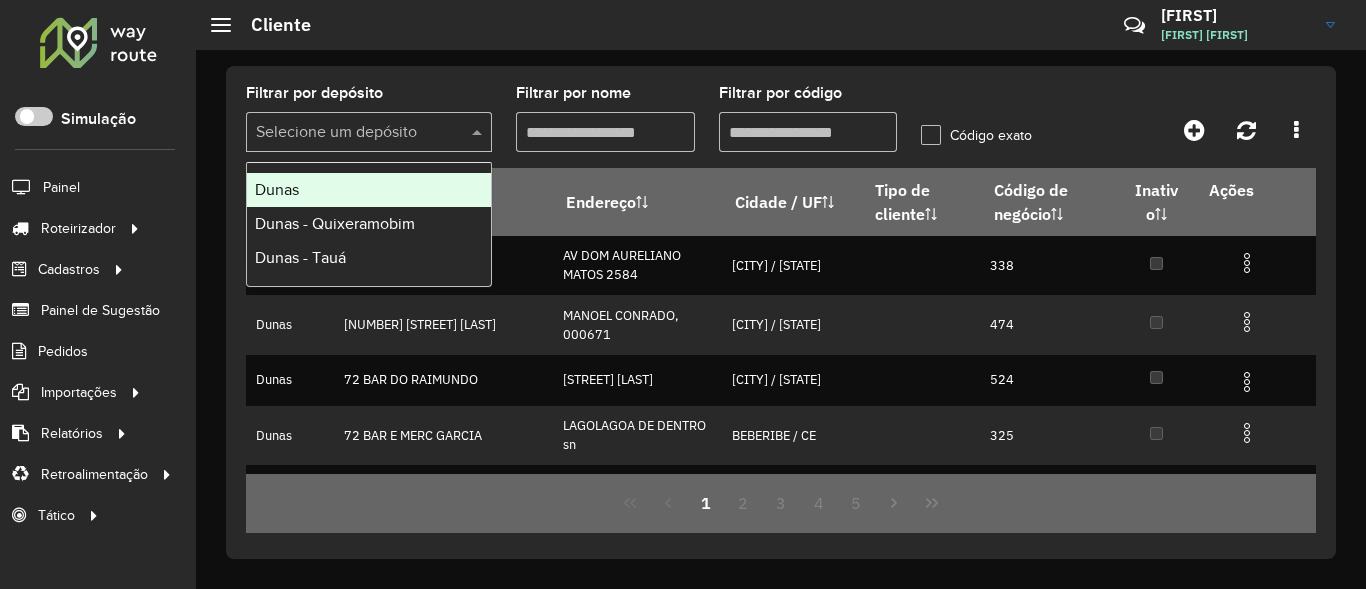 click on "Dunas" at bounding box center (369, 190) 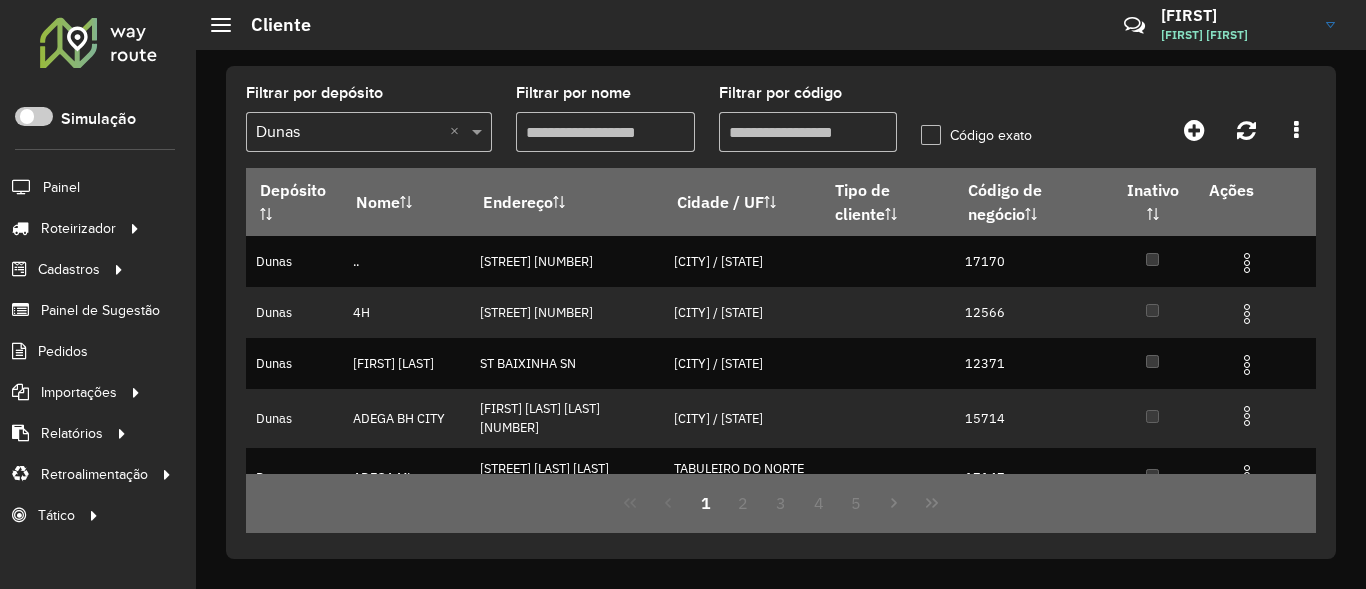 click on "Filtrar por código" at bounding box center (808, 132) 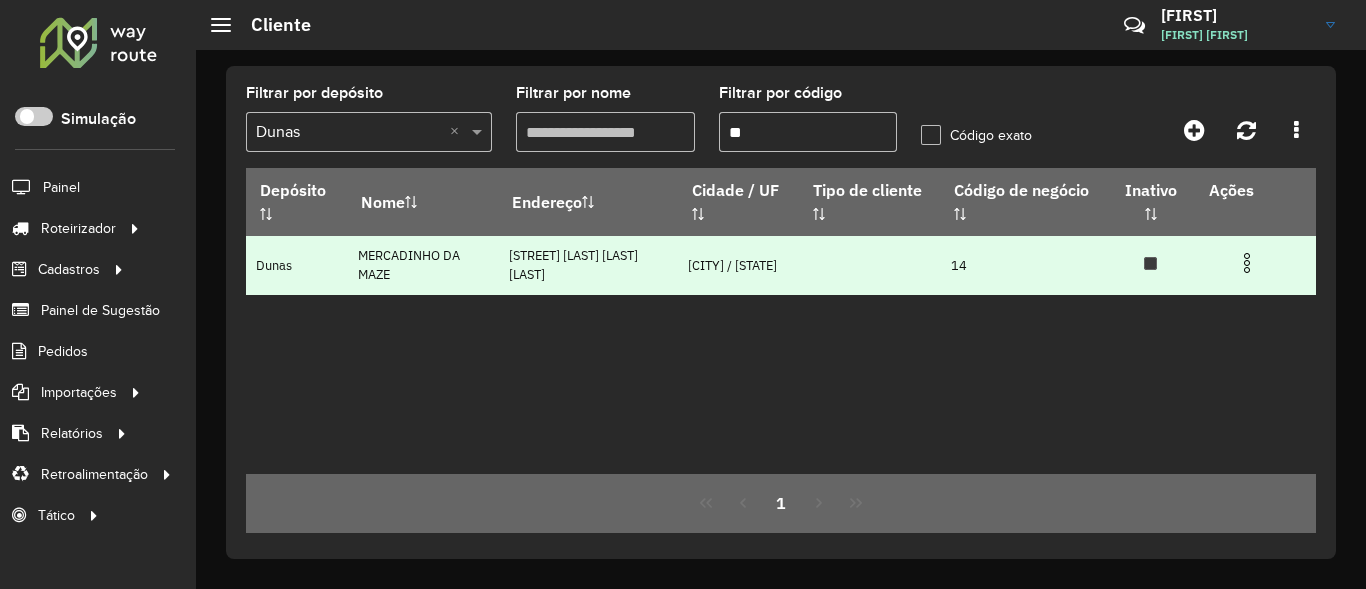 type on "**" 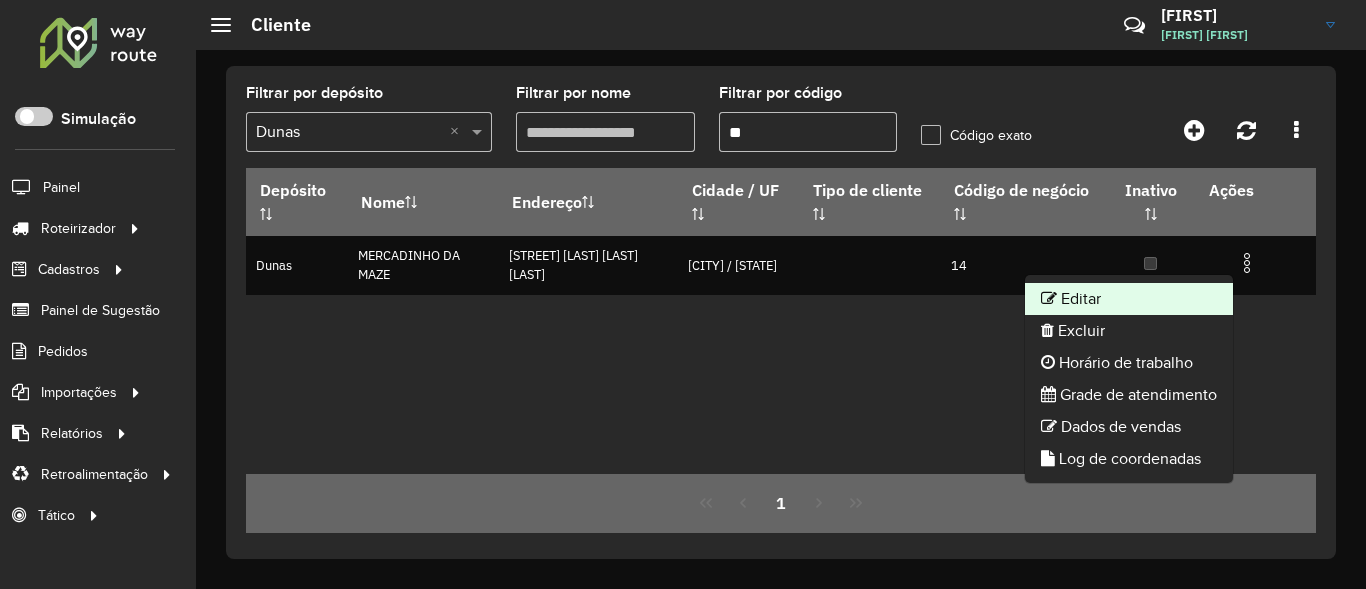 click on "Editar" 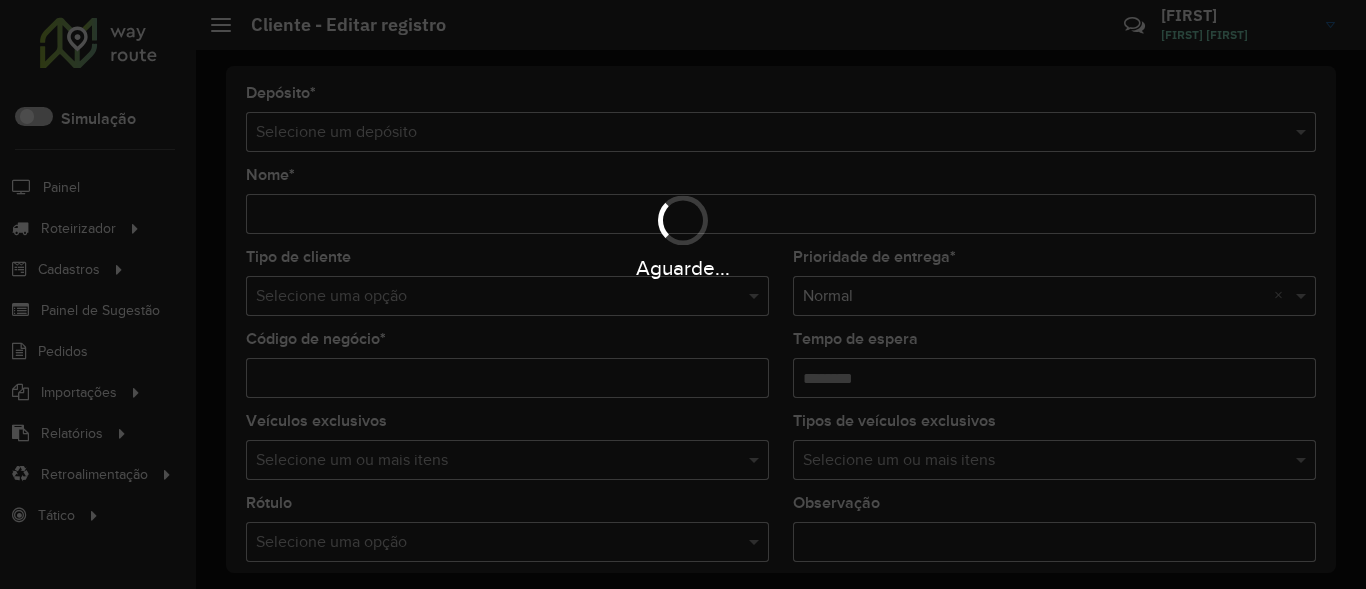 type on "**********" 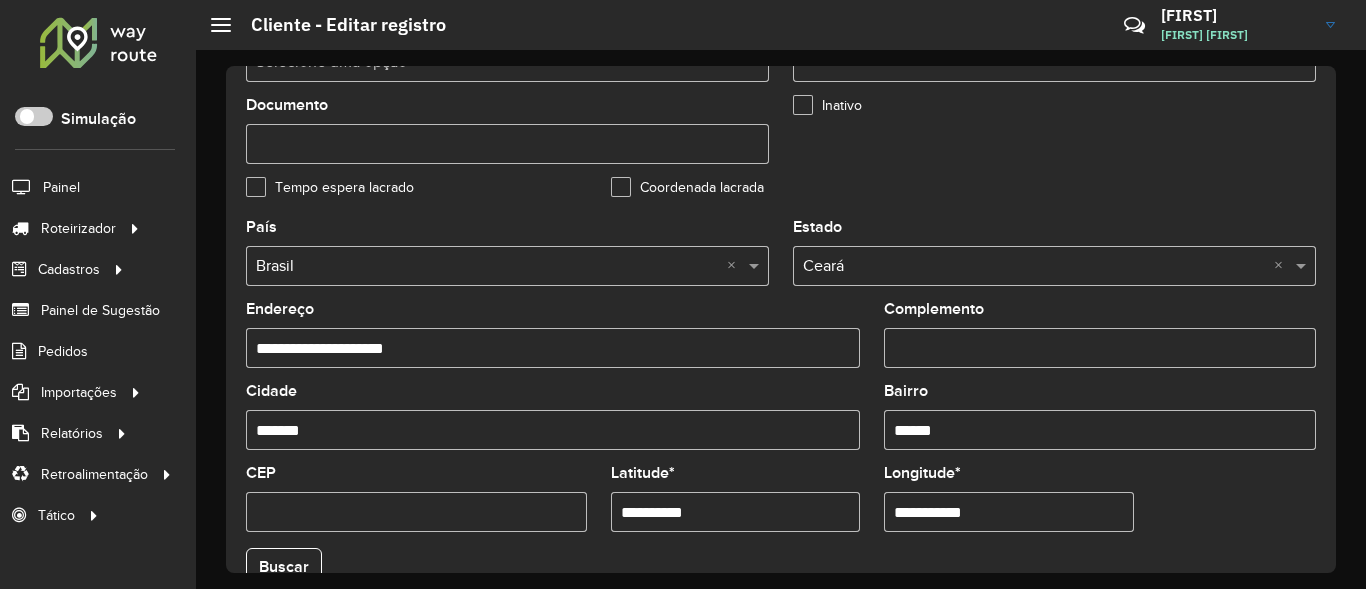 scroll, scrollTop: 600, scrollLeft: 0, axis: vertical 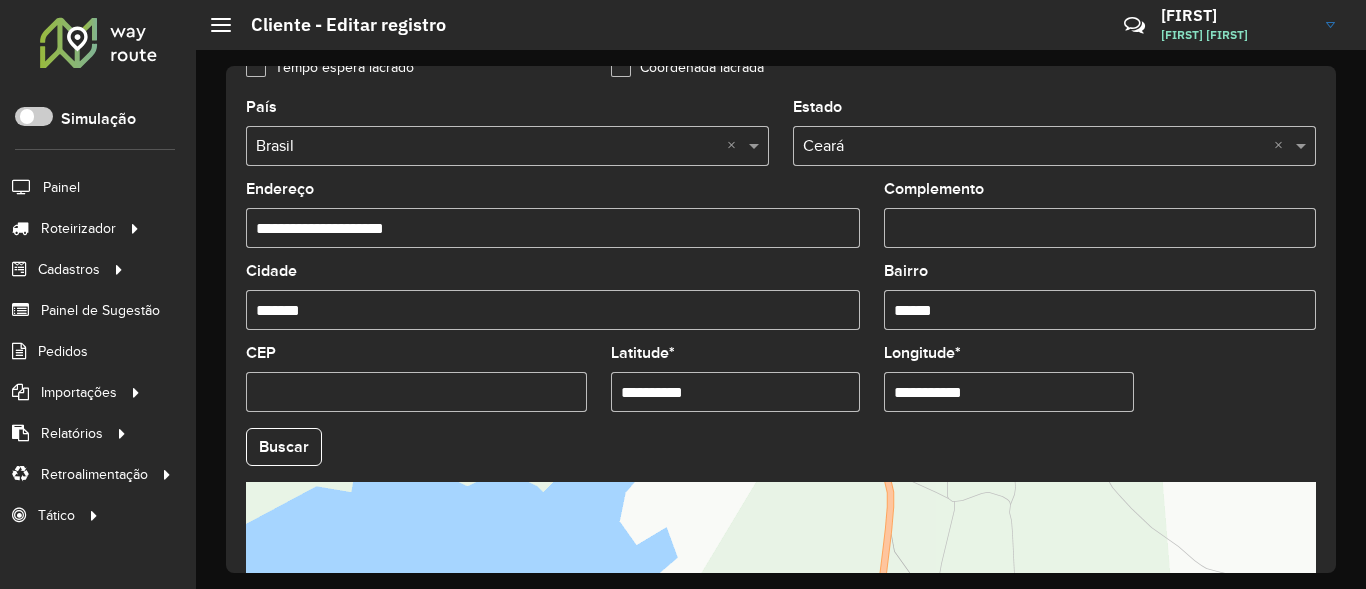 click on "*******" at bounding box center [553, 310] 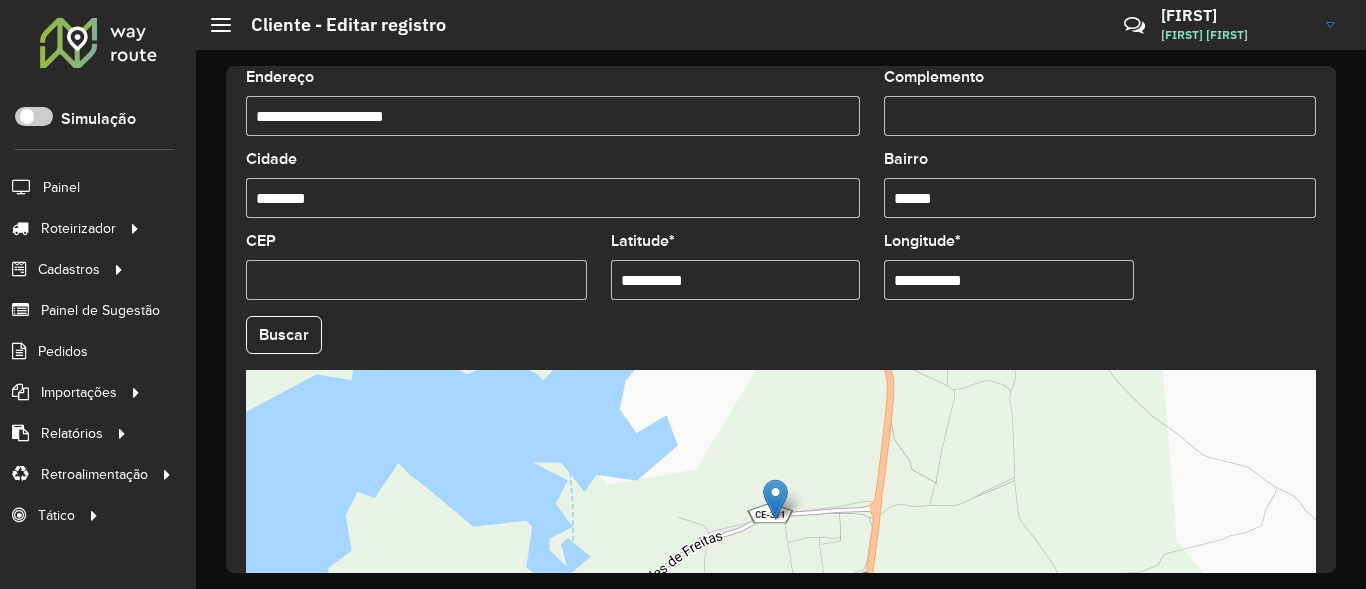 scroll, scrollTop: 840, scrollLeft: 0, axis: vertical 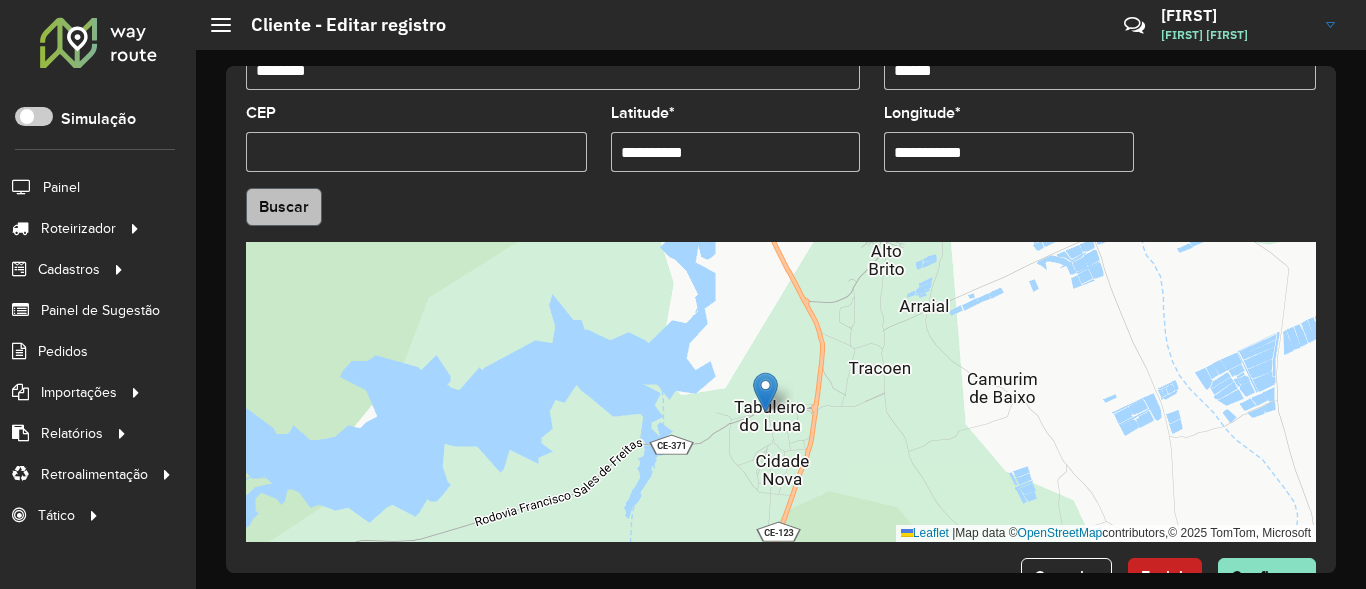 type on "********" 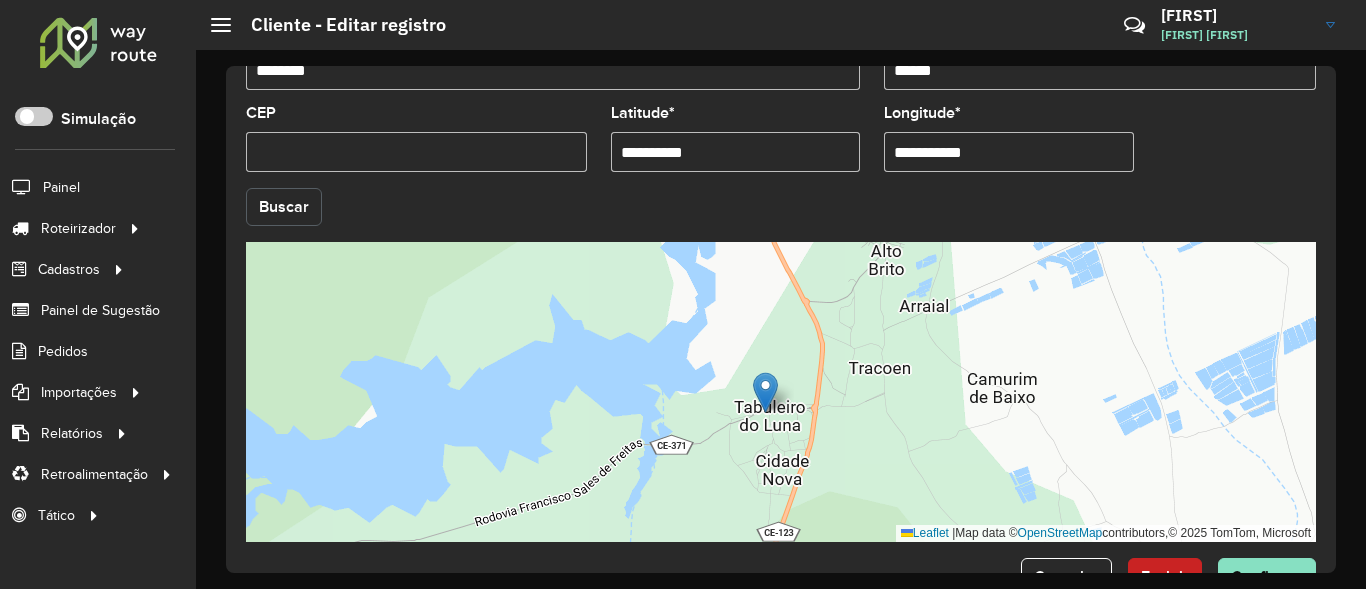 click on "Buscar" 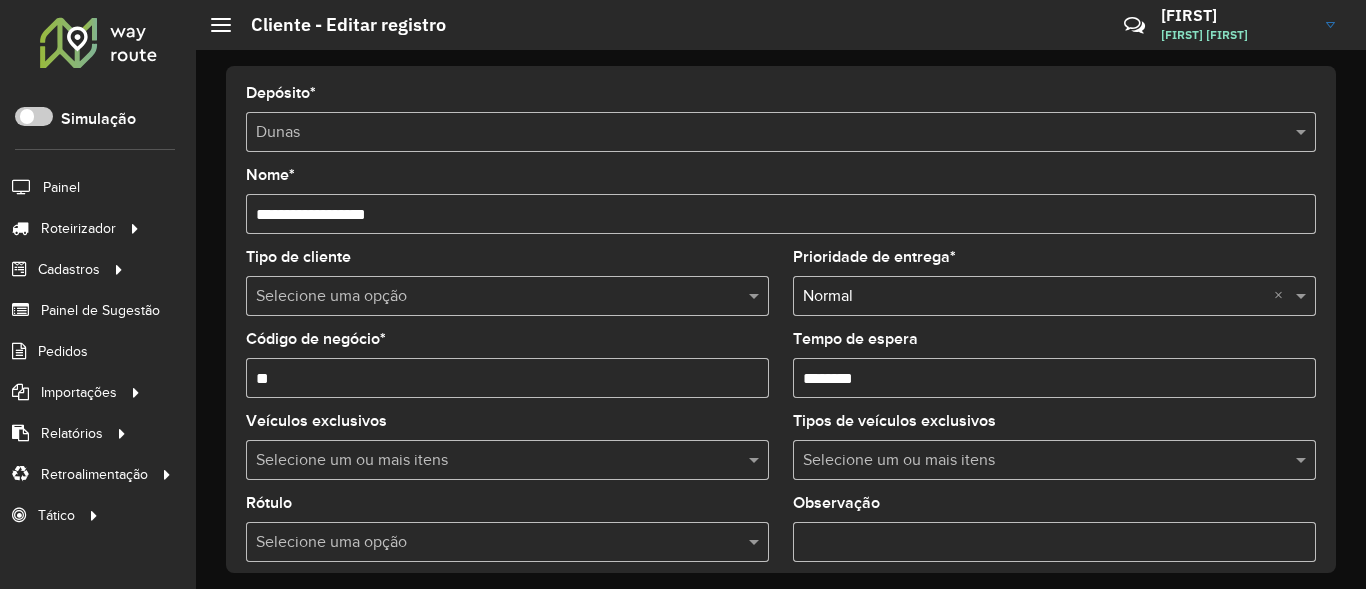 scroll, scrollTop: 840, scrollLeft: 0, axis: vertical 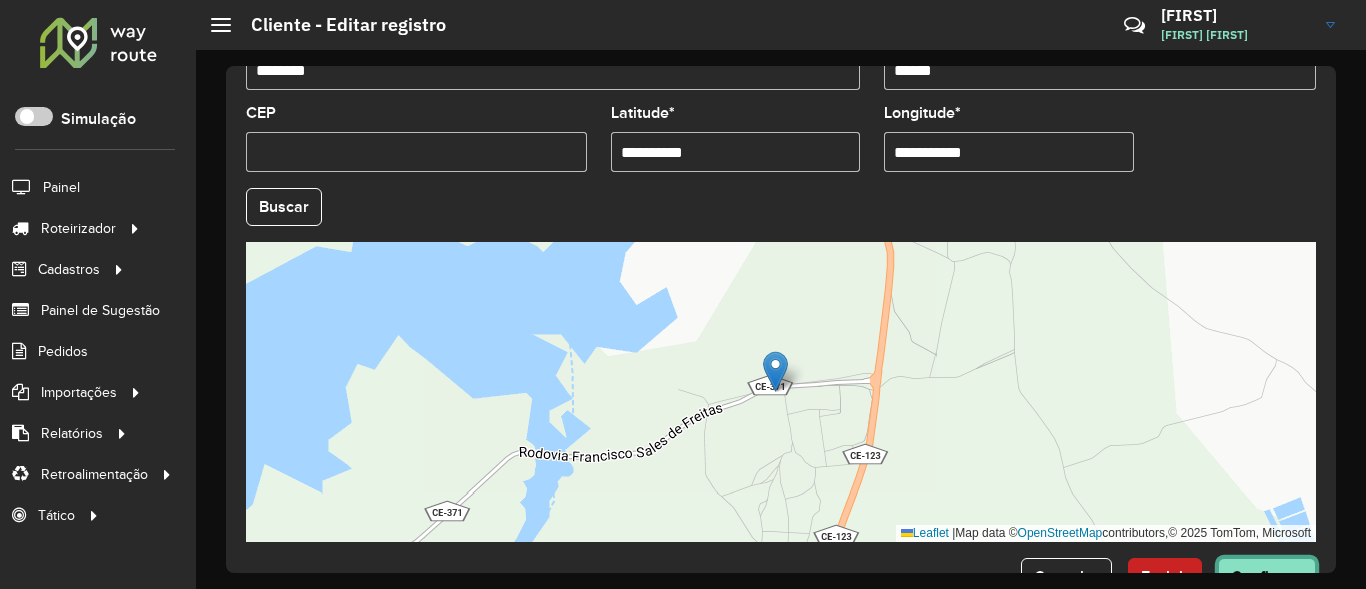 click on "Confirmar" 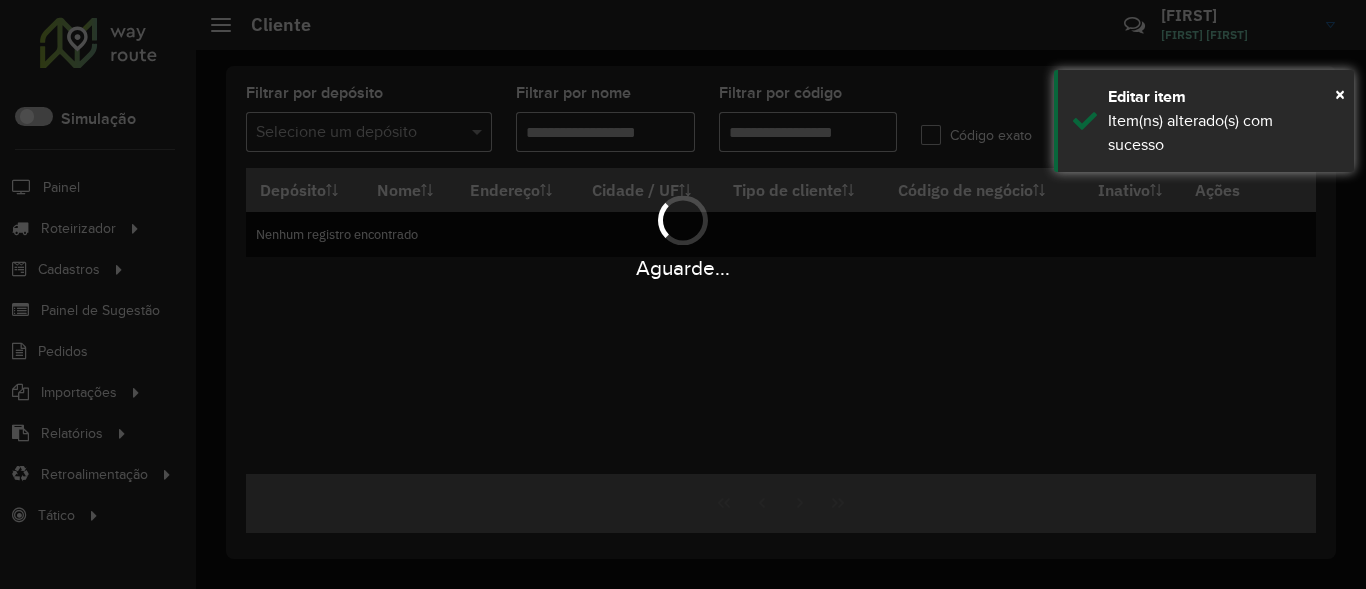 type on "**" 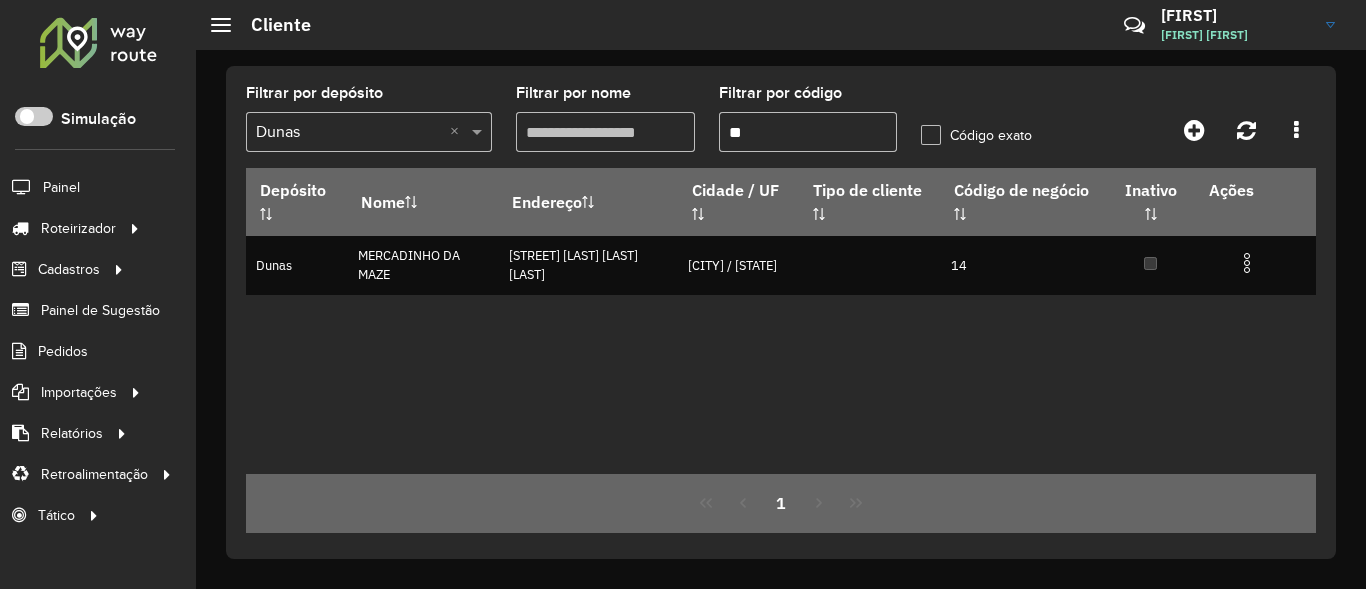 click on "Filtrar por nome" 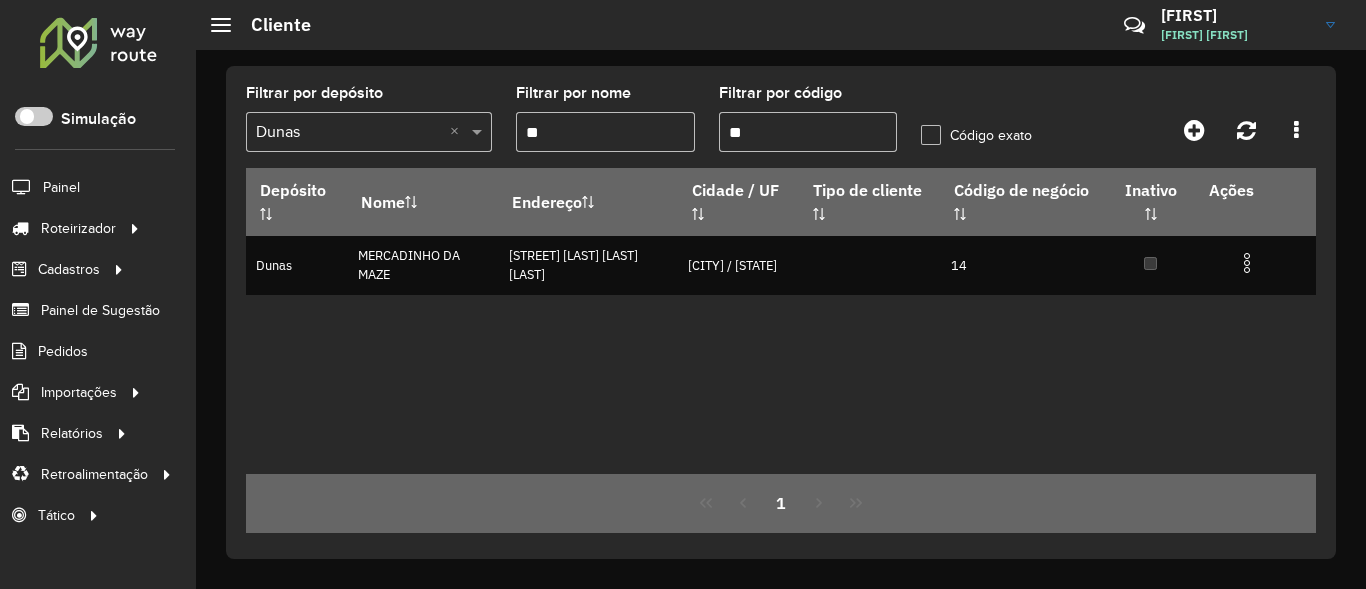 type on "***" 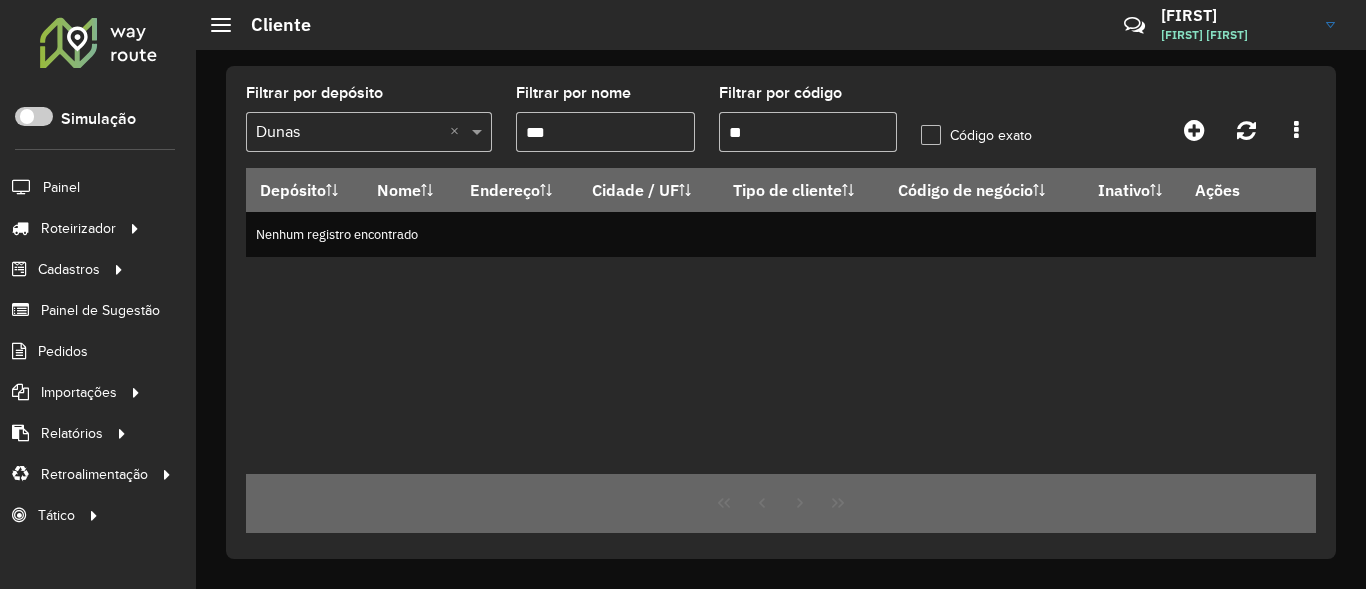 click on "***" at bounding box center [605, 132] 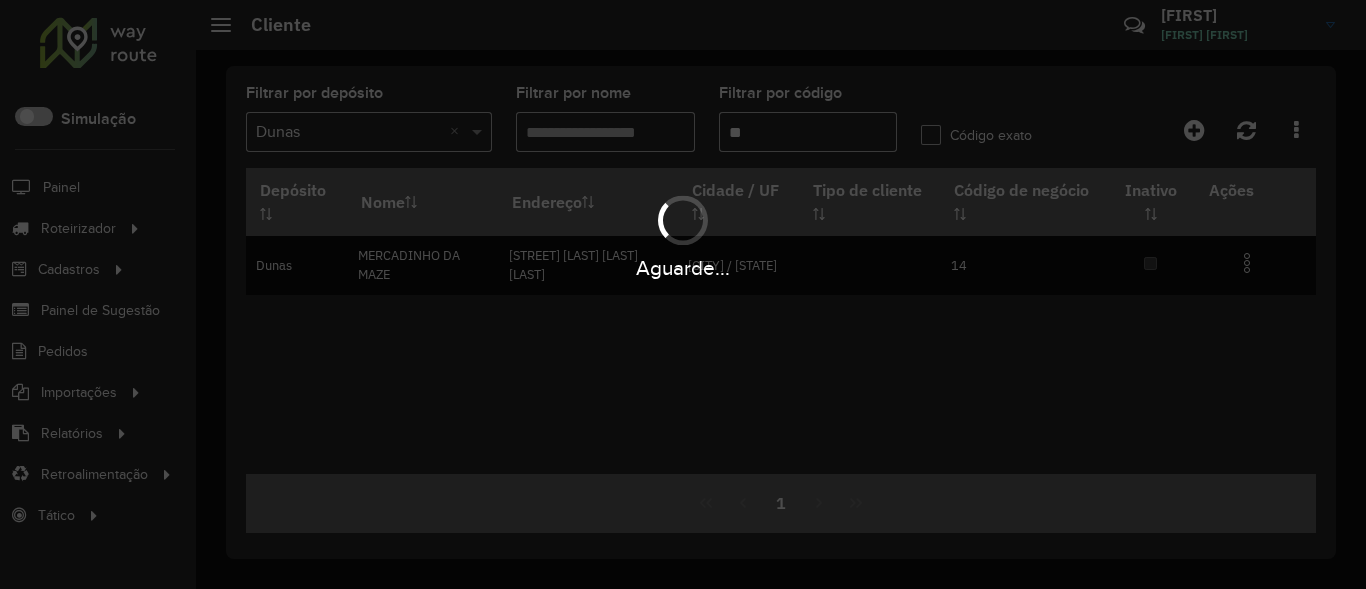 click on "Aguarde..." at bounding box center (683, 294) 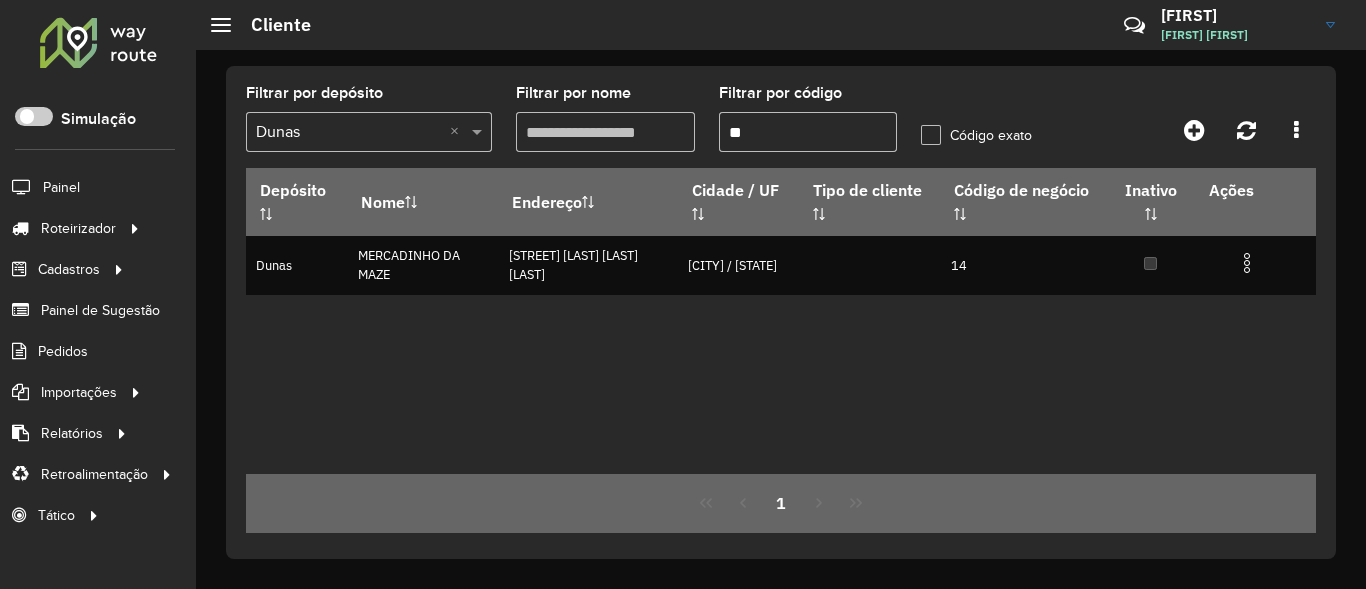 click on "**" at bounding box center (808, 132) 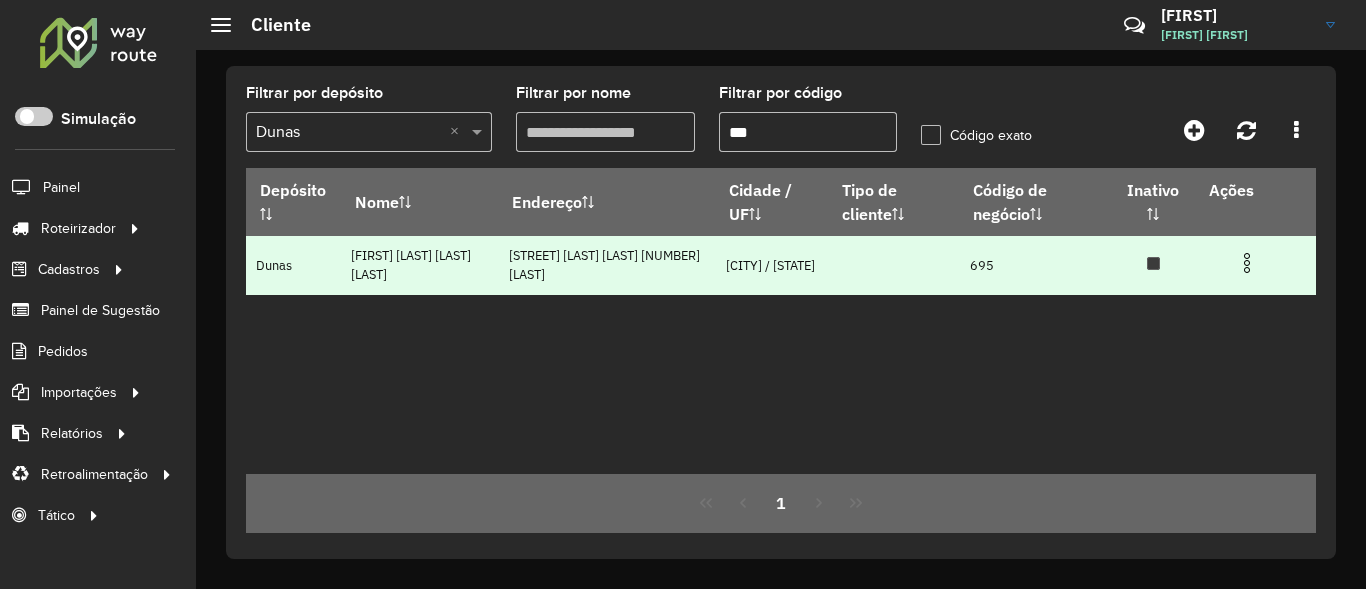 type on "***" 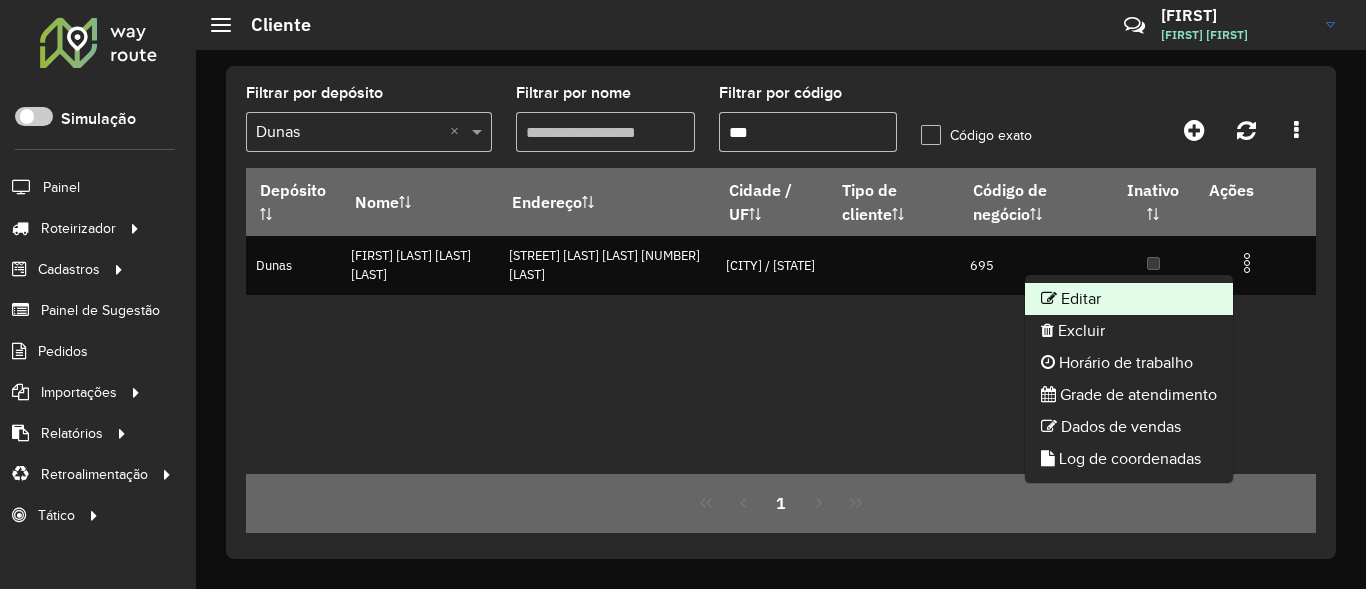 click on "Editar" 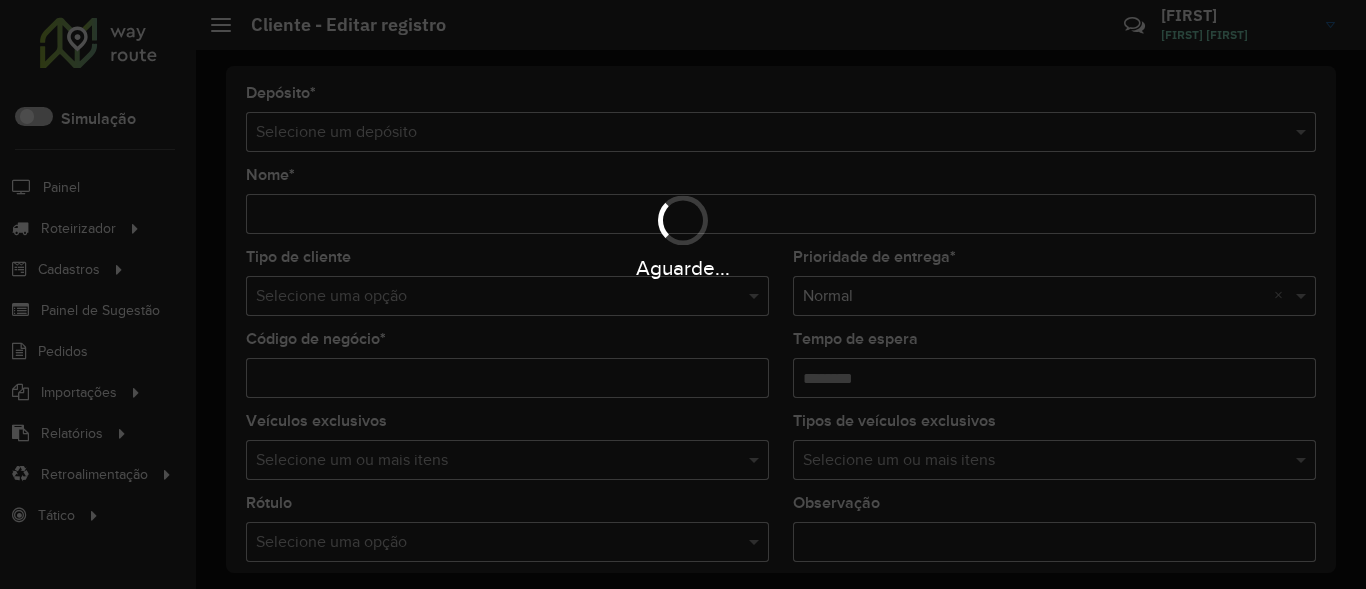 type on "**********" 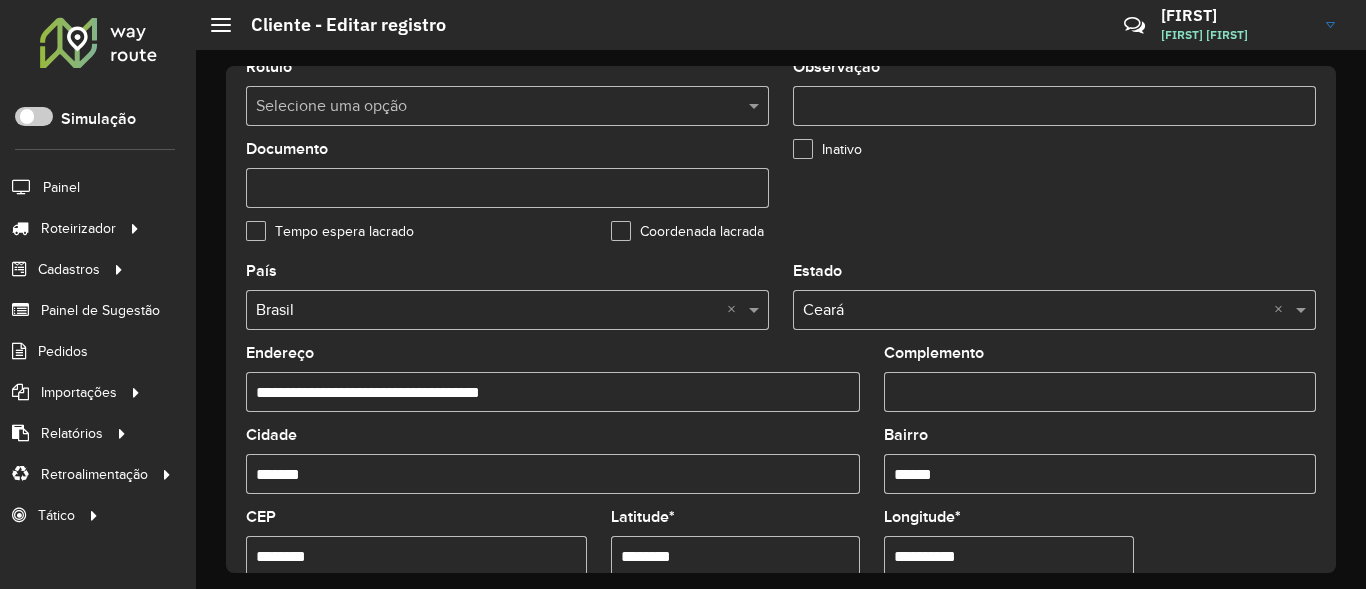 scroll, scrollTop: 600, scrollLeft: 0, axis: vertical 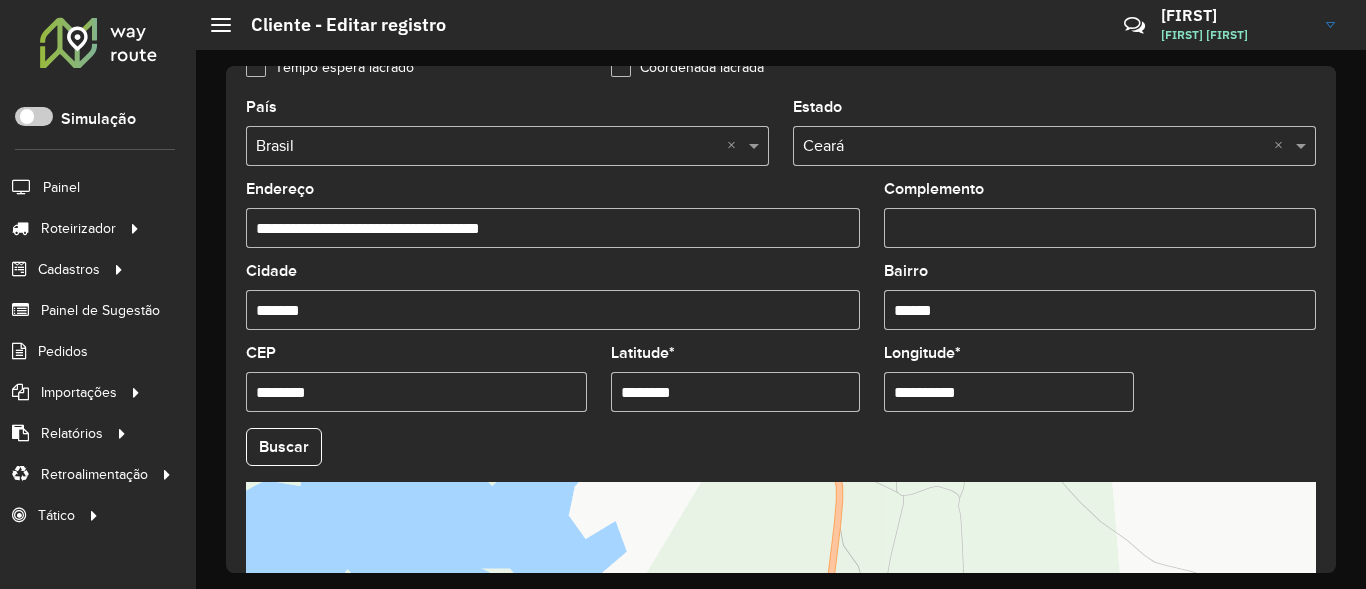 click on "*******" at bounding box center [553, 310] 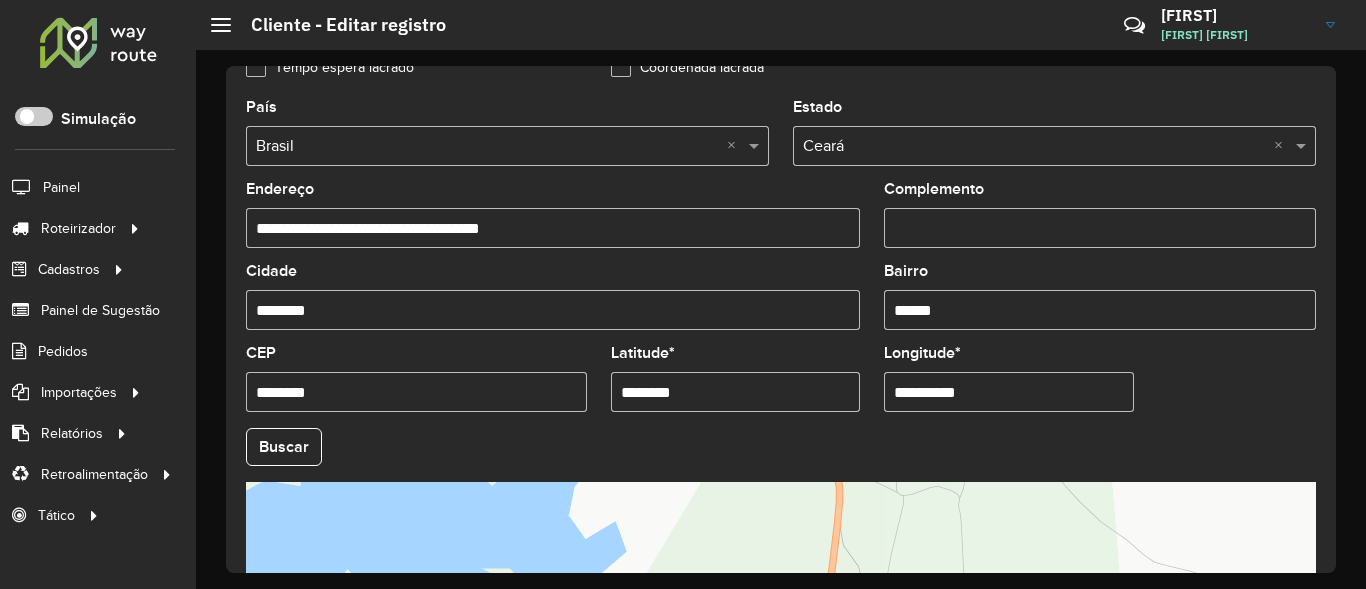 type on "********" 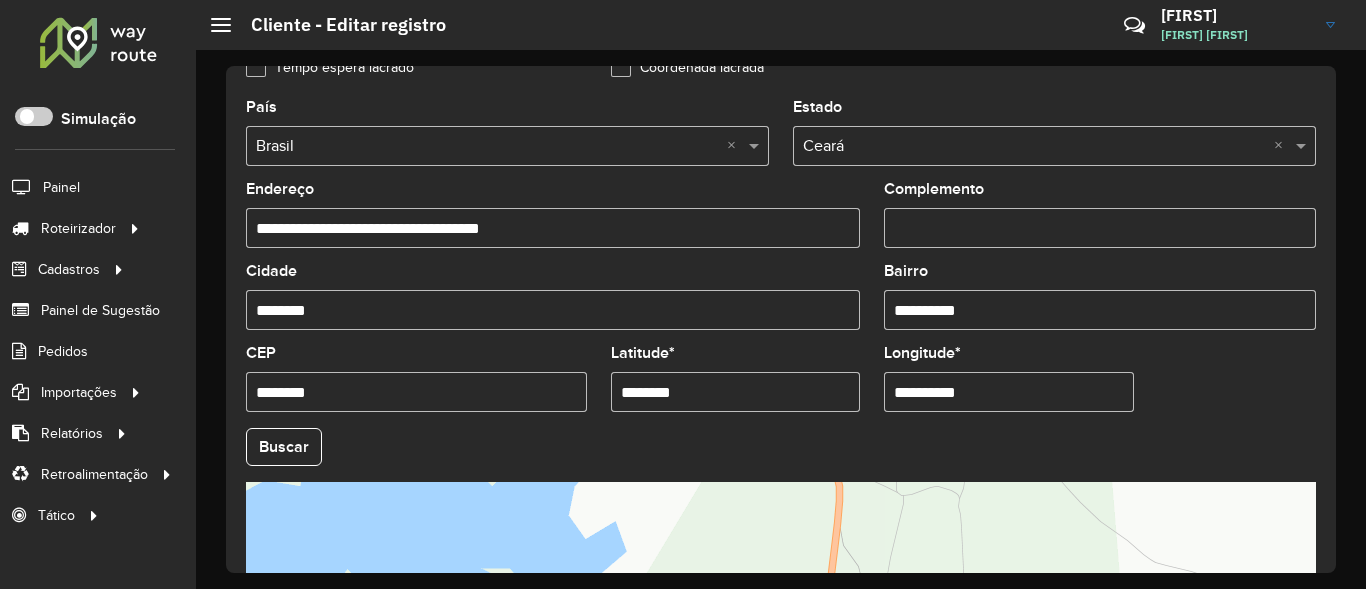 scroll, scrollTop: 899, scrollLeft: 0, axis: vertical 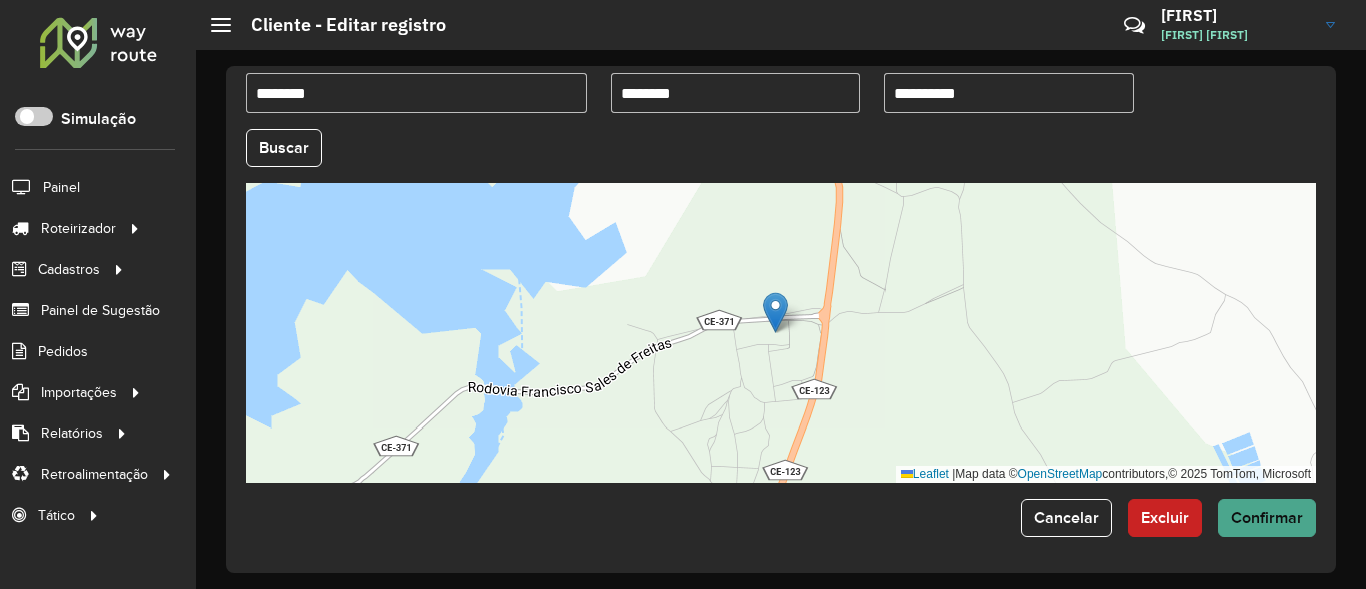 type on "**********" 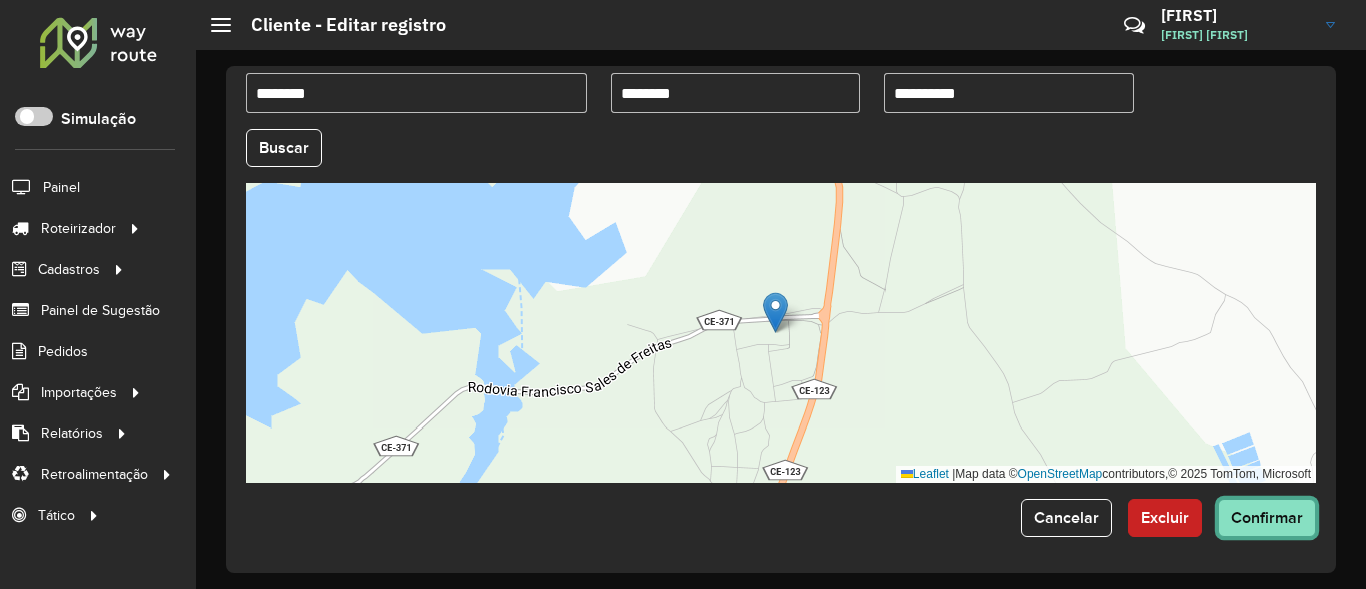 click on "Confirmar" 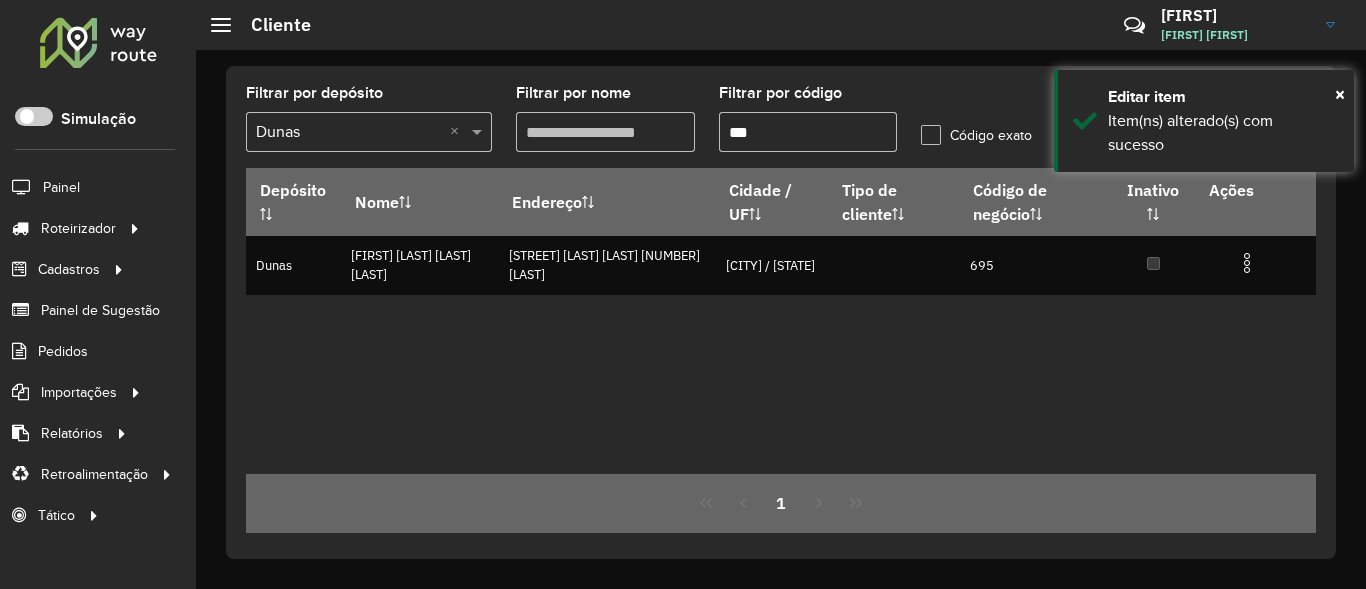 click on "***" at bounding box center [808, 132] 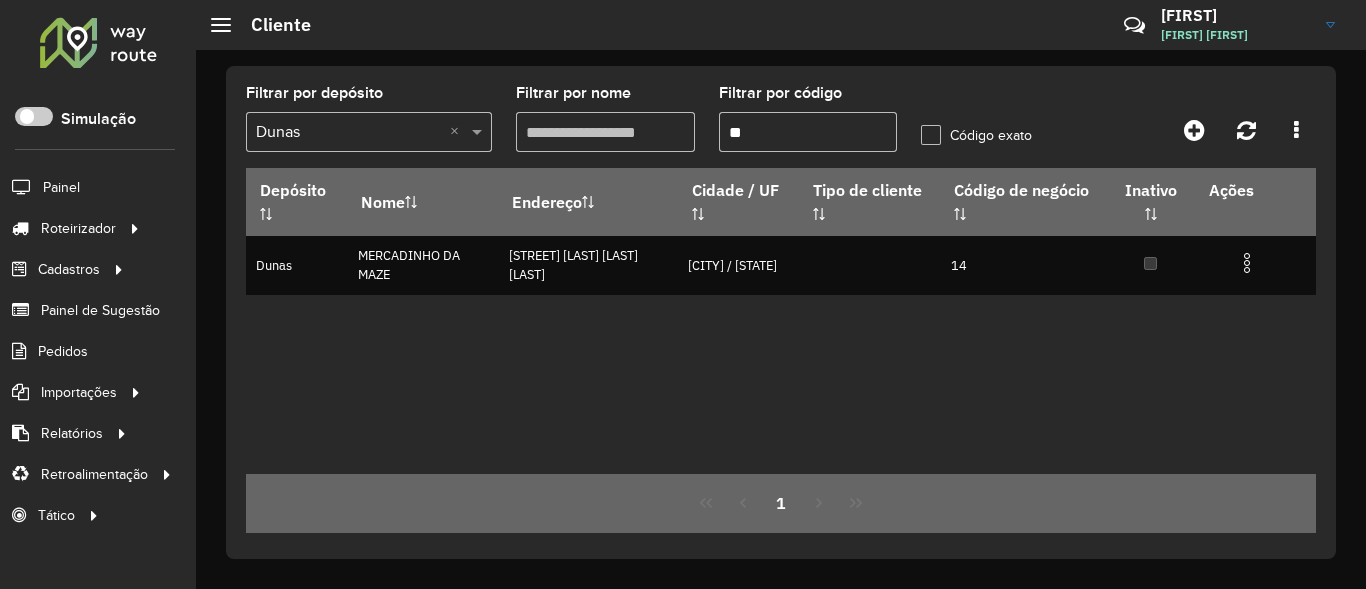 click on "**" at bounding box center (808, 132) 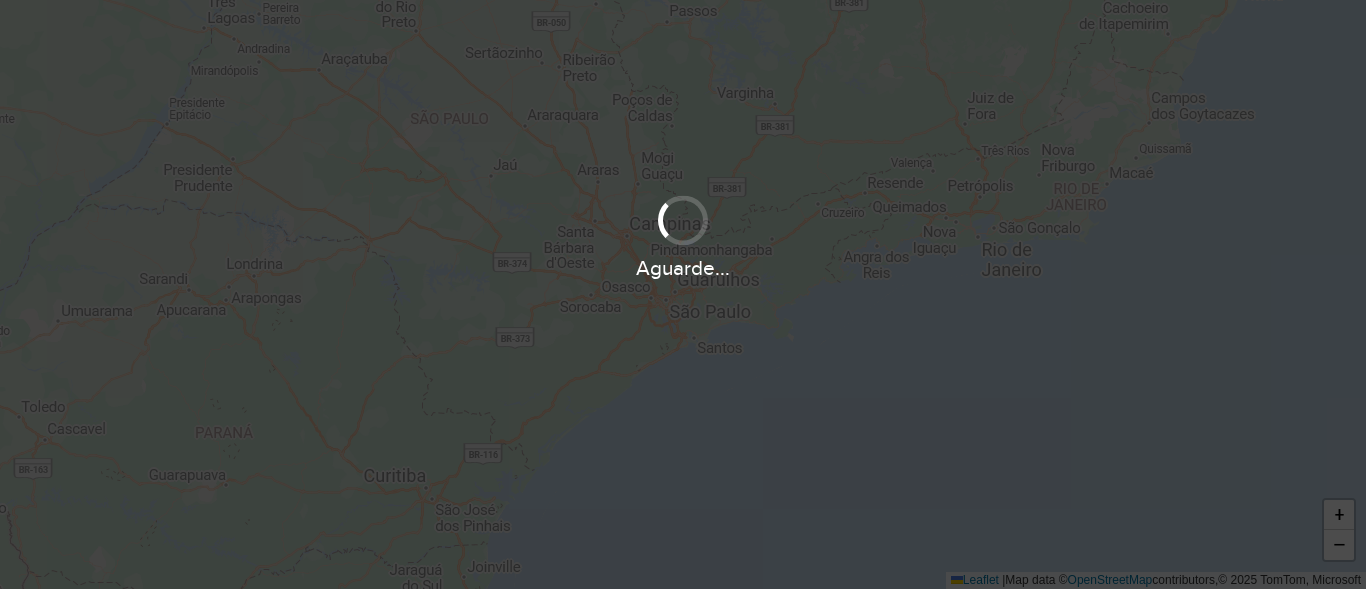 scroll, scrollTop: 0, scrollLeft: 0, axis: both 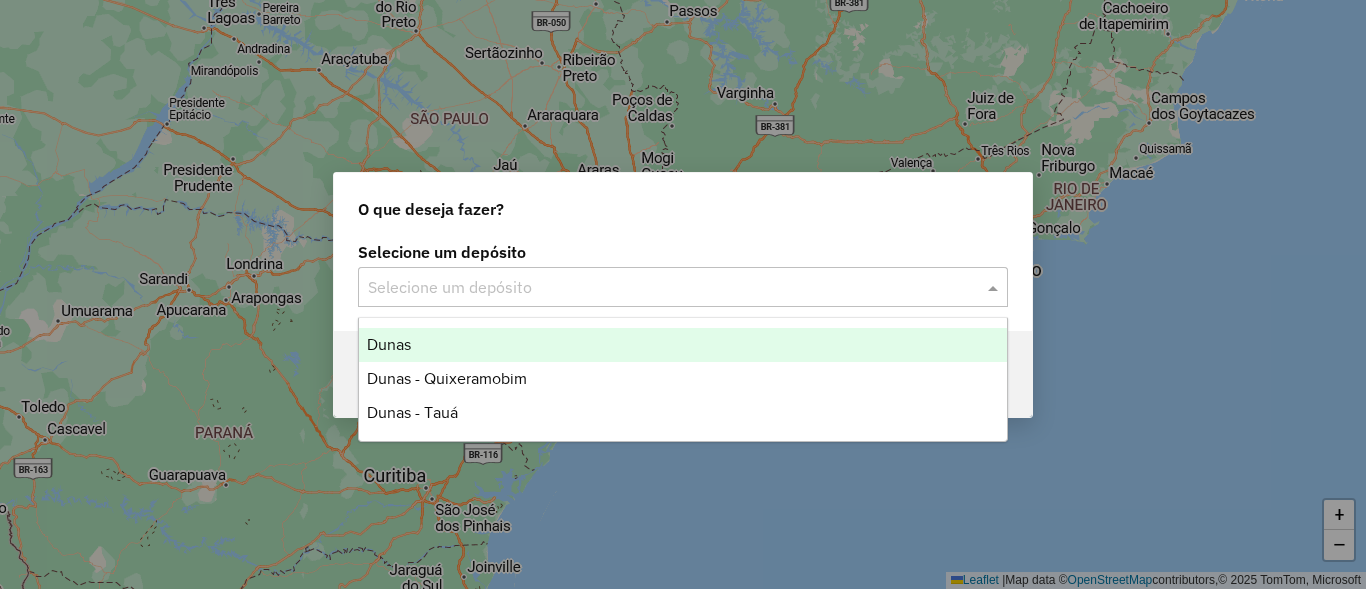 click 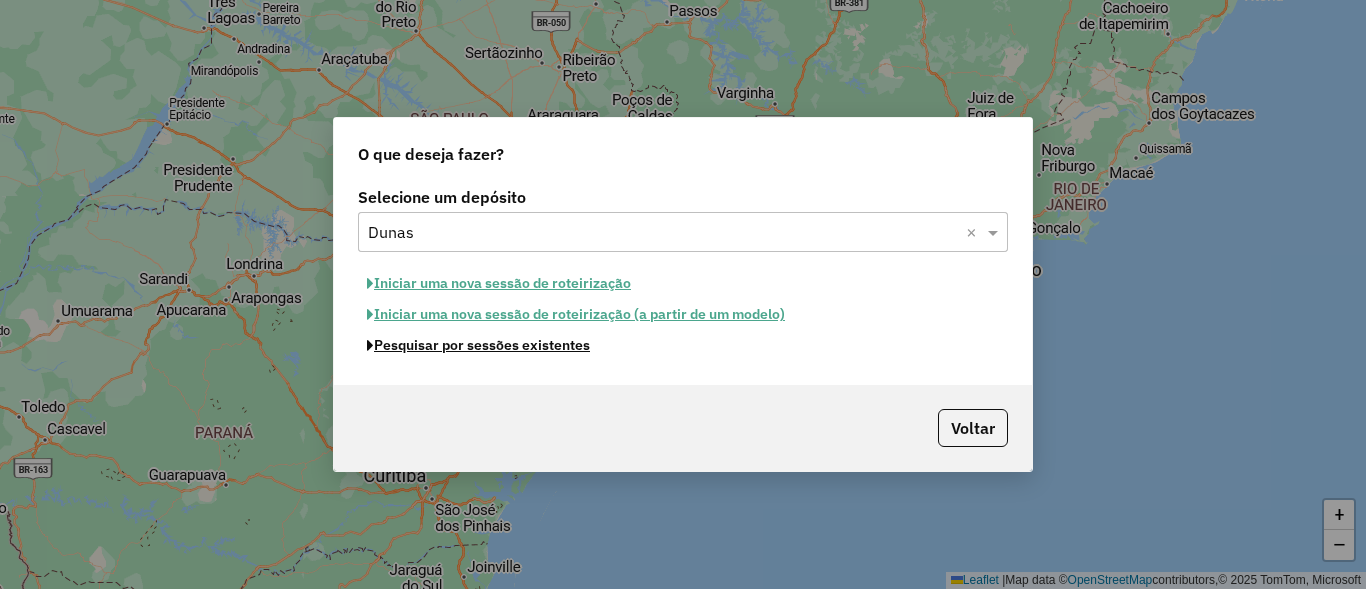 click on "Pesquisar por sessões existentes" 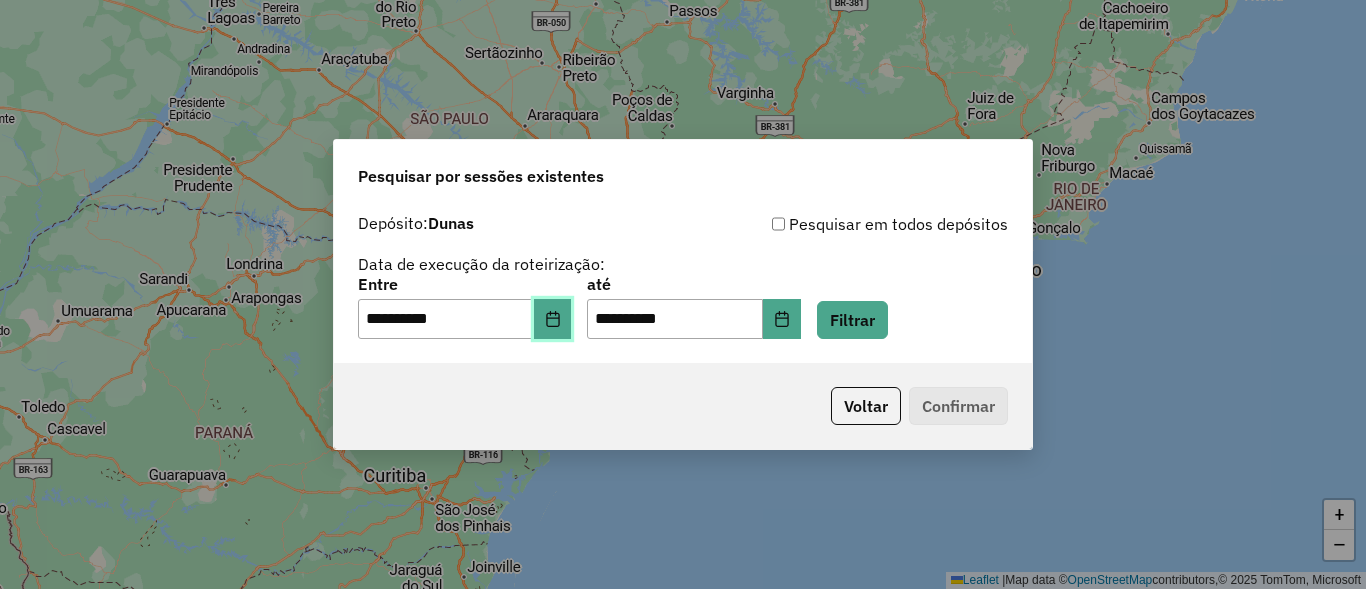 click 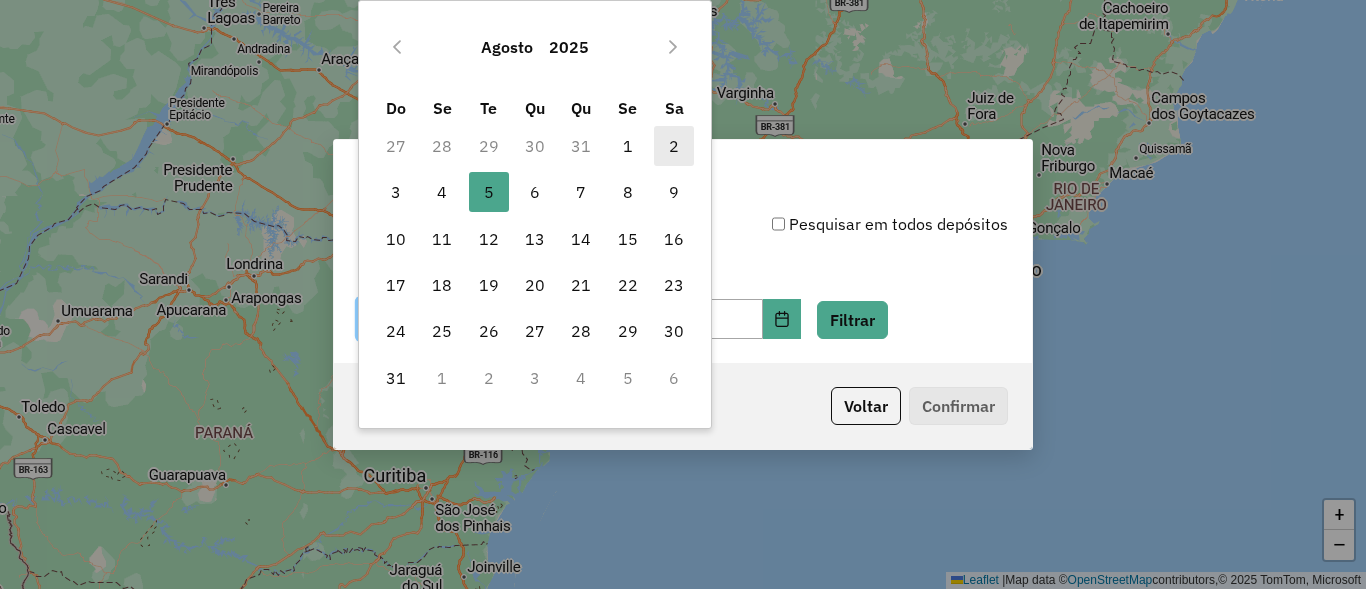 click on "2" at bounding box center (674, 146) 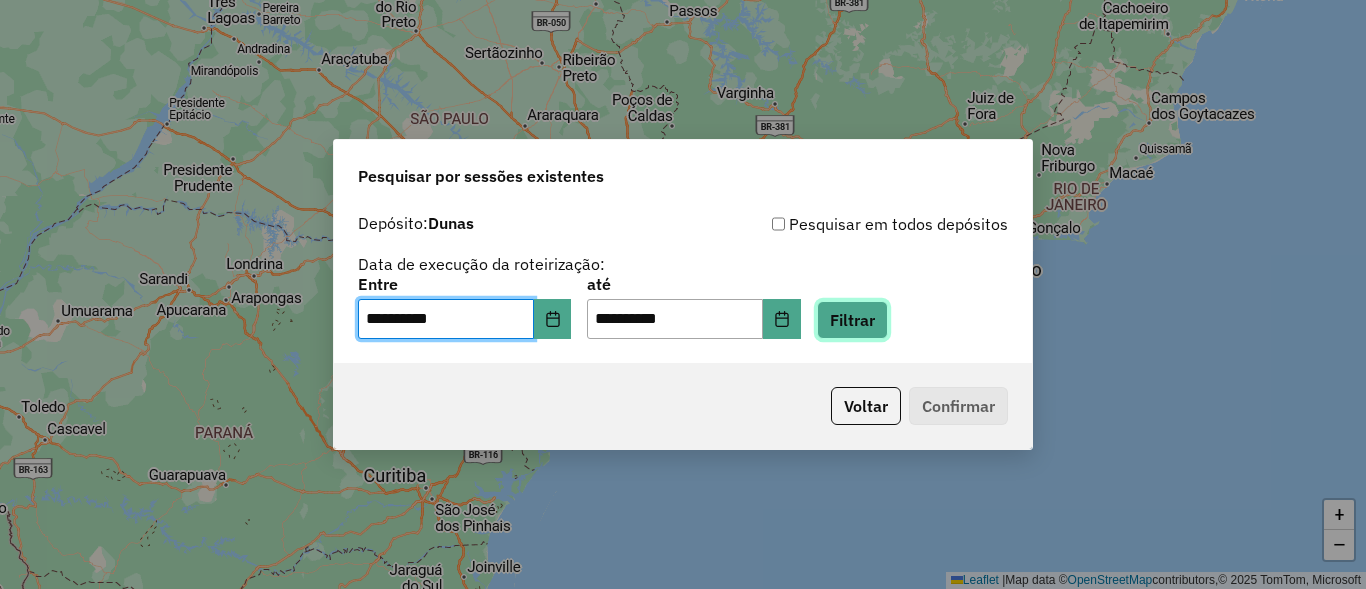 click on "Filtrar" 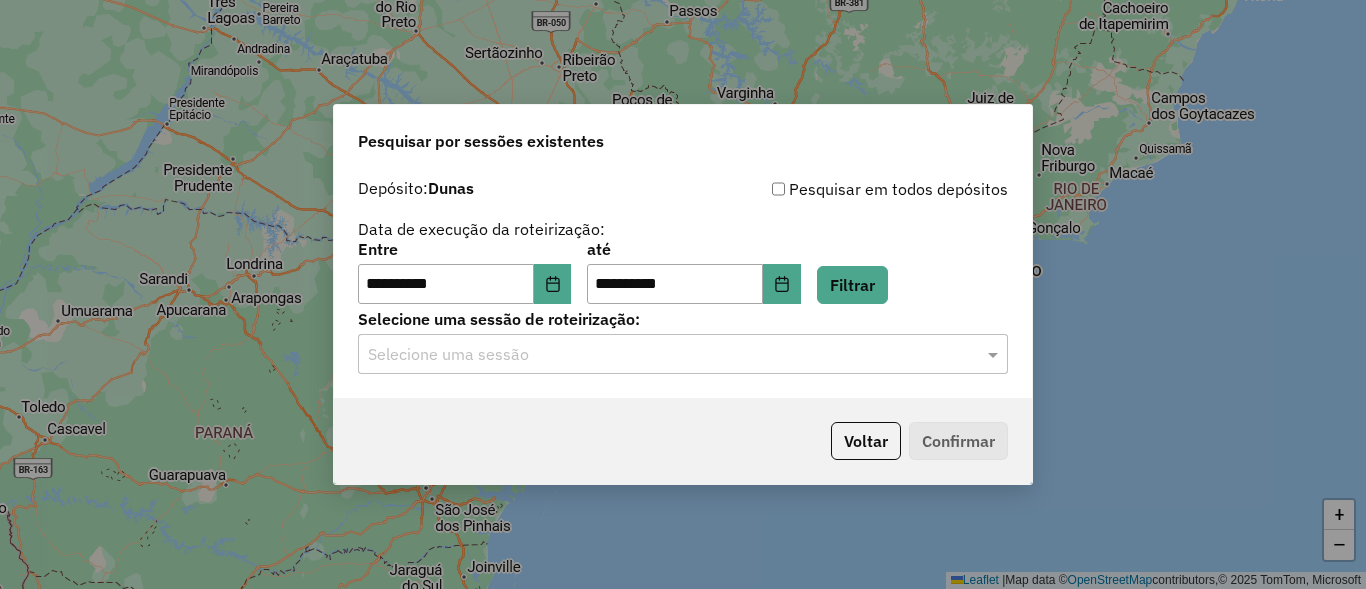 click 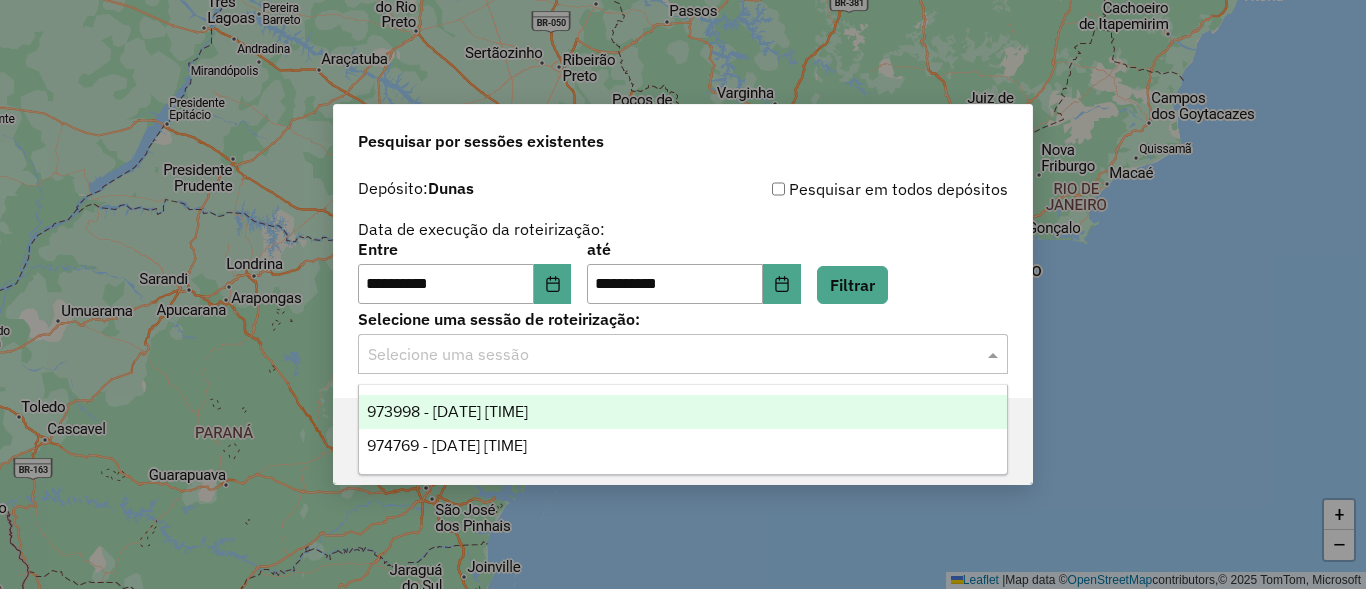 click on "973998 - 02/08/2025 18:12" at bounding box center [447, 411] 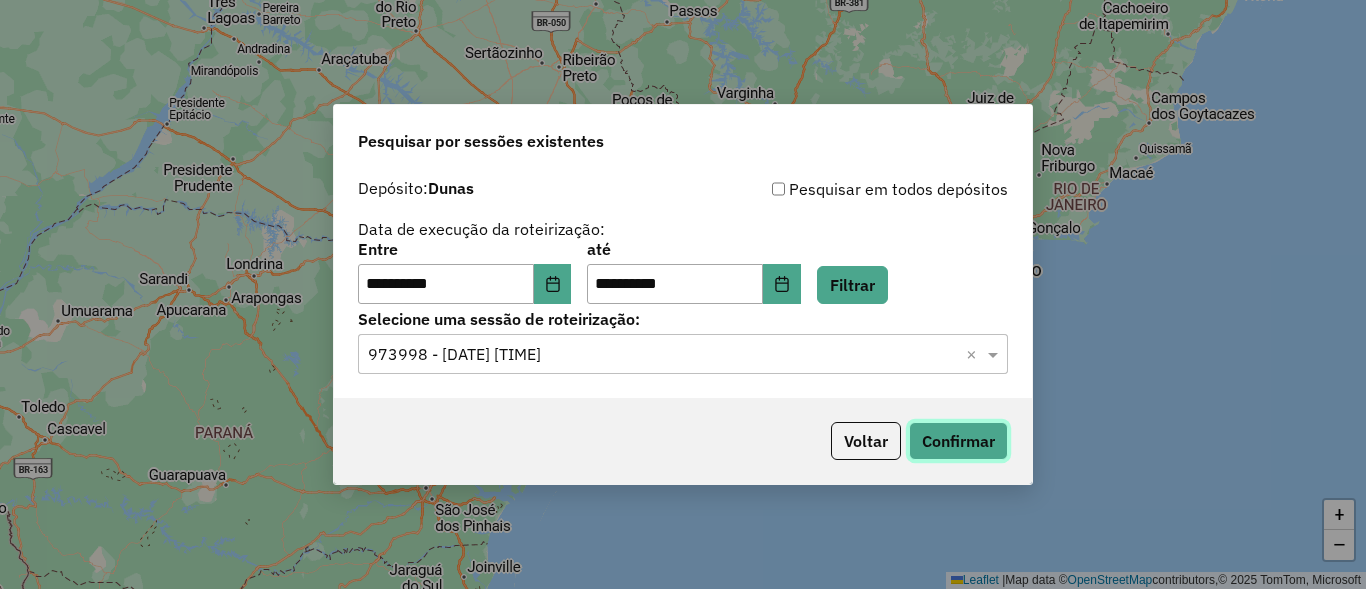 click on "Confirmar" 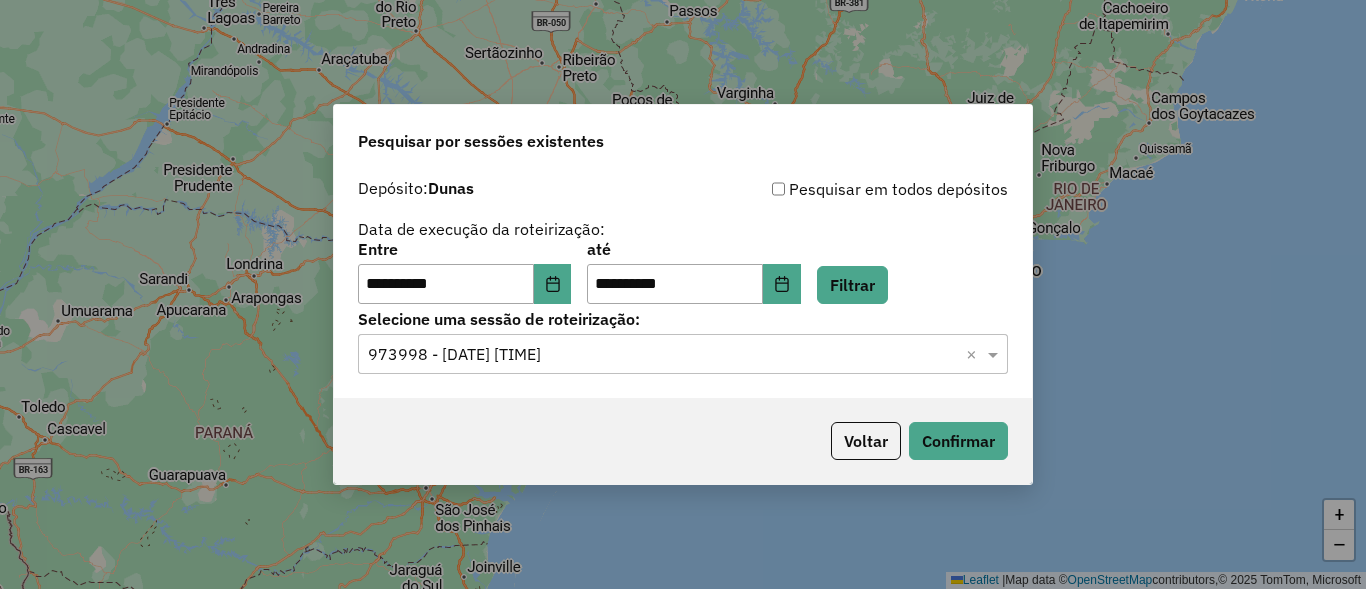 click 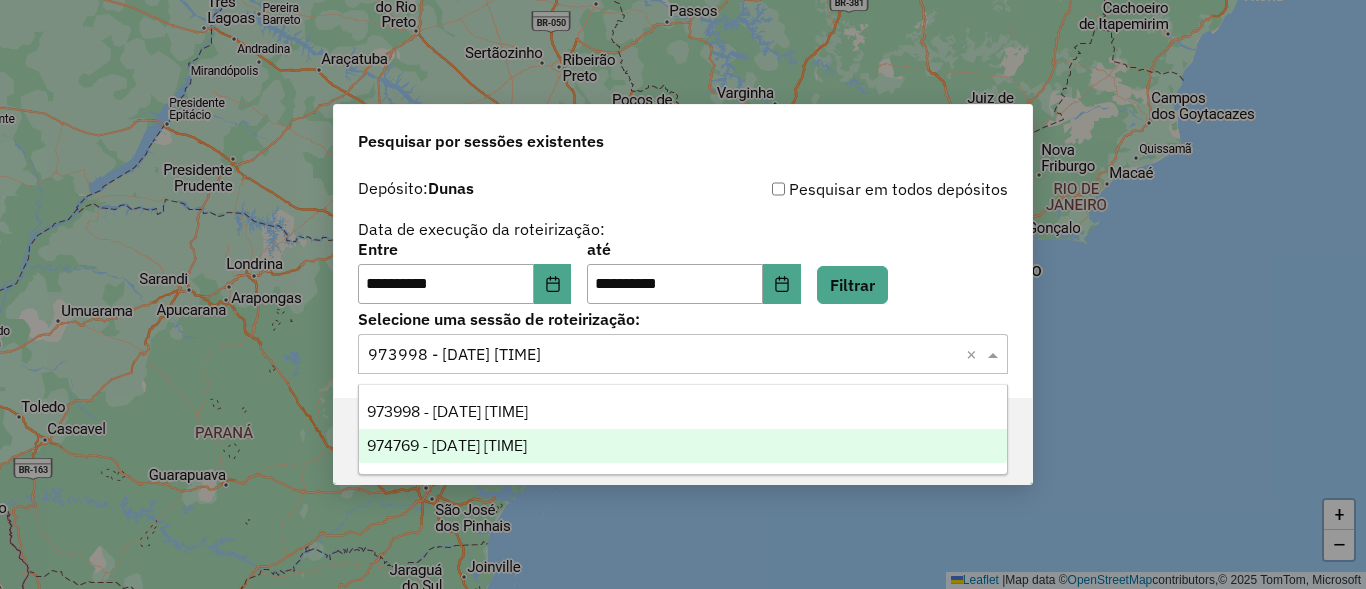 click on "974769 - 05/08/2025 17:57" at bounding box center (447, 445) 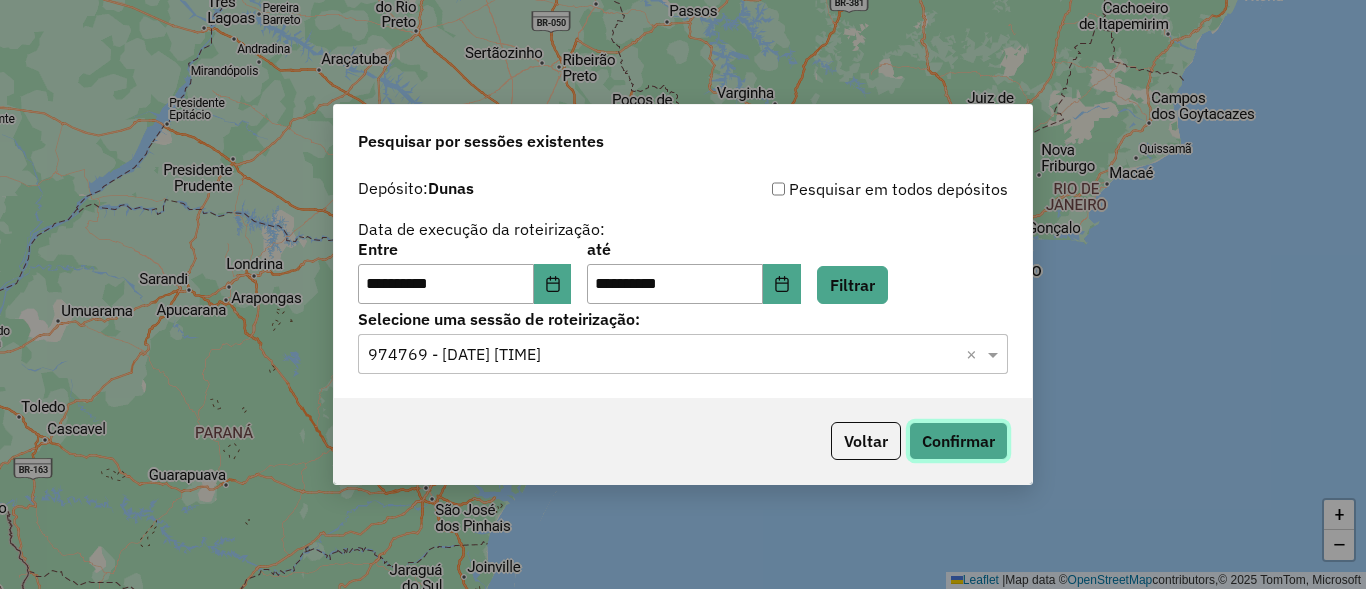 click on "Confirmar" 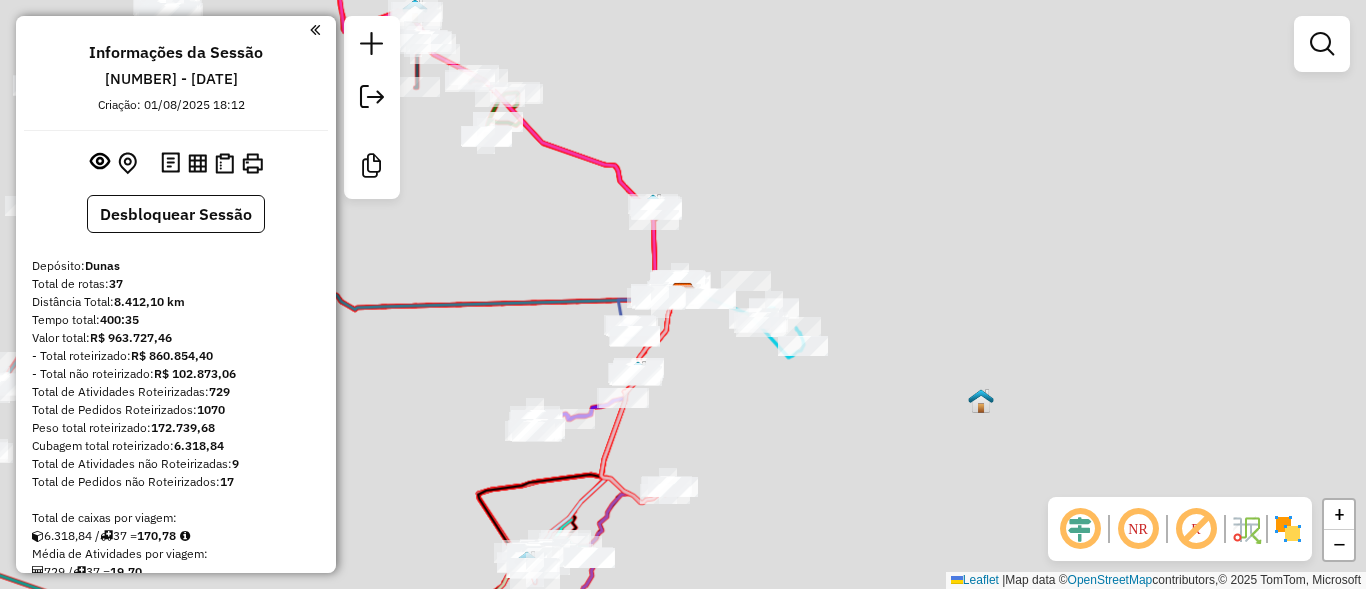 scroll, scrollTop: 0, scrollLeft: 0, axis: both 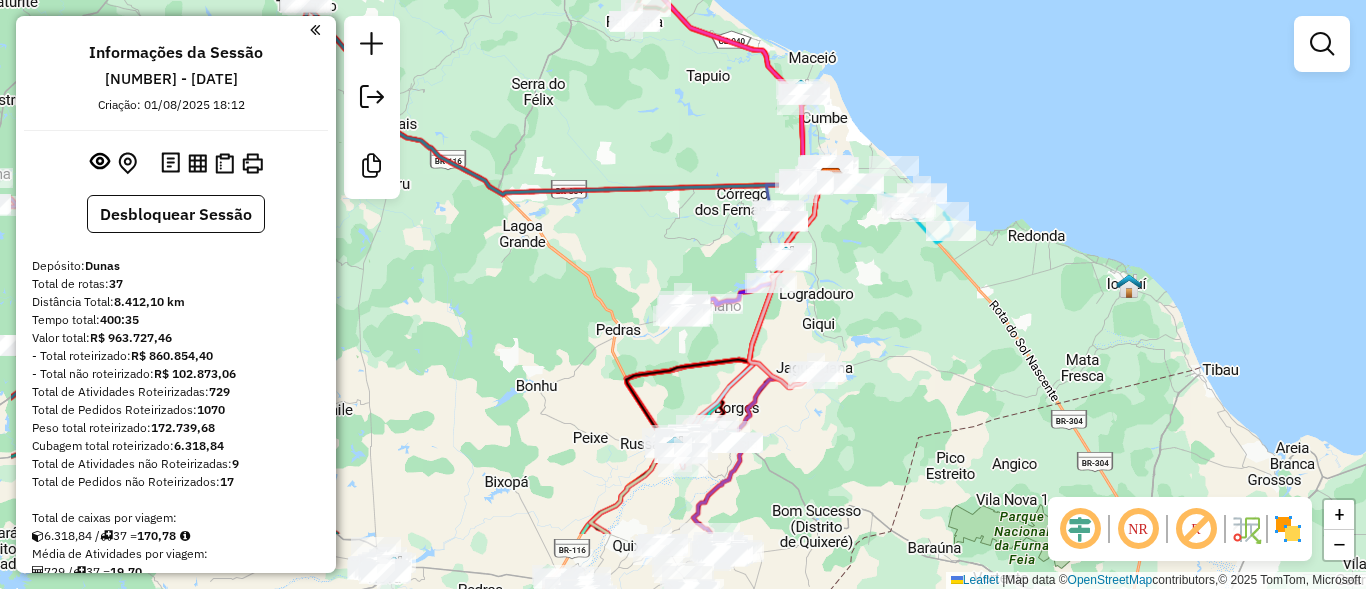 drag, startPoint x: 541, startPoint y: 307, endPoint x: 675, endPoint y: 170, distance: 191.63768 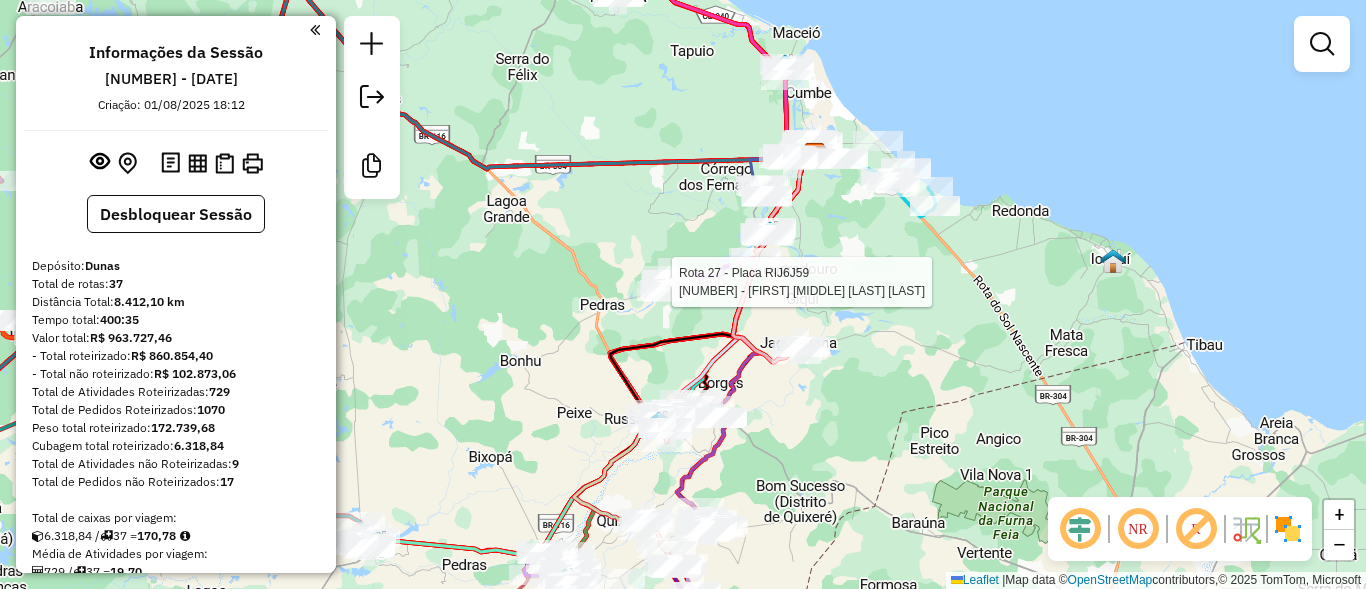 select on "**********" 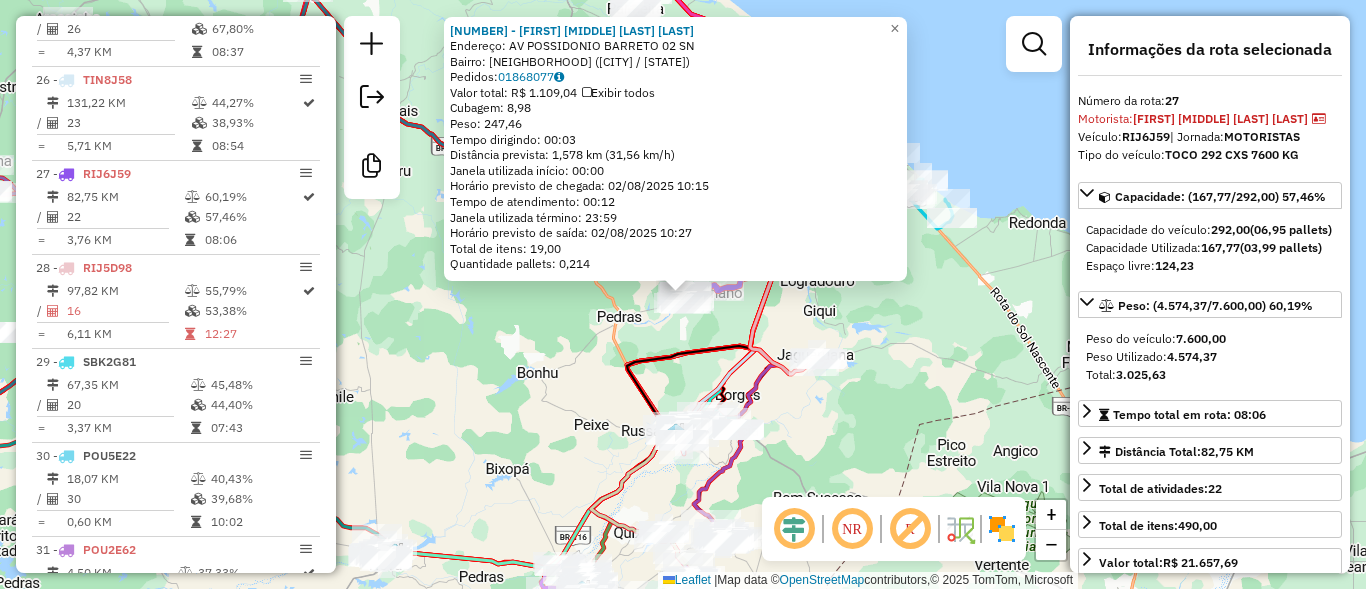 scroll, scrollTop: 3259, scrollLeft: 0, axis: vertical 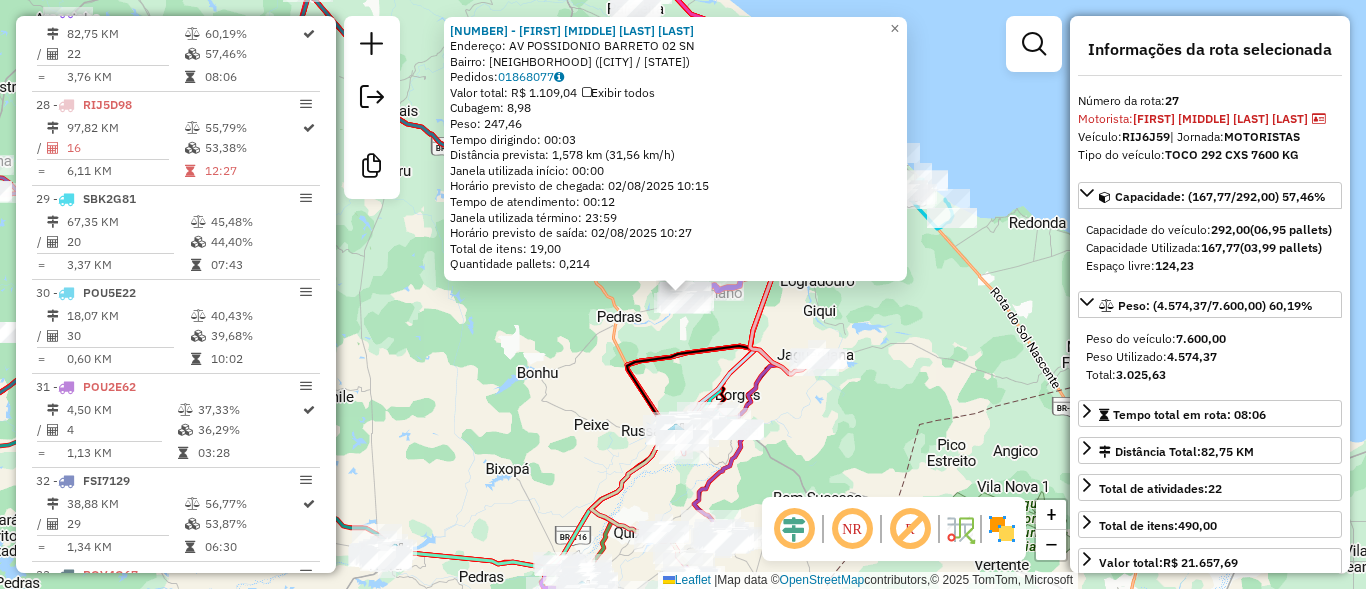 click on "1339 - JOAO DELFINO BEZERRA  Endereço: AV  POSSIDONIO BARRETO 02          SN   Bairro: CENTRO (PALHANO / CE)   Pedidos:  01868077   Valor total: R$ 1.109,04   Exibir todos   Cubagem: 8,98  Peso: 247,46  Tempo dirigindo: 00:03   Distância prevista: 1,578 km (31,56 km/h)   Janela utilizada início: 00:00   Horário previsto de chegada: 02/08/2025 10:15   Tempo de atendimento: 00:12   Janela utilizada término: 23:59   Horário previsto de saída: 02/08/2025 10:27   Total de itens: 19,00   Quantidade pallets: 0,214  × Janela de atendimento Grade de atendimento Capacidade Transportadoras Veículos Cliente Pedidos  Rotas Selecione os dias de semana para filtrar as janelas de atendimento  Seg   Ter   Qua   Qui   Sex   Sáb   Dom  Informe o período da janela de atendimento: De: Até:  Filtrar exatamente a janela do cliente  Considerar janela de atendimento padrão  Selecione os dias de semana para filtrar as grades de atendimento  Seg   Ter   Qua   Qui   Sex   Sáb   Dom   Peso mínimo:   Peso máximo:   De:  +" 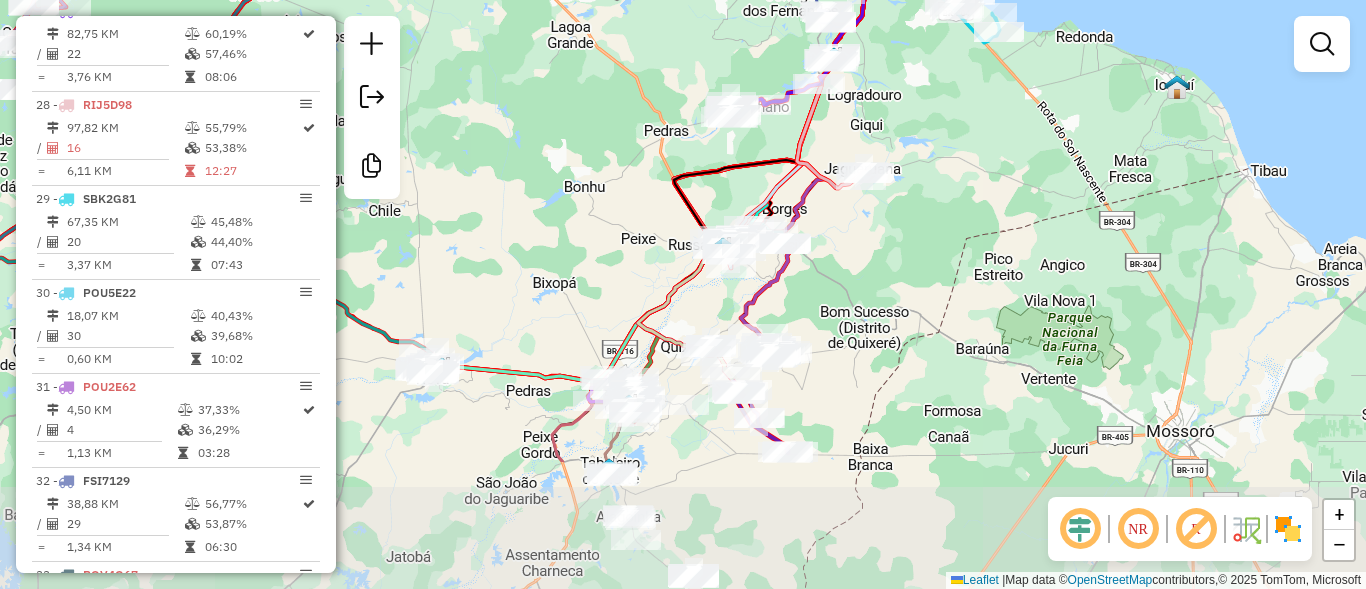 drag, startPoint x: 578, startPoint y: 329, endPoint x: 582, endPoint y: 261, distance: 68.117546 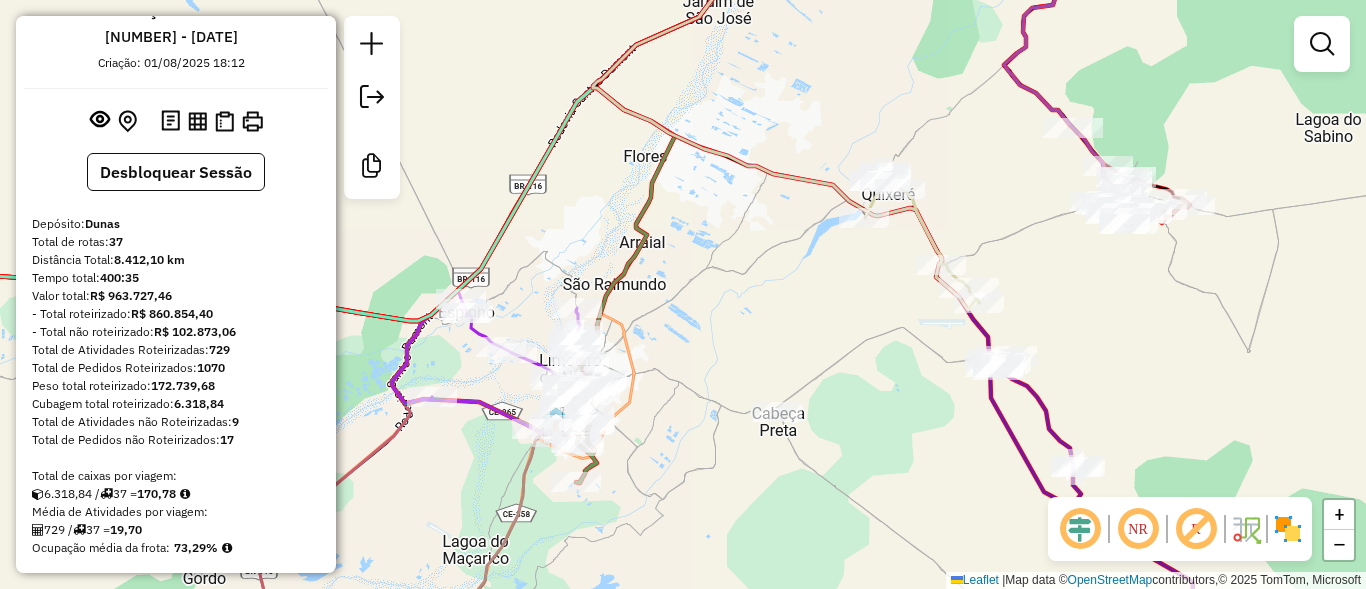 scroll, scrollTop: 0, scrollLeft: 0, axis: both 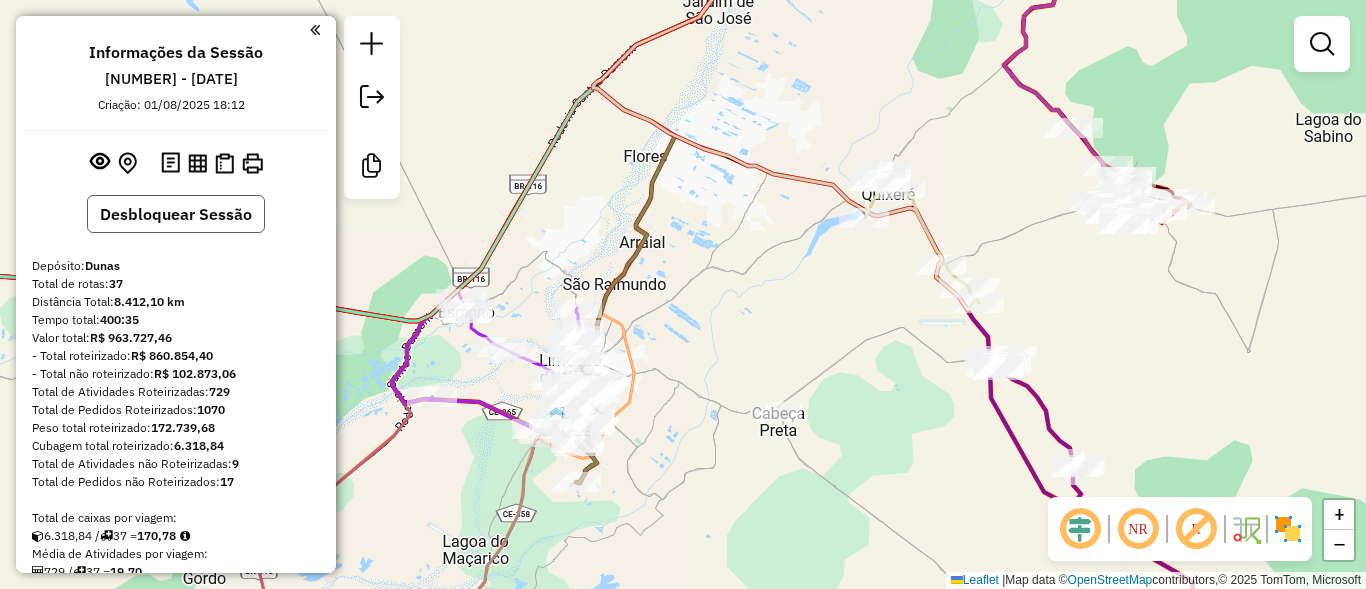 click on "Desbloquear Sessão" at bounding box center [176, 214] 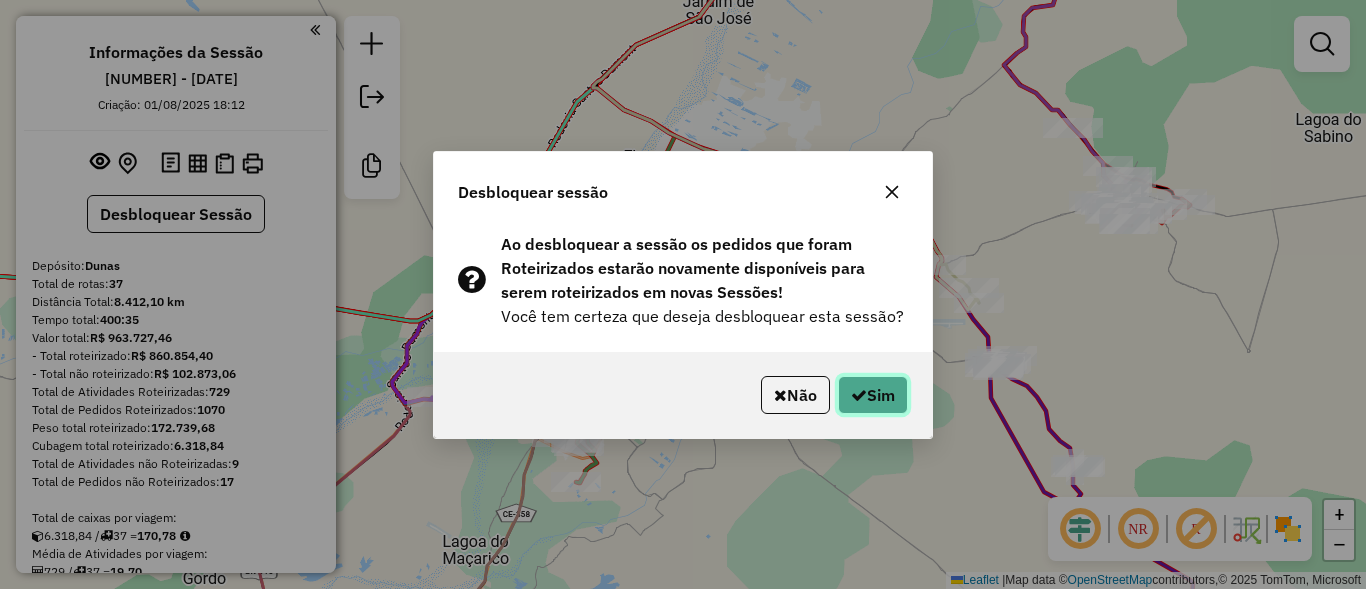 click on "Sim" 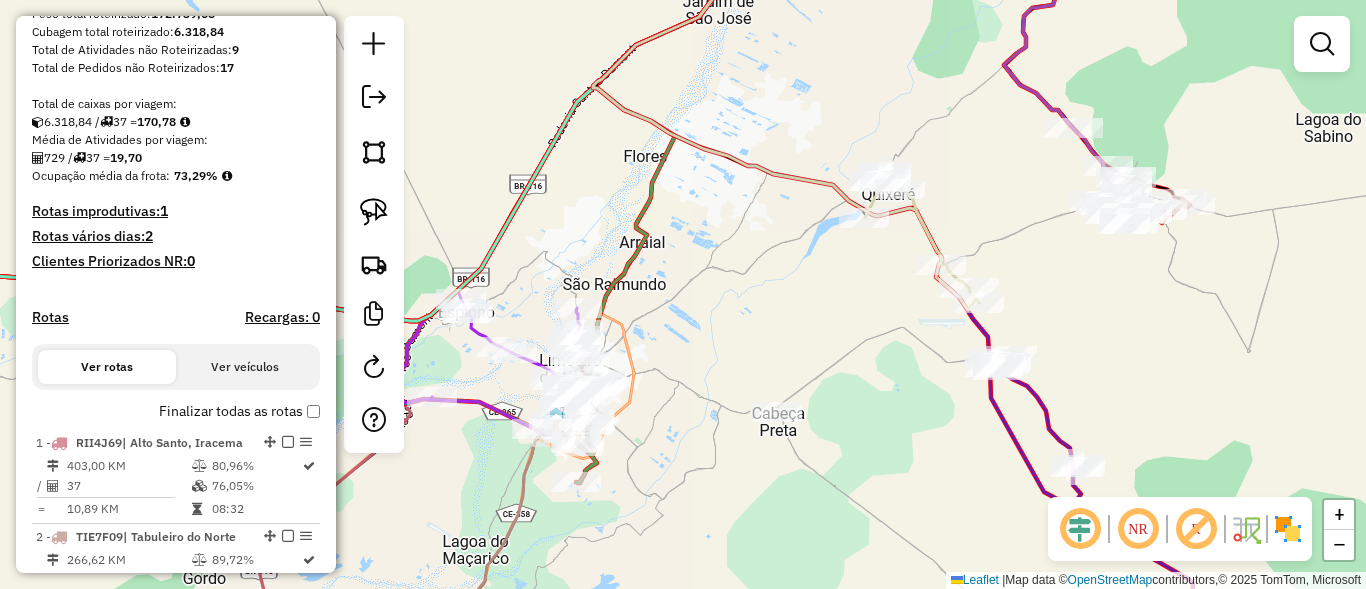 scroll, scrollTop: 600, scrollLeft: 0, axis: vertical 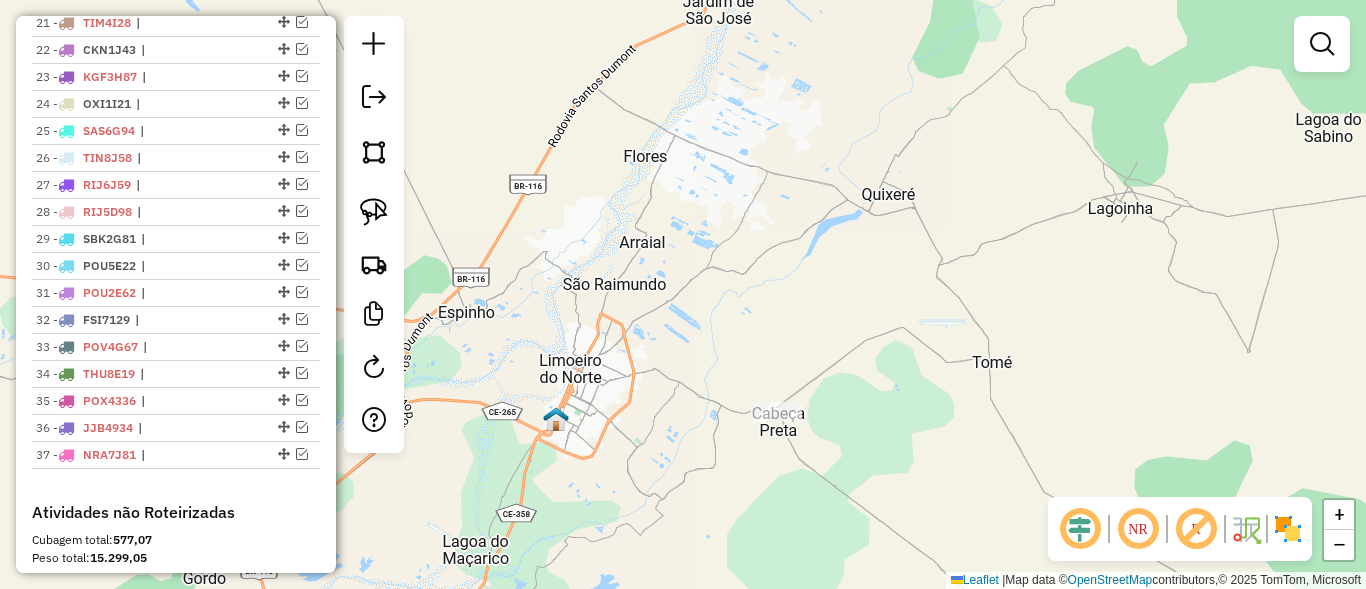 drag, startPoint x: 293, startPoint y: 184, endPoint x: 607, endPoint y: 237, distance: 318.44153 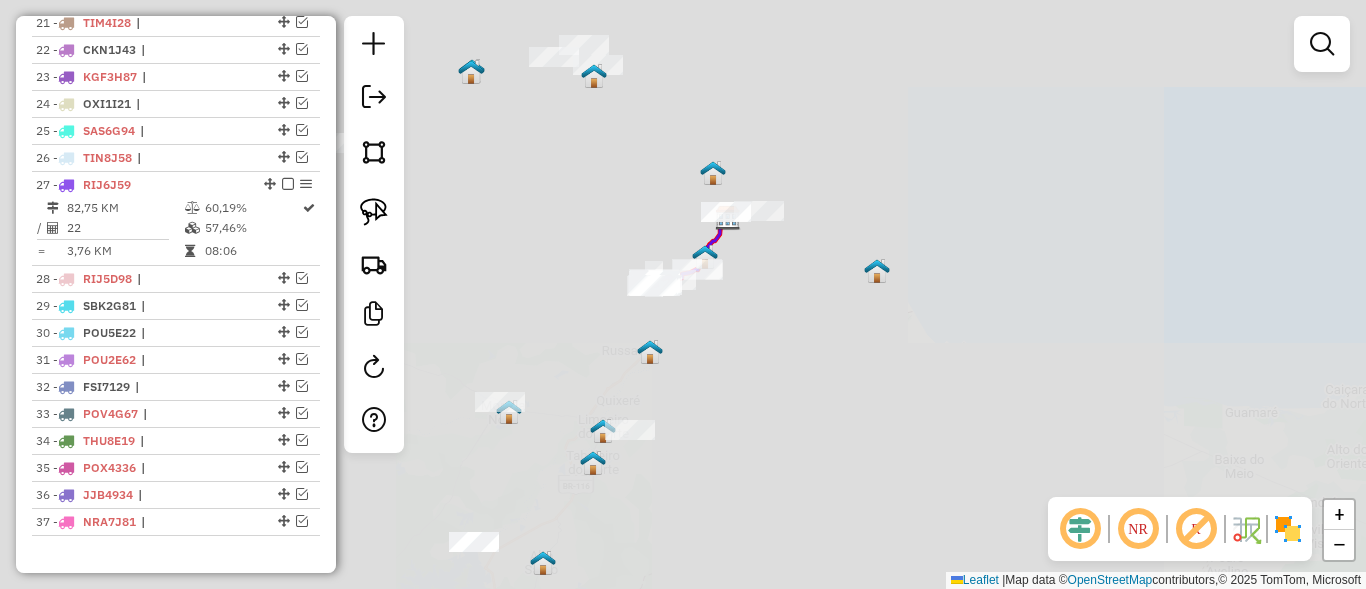 drag, startPoint x: 731, startPoint y: 266, endPoint x: 669, endPoint y: 422, distance: 167.869 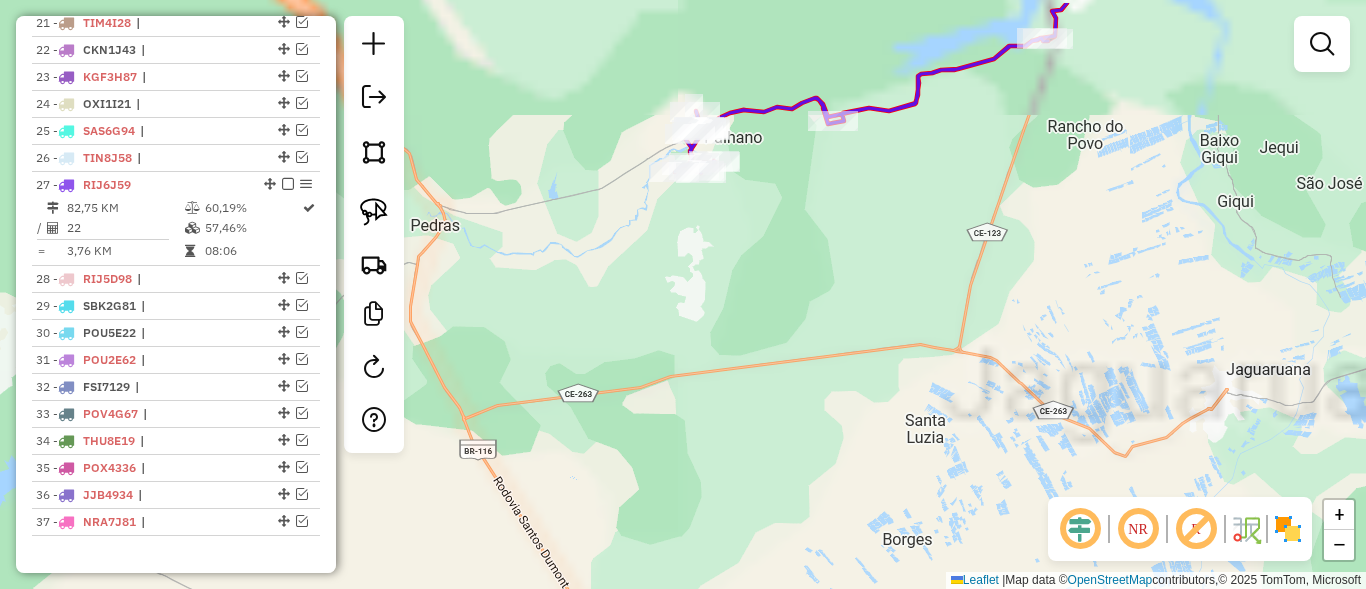 drag, startPoint x: 782, startPoint y: 375, endPoint x: 729, endPoint y: 494, distance: 130.26895 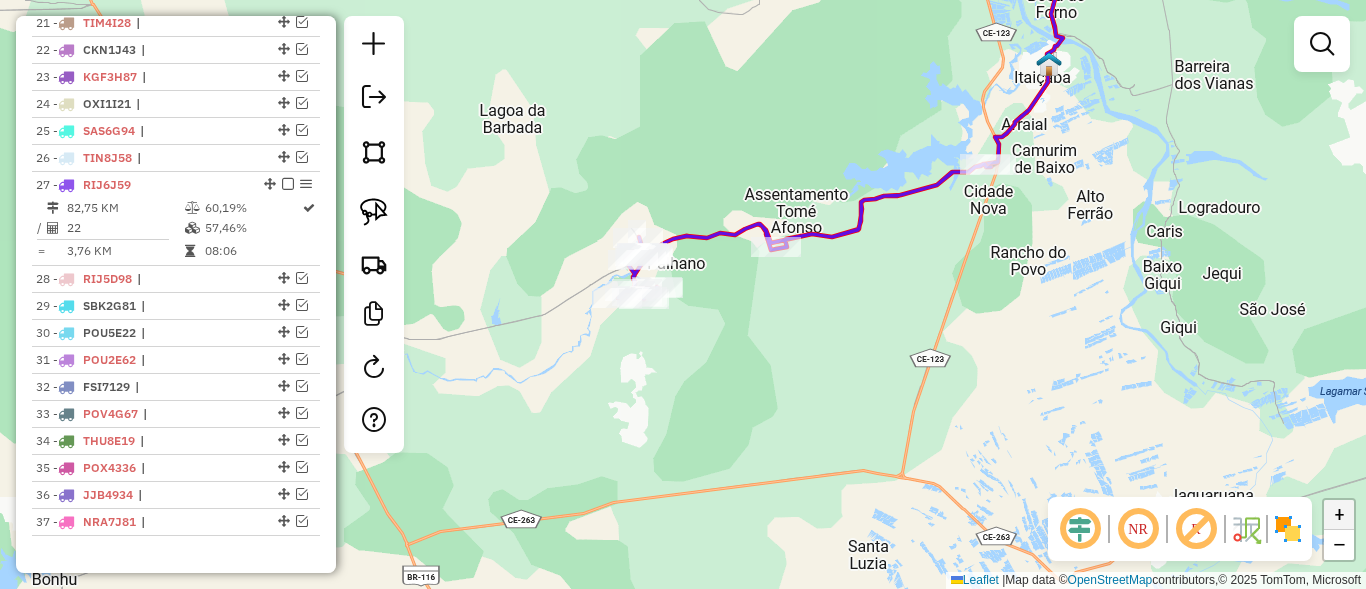 click on "+" 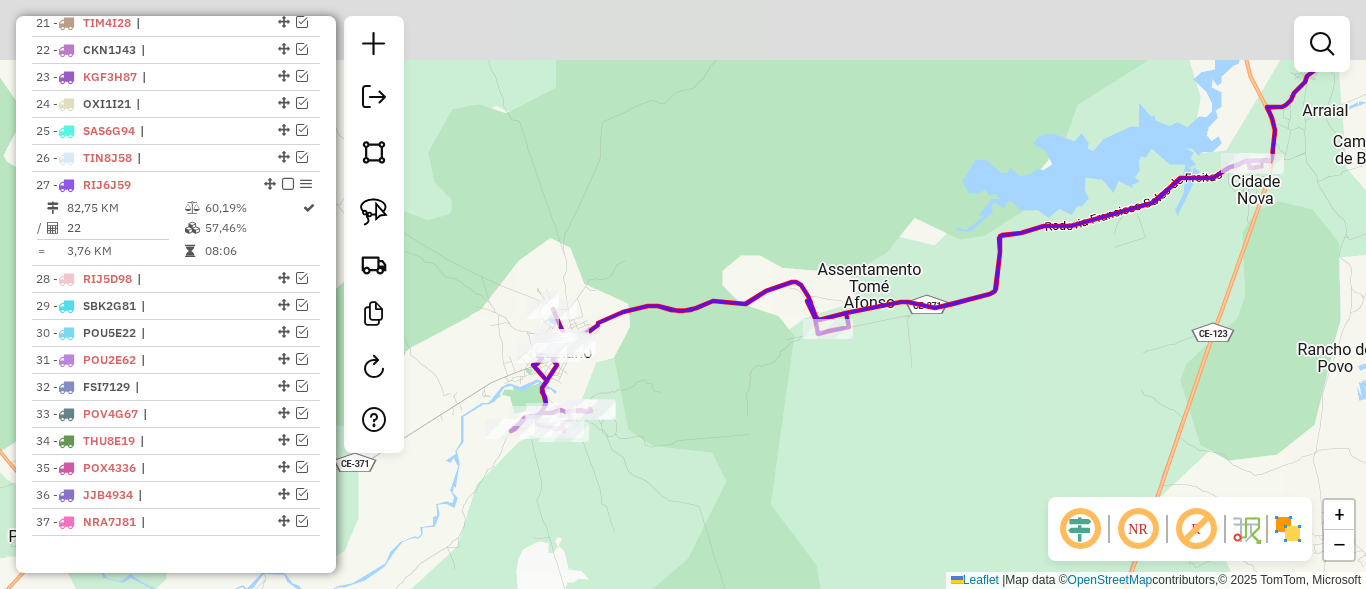 drag, startPoint x: 1065, startPoint y: 309, endPoint x: 1024, endPoint y: 438, distance: 135.35878 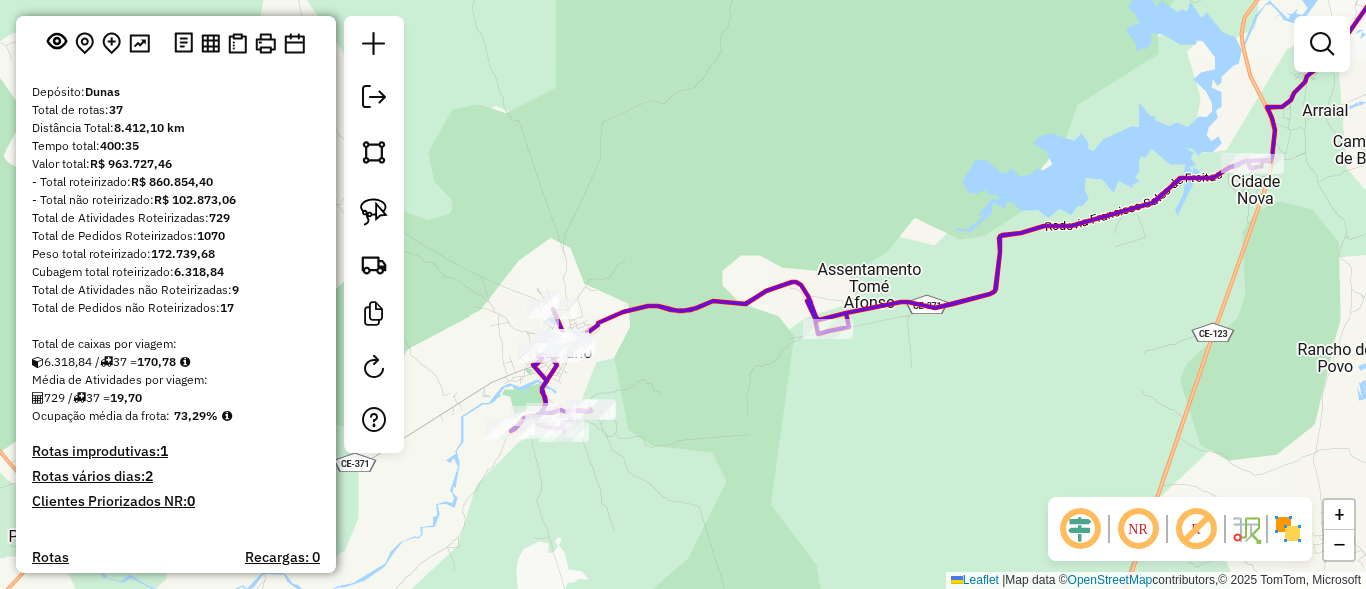 scroll, scrollTop: 0, scrollLeft: 0, axis: both 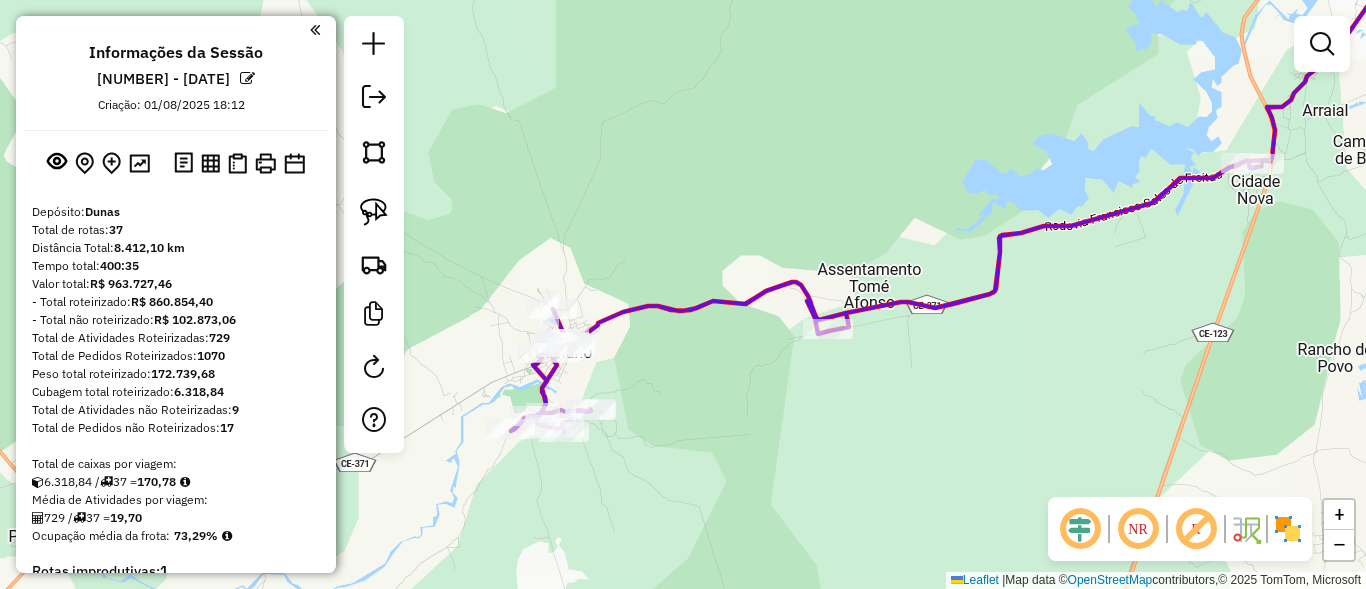 click at bounding box center (315, 30) 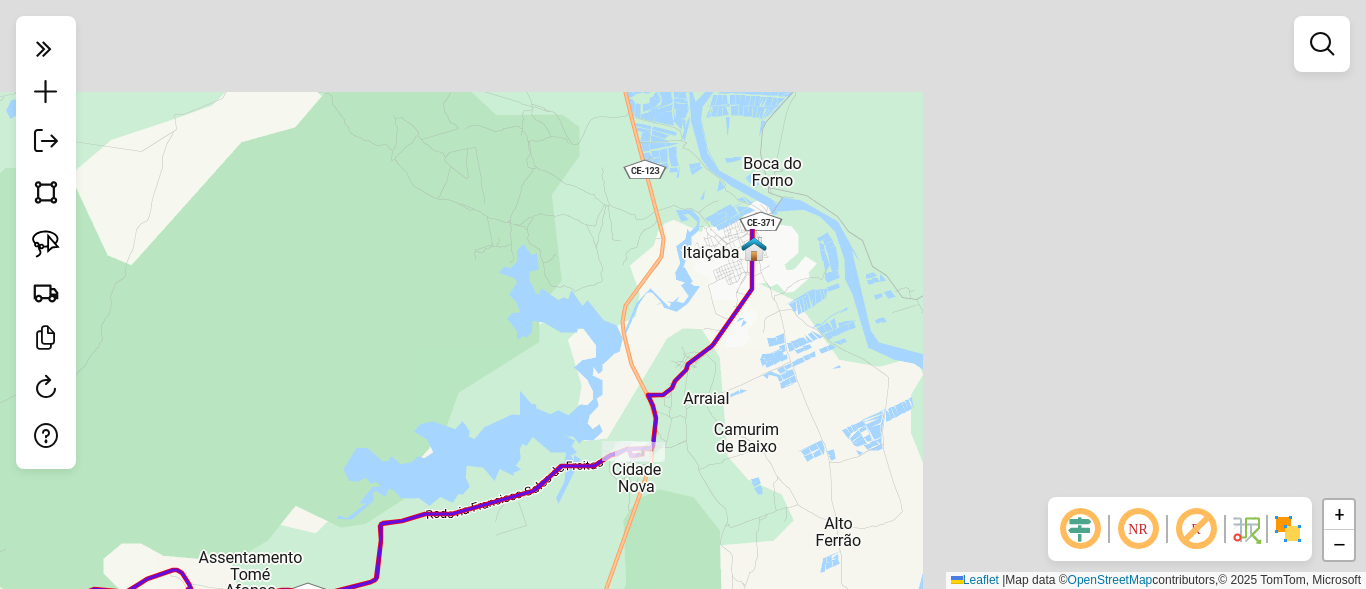 drag, startPoint x: 1105, startPoint y: 357, endPoint x: 682, endPoint y: 344, distance: 423.1997 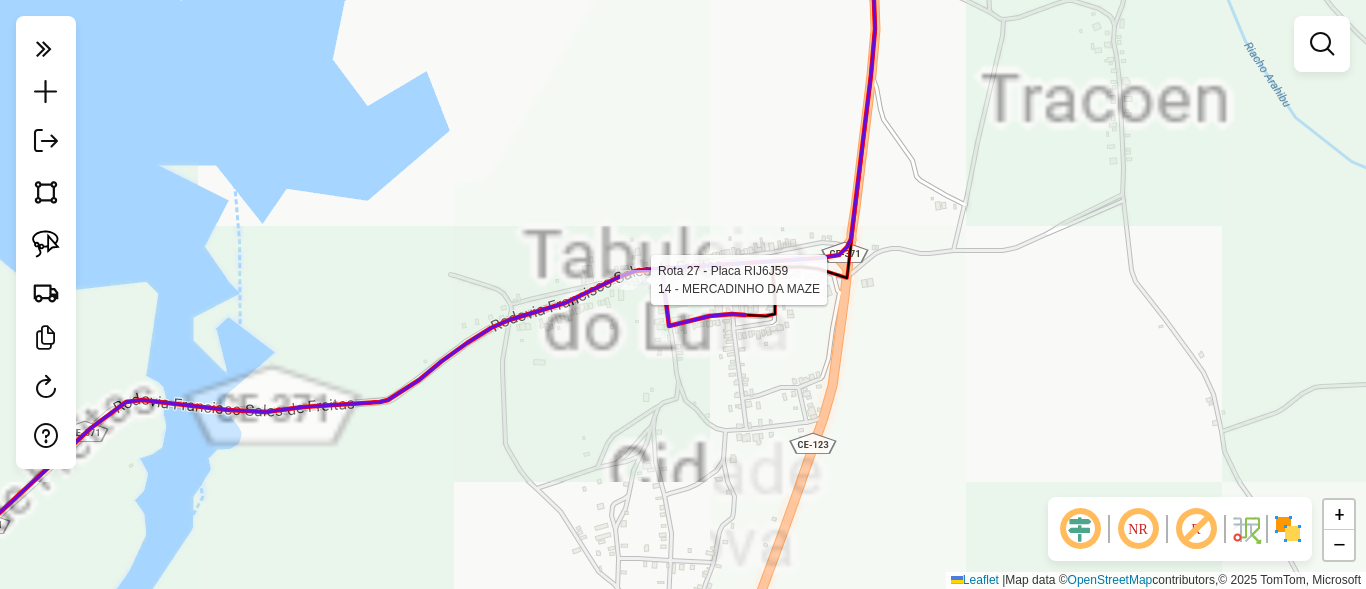 select on "**********" 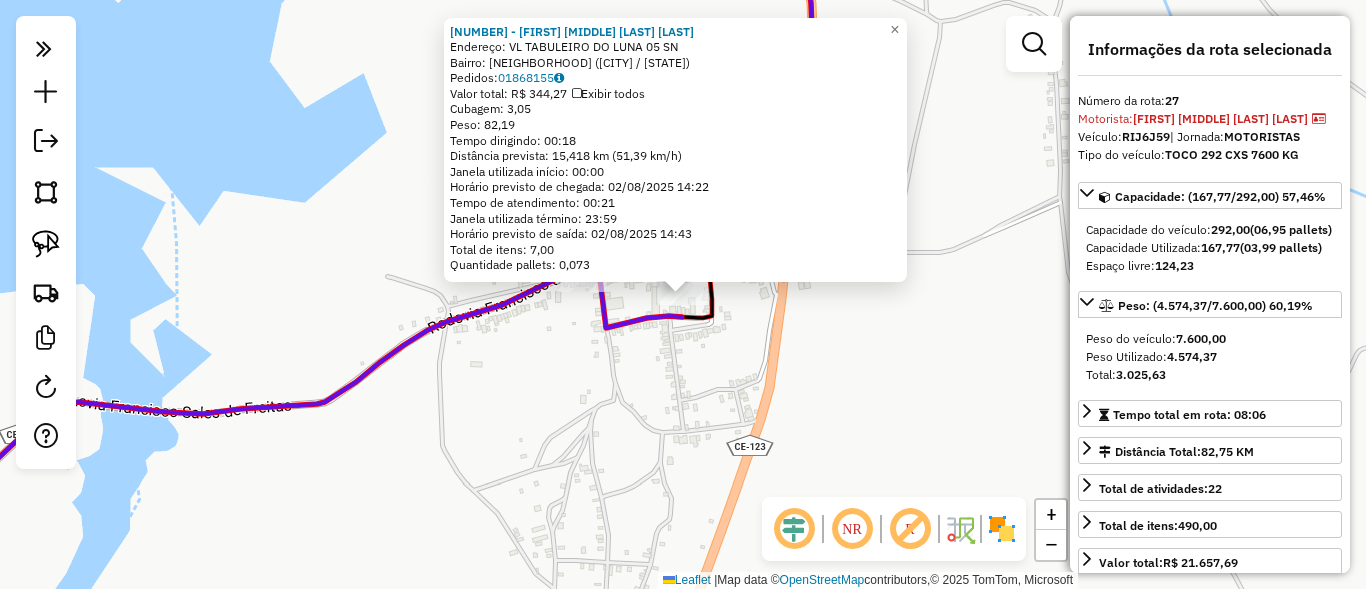 click on "695 - LUIS FERNANDO PEREIRA DAMASCENO  Endereço: VL  TABULEIRO DO LUNA 05           SN   Bairro: CENTRO (PALHANO / CE)   Pedidos:  01868155   Valor total: R$ 344,27   Exibir todos   Cubagem: 3,05  Peso: 82,19  Tempo dirigindo: 00:18   Distância prevista: 15,418 km (51,39 km/h)   Janela utilizada início: 00:00   Horário previsto de chegada: 02/08/2025 14:22   Tempo de atendimento: 00:21   Janela utilizada término: 23:59   Horário previsto de saída: 02/08/2025 14:43   Total de itens: 7,00   Quantidade pallets: 0,073  × Janela de atendimento Grade de atendimento Capacidade Transportadoras Veículos Cliente Pedidos  Rotas Selecione os dias de semana para filtrar as janelas de atendimento  Seg   Ter   Qua   Qui   Sex   Sáb   Dom  Informe o período da janela de atendimento: De: Até:  Filtrar exatamente a janela do cliente  Considerar janela de atendimento padrão  Selecione os dias de semana para filtrar as grades de atendimento  Seg   Ter   Qua   Qui   Sex   Sáb   Dom   Peso mínimo:   Peso máximo:  +" 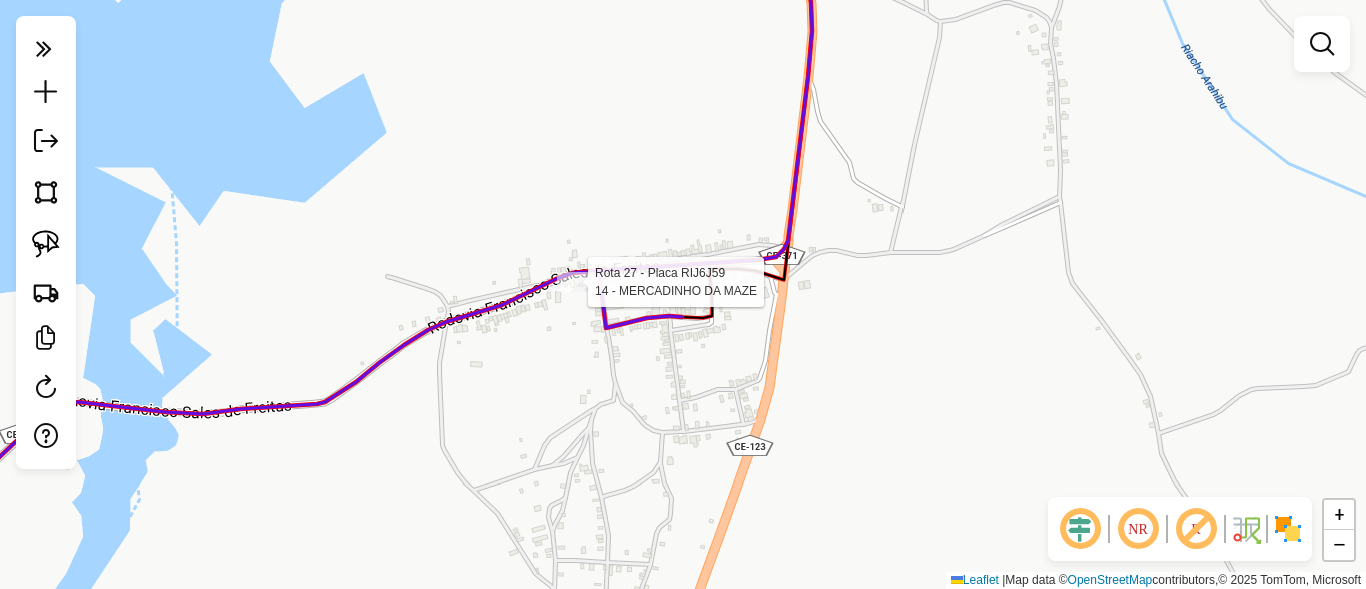 select on "**********" 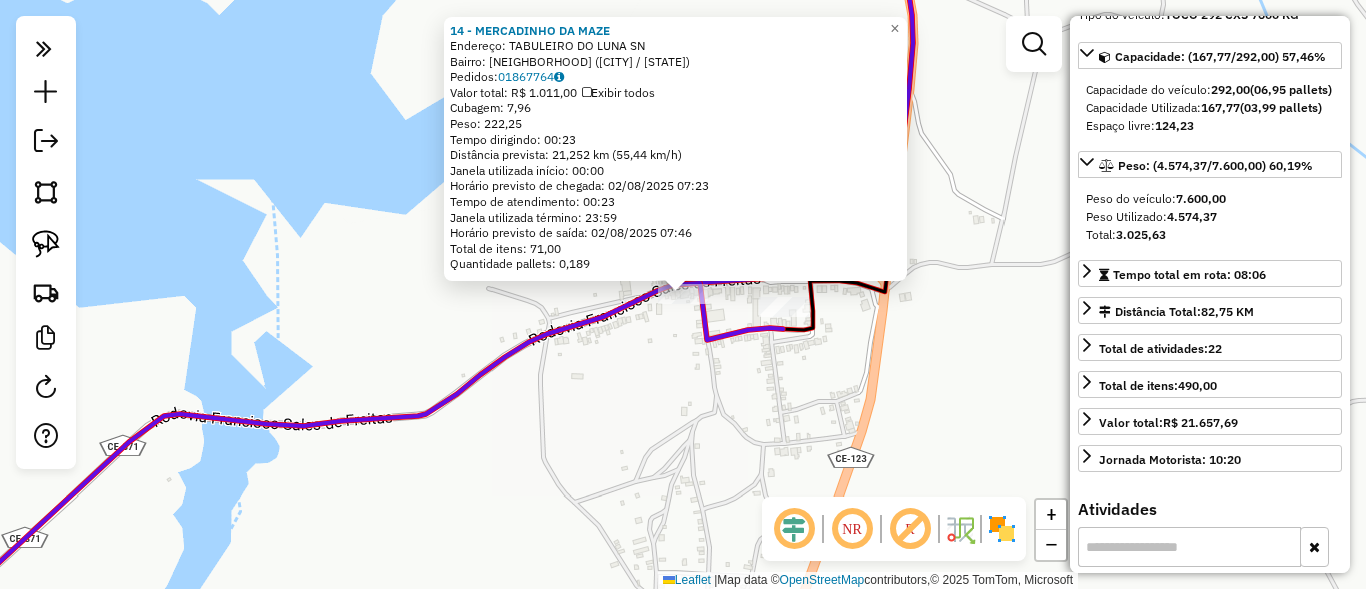 scroll, scrollTop: 0, scrollLeft: 0, axis: both 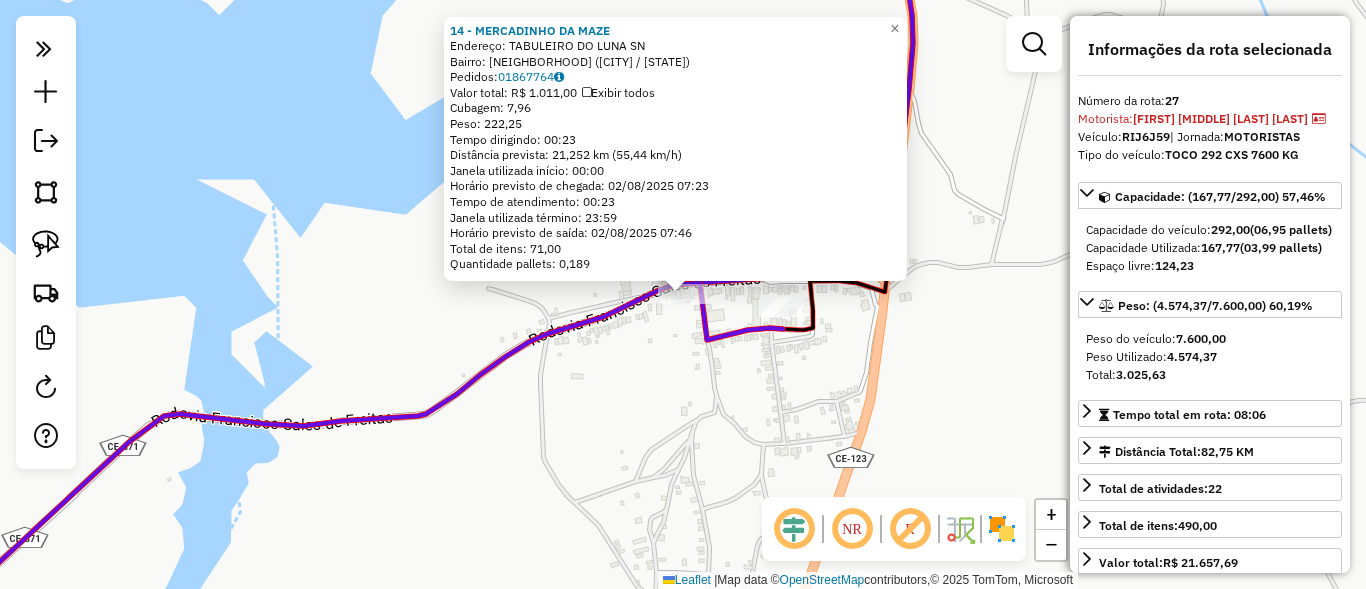 click on "14 - MERCADINHO DA MAZE  Endereço:  TABULEIRO DO LUNA SN   Bairro: CENTRO (PALHANO / CE)   Pedidos:  01867764   Valor total: R$ 1.011,00   Exibir todos   Cubagem: 7,96  Peso: 222,25  Tempo dirigindo: 00:23   Distância prevista: 21,252 km (55,44 km/h)   Janela utilizada início: 00:00   Horário previsto de chegada: 02/08/2025 07:23   Tempo de atendimento: 00:23   Janela utilizada término: 23:59   Horário previsto de saída: 02/08/2025 07:46   Total de itens: 71,00   Quantidade pallets: 0,189  × Janela de atendimento Grade de atendimento Capacidade Transportadoras Veículos Cliente Pedidos  Rotas Selecione os dias de semana para filtrar as janelas de atendimento  Seg   Ter   Qua   Qui   Sex   Sáb   Dom  Informe o período da janela de atendimento: De: Até:  Filtrar exatamente a janela do cliente  Considerar janela de atendimento padrão  Selecione os dias de semana para filtrar as grades de atendimento  Seg   Ter   Qua   Qui   Sex   Sáb   Dom   Considerar clientes sem dia de atendimento cadastrado De:" 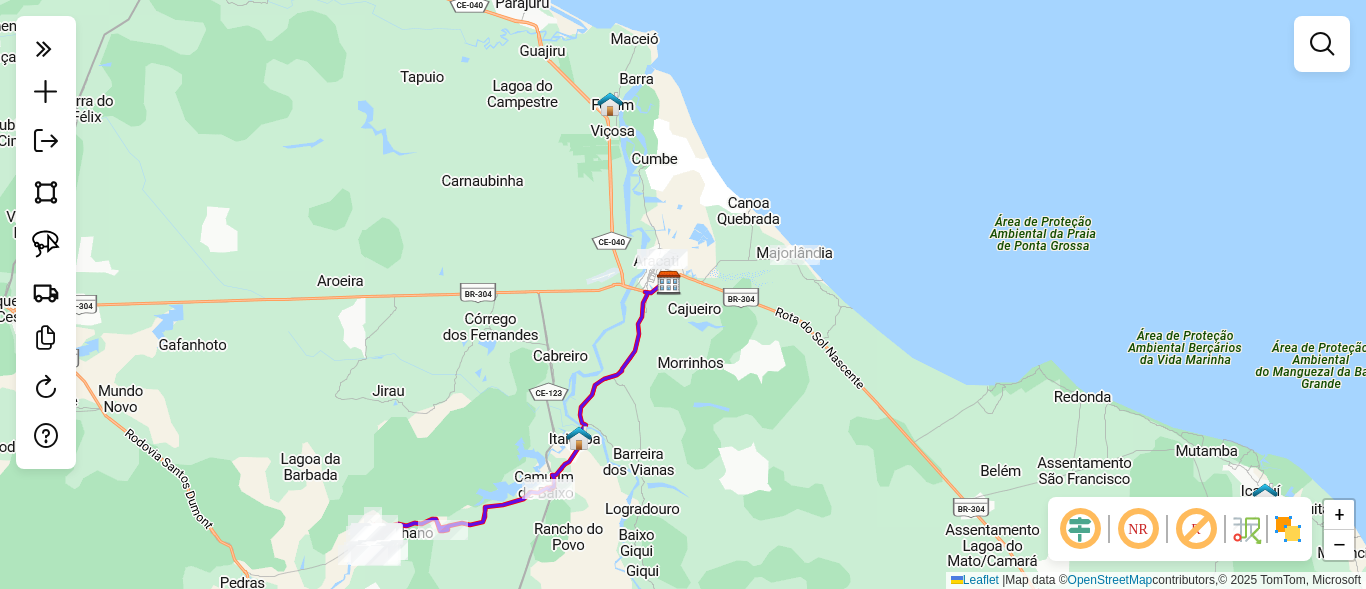 drag, startPoint x: 851, startPoint y: 208, endPoint x: 553, endPoint y: 344, distance: 327.56677 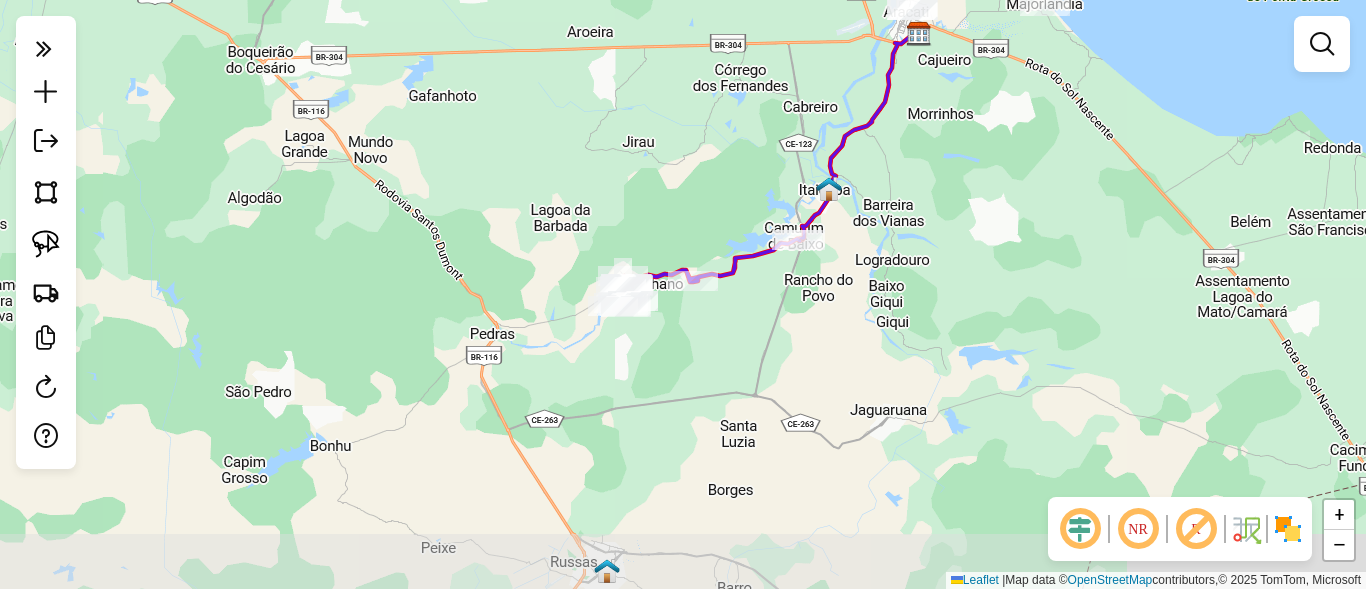 drag, startPoint x: 708, startPoint y: 401, endPoint x: 958, endPoint y: 152, distance: 352.847 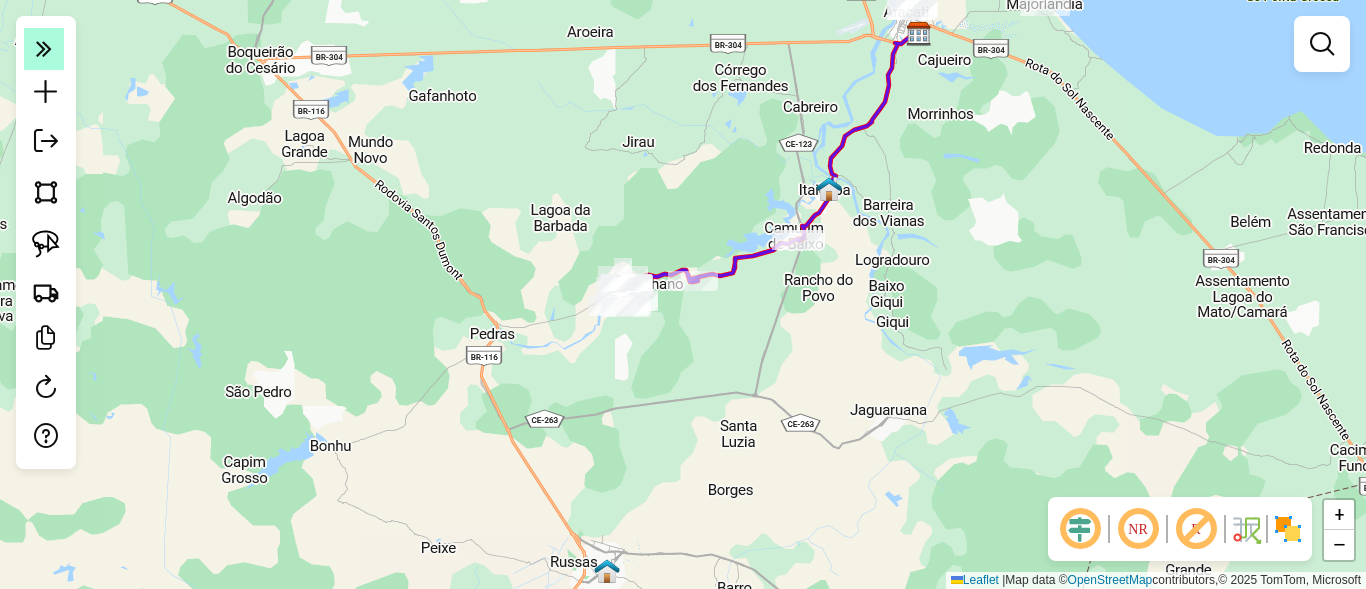 click 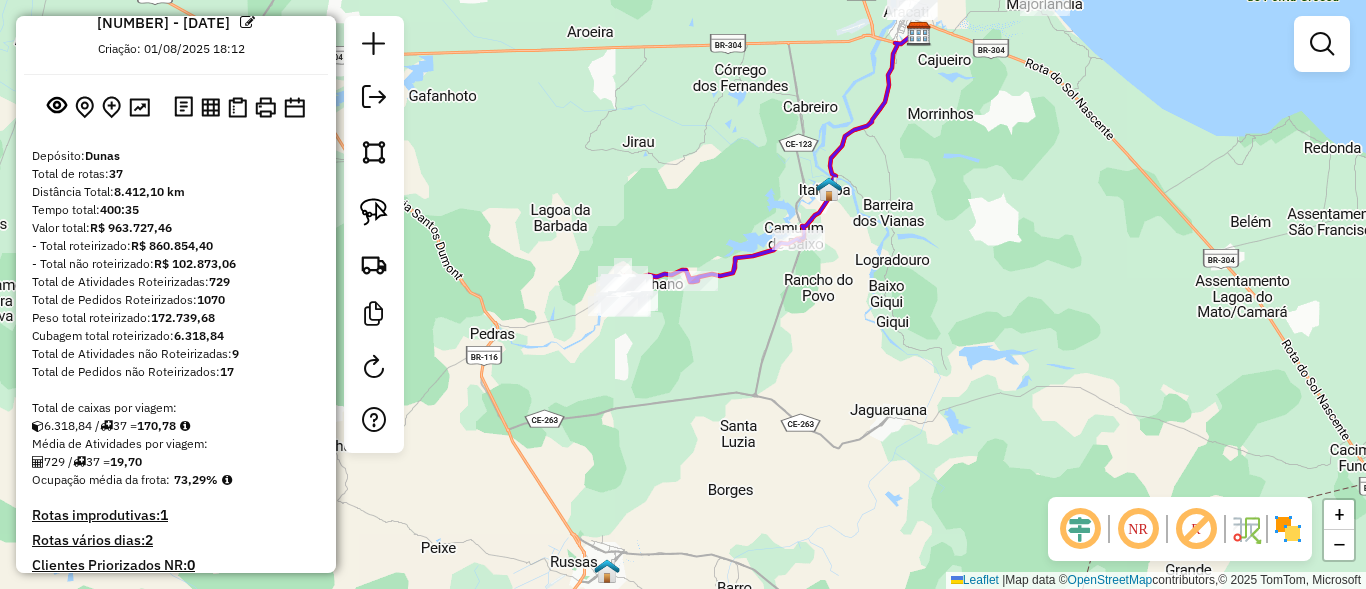 scroll, scrollTop: 0, scrollLeft: 0, axis: both 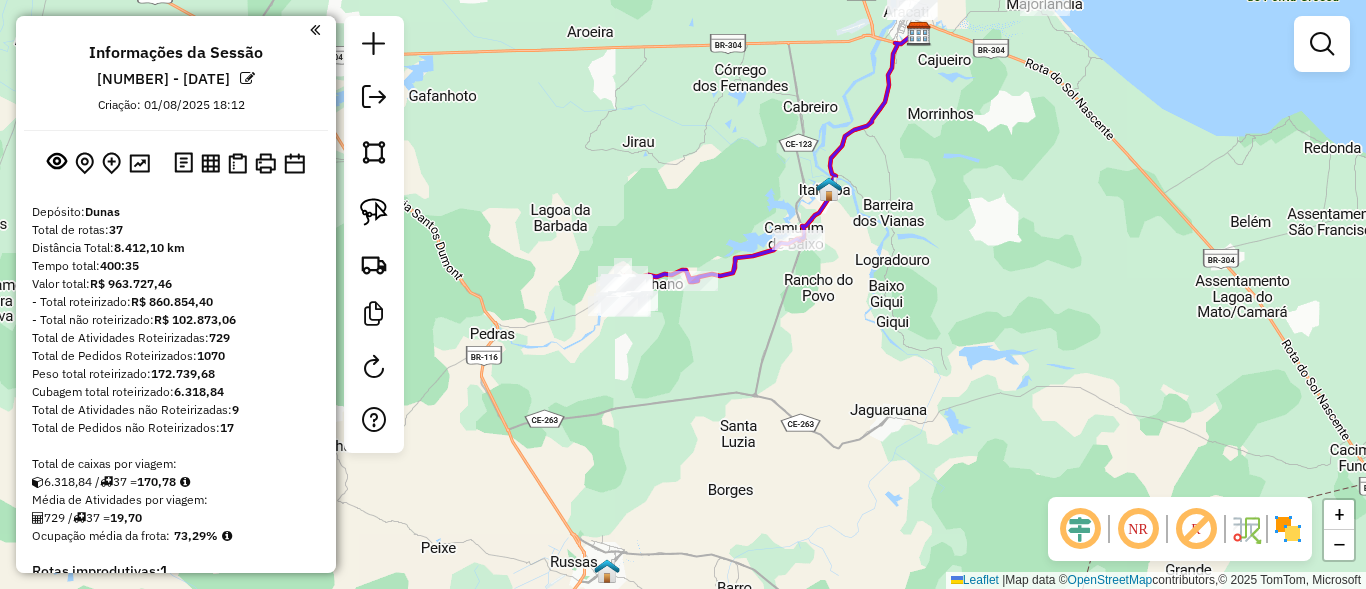 click on "Rota 27 - Placa RIJ6J59  1701 - JOAO NEPOMUCENO ALVES DA SILVA Janela de atendimento Grade de atendimento Capacidade Transportadoras Veículos Cliente Pedidos  Rotas Selecione os dias de semana para filtrar as janelas de atendimento  Seg   Ter   Qua   Qui   Sex   Sáb   Dom  Informe o período da janela de atendimento: De: Até:  Filtrar exatamente a janela do cliente  Considerar janela de atendimento padrão  Selecione os dias de semana para filtrar as grades de atendimento  Seg   Ter   Qua   Qui   Sex   Sáb   Dom   Considerar clientes sem dia de atendimento cadastrado  Clientes fora do dia de atendimento selecionado Filtrar as atividades entre os valores definidos abaixo:  Peso mínimo:   Peso máximo:   Cubagem mínima:   Cubagem máxima:   De:   Até:  Filtrar as atividades entre o tempo de atendimento definido abaixo:  De:   Até:   Considerar capacidade total dos clientes não roteirizados Transportadora: Selecione um ou mais itens Tipo de veículo: Selecione um ou mais itens Veículo: Motorista: Nome:" 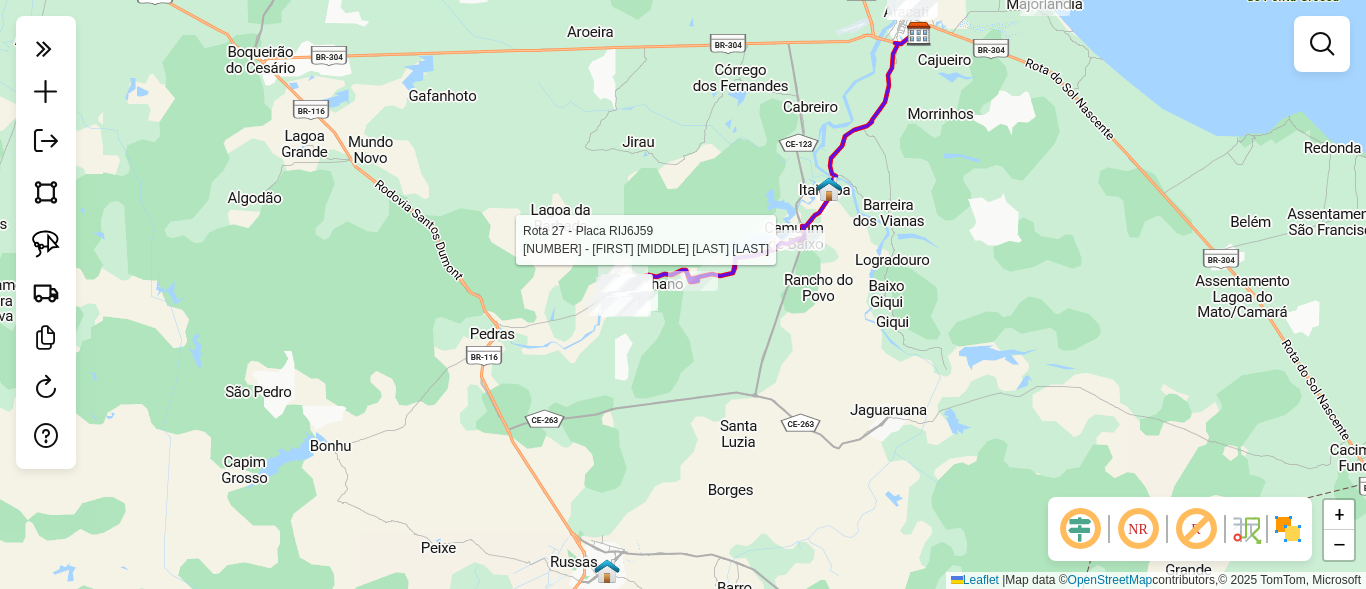 click 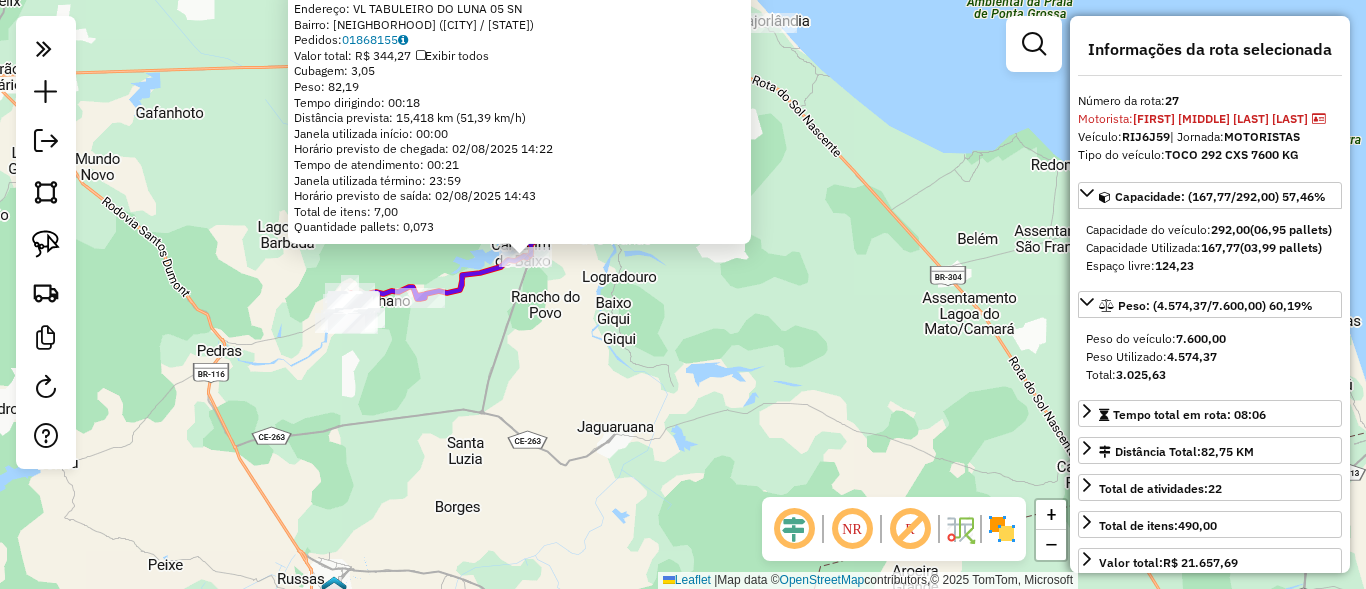 drag, startPoint x: 733, startPoint y: 392, endPoint x: 577, endPoint y: 355, distance: 160.32779 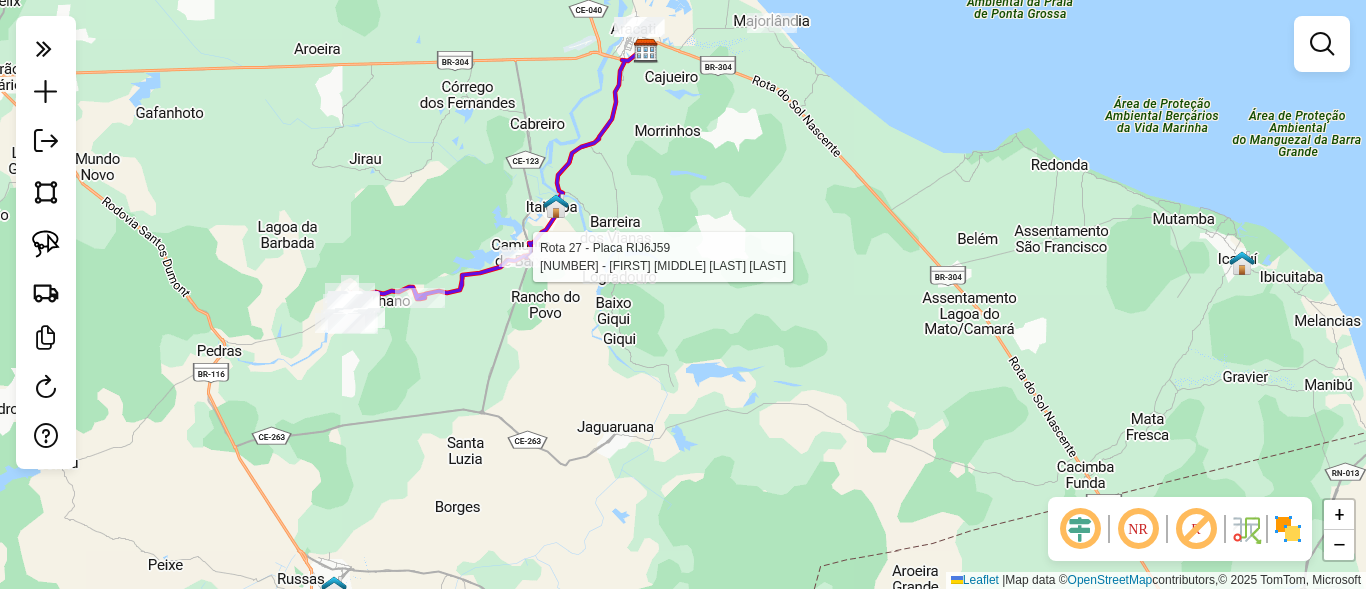 click 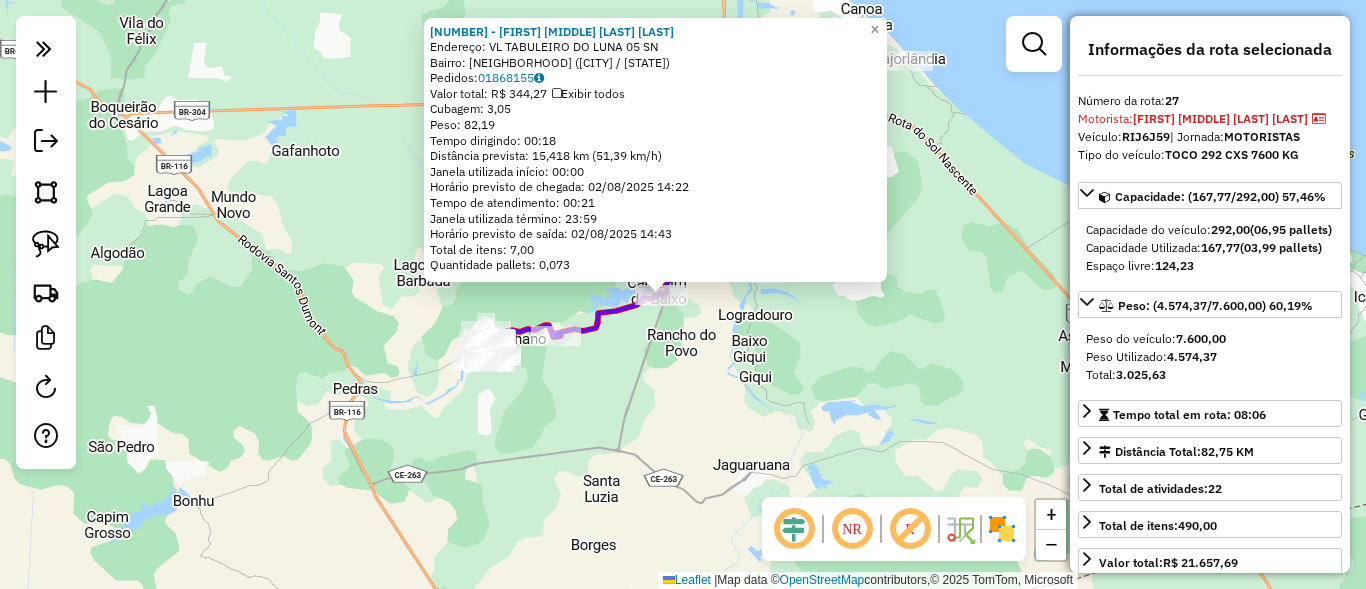 drag, startPoint x: 674, startPoint y: 395, endPoint x: 632, endPoint y: 388, distance: 42.579338 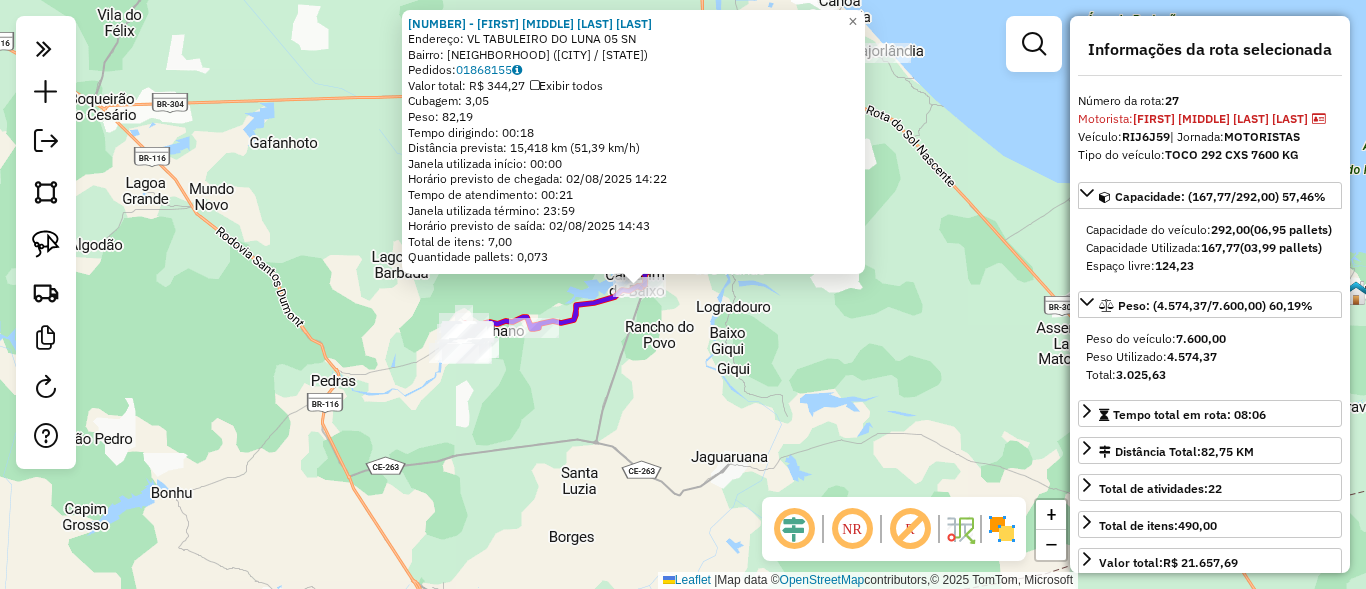 click on "695 - LUIS FERNANDO PEREIRA DAMASCENO  Endereço: VL  TABULEIRO DO LUNA 05           SN   Bairro: CENTRO (PALHANO / CE)   Pedidos:  01868155   Valor total: R$ 344,27   Exibir todos   Cubagem: 3,05  Peso: 82,19  Tempo dirigindo: 00:18   Distância prevista: 15,418 km (51,39 km/h)   Janela utilizada início: 00:00   Horário previsto de chegada: 02/08/2025 14:22   Tempo de atendimento: 00:21   Janela utilizada término: 23:59   Horário previsto de saída: 02/08/2025 14:43   Total de itens: 7,00   Quantidade pallets: 0,073  × Janela de atendimento Grade de atendimento Capacidade Transportadoras Veículos Cliente Pedidos  Rotas Selecione os dias de semana para filtrar as janelas de atendimento  Seg   Ter   Qua   Qui   Sex   Sáb   Dom  Informe o período da janela de atendimento: De: Até:  Filtrar exatamente a janela do cliente  Considerar janela de atendimento padrão  Selecione os dias de semana para filtrar as grades de atendimento  Seg   Ter   Qua   Qui   Sex   Sáb   Dom   Peso mínimo:   Peso máximo:  +" 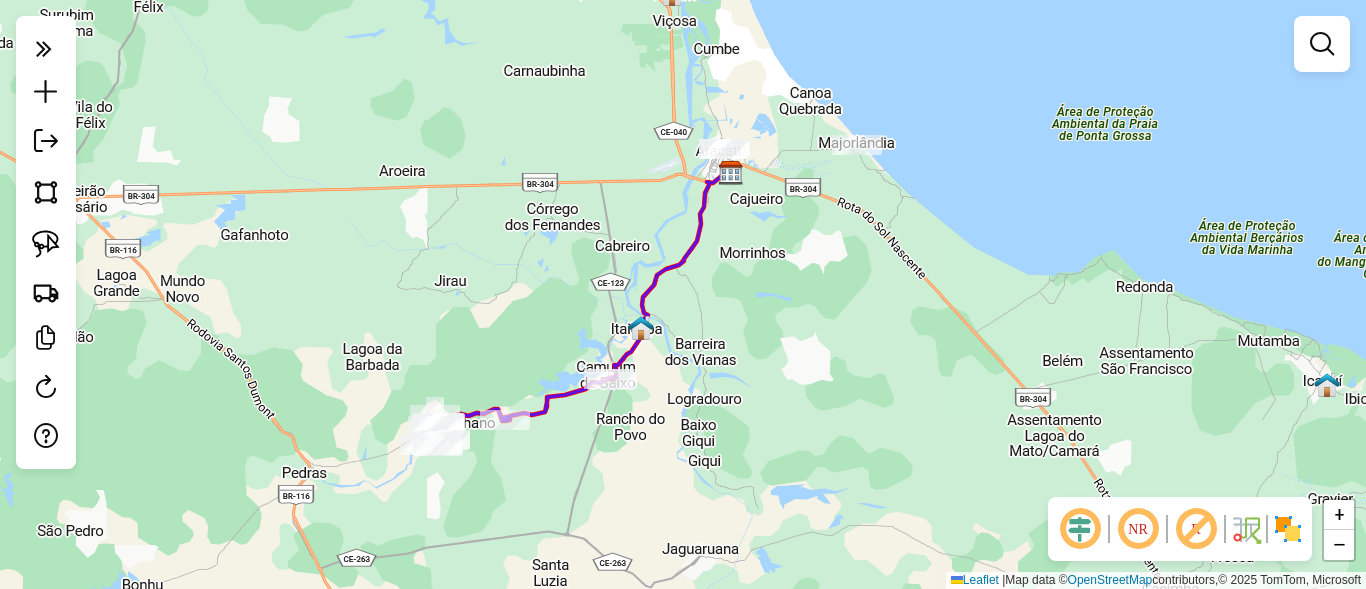 drag, startPoint x: 708, startPoint y: 184, endPoint x: 791, endPoint y: 44, distance: 162.75441 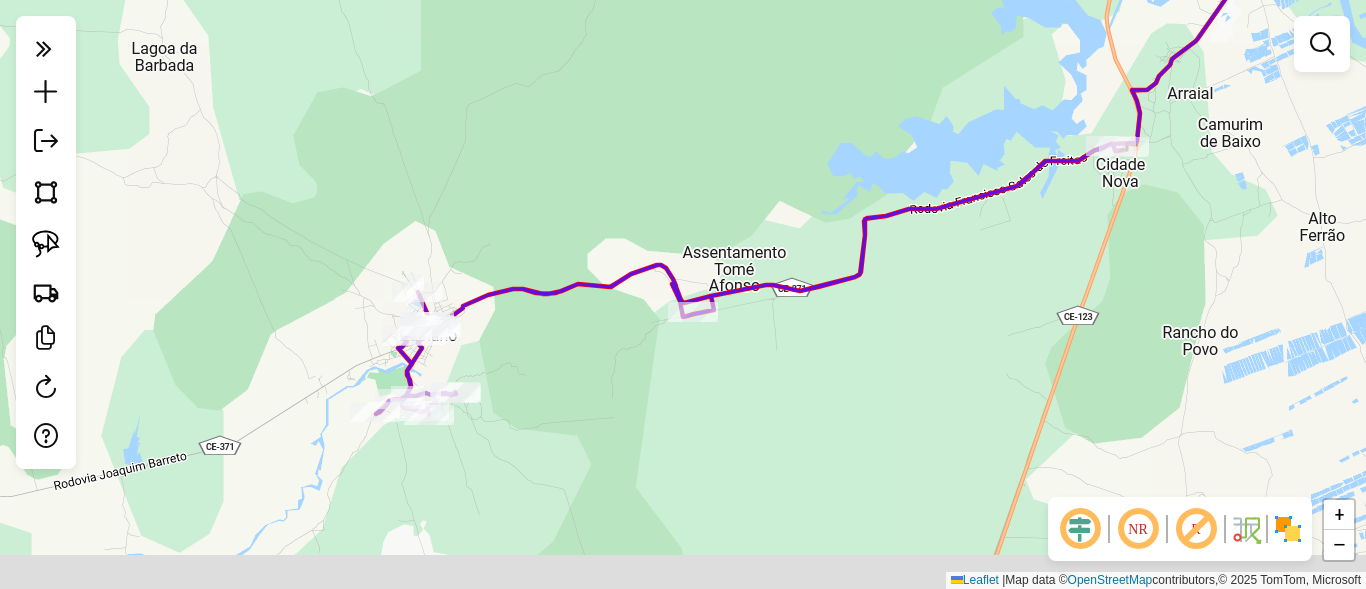 drag, startPoint x: 574, startPoint y: 392, endPoint x: 696, endPoint y: 185, distance: 240.27692 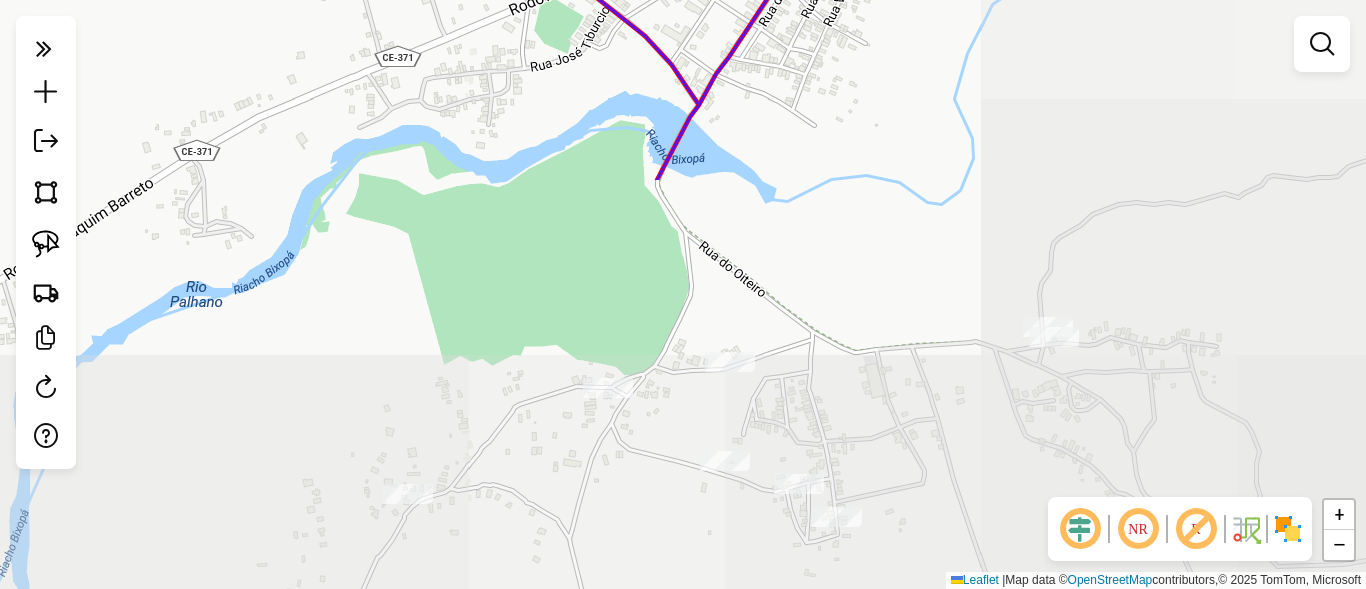 drag, startPoint x: 857, startPoint y: 476, endPoint x: 394, endPoint y: 8, distance: 658.3259 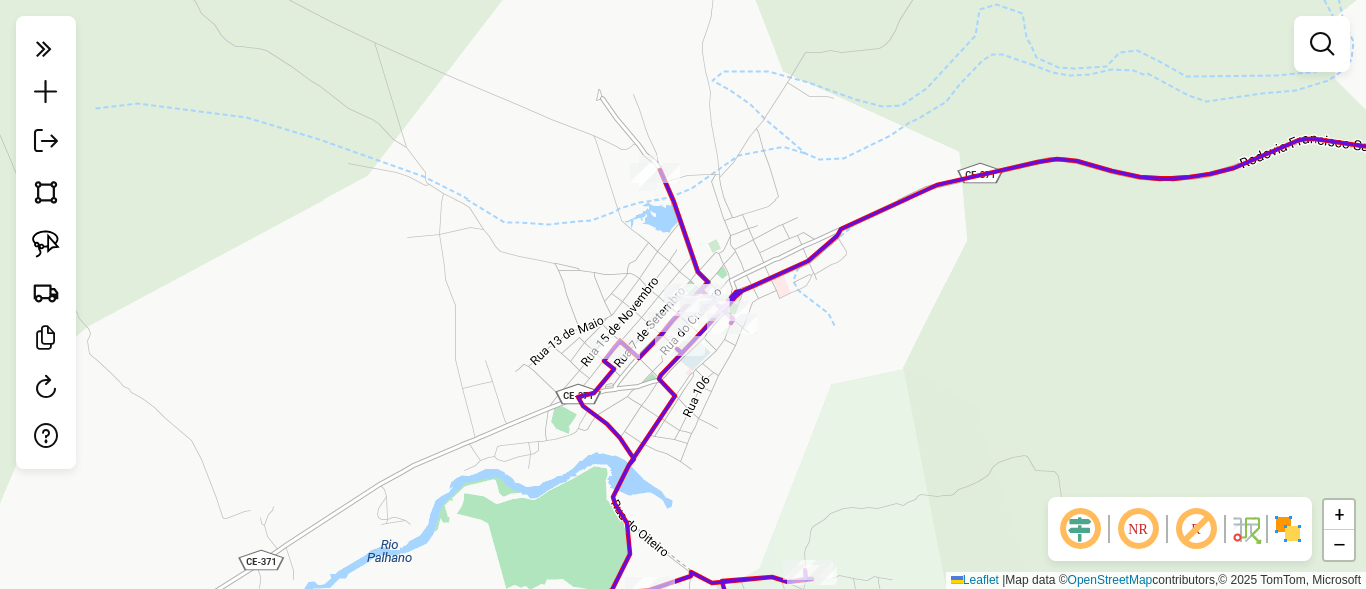 drag, startPoint x: 878, startPoint y: 333, endPoint x: 717, endPoint y: 278, distance: 170.13524 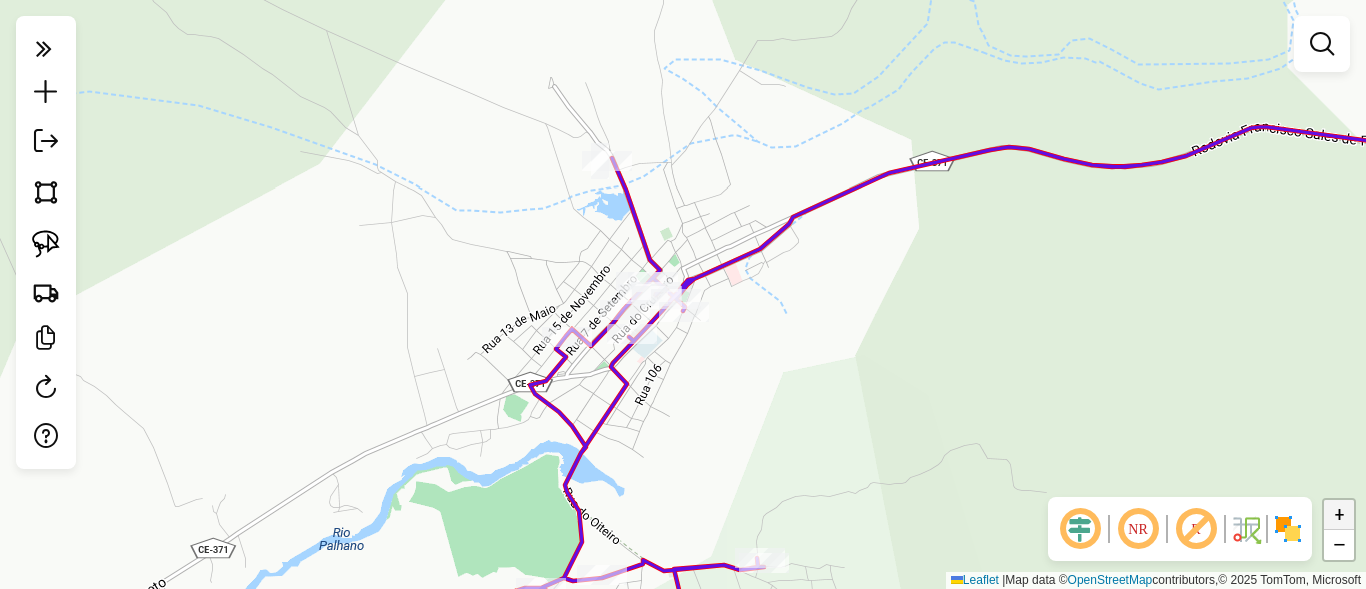 click on "+" 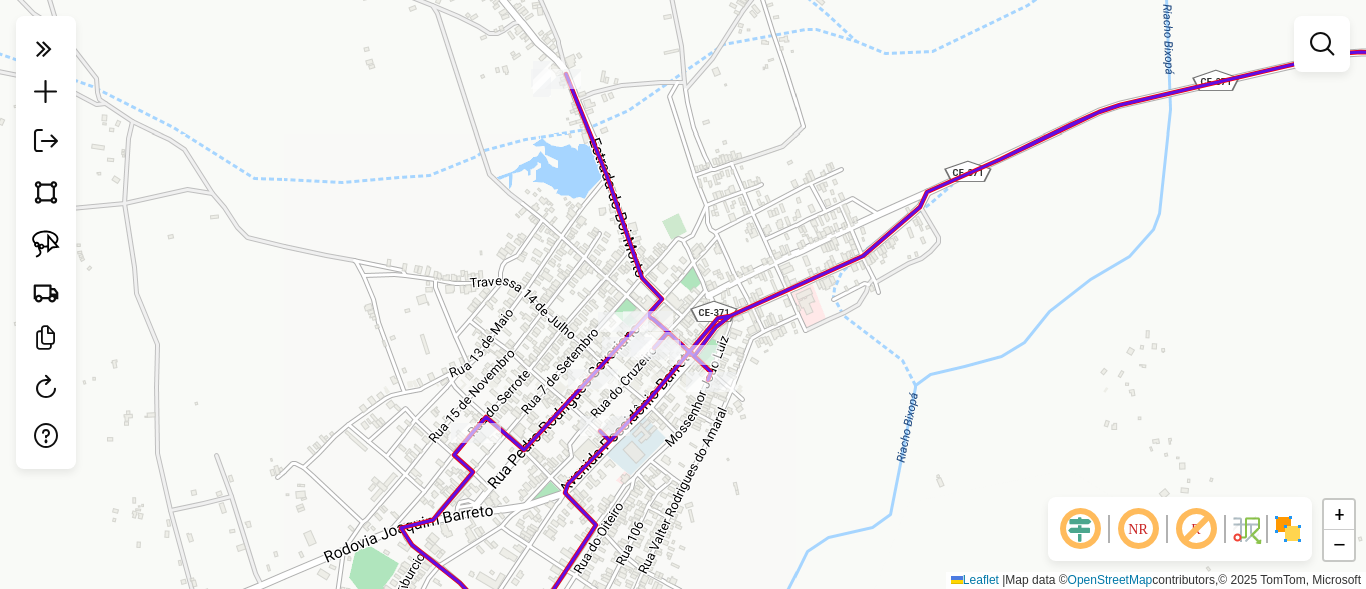 drag, startPoint x: 872, startPoint y: 412, endPoint x: 897, endPoint y: 465, distance: 58.60034 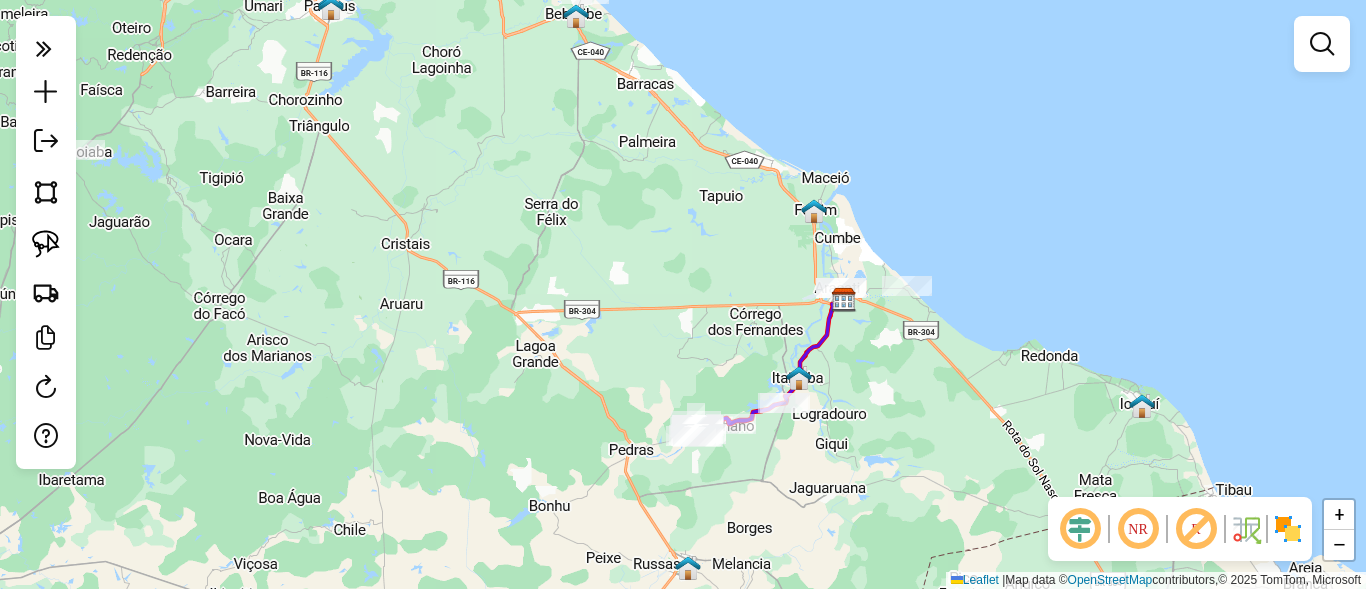 drag, startPoint x: 827, startPoint y: 277, endPoint x: 328, endPoint y: 180, distance: 508.34042 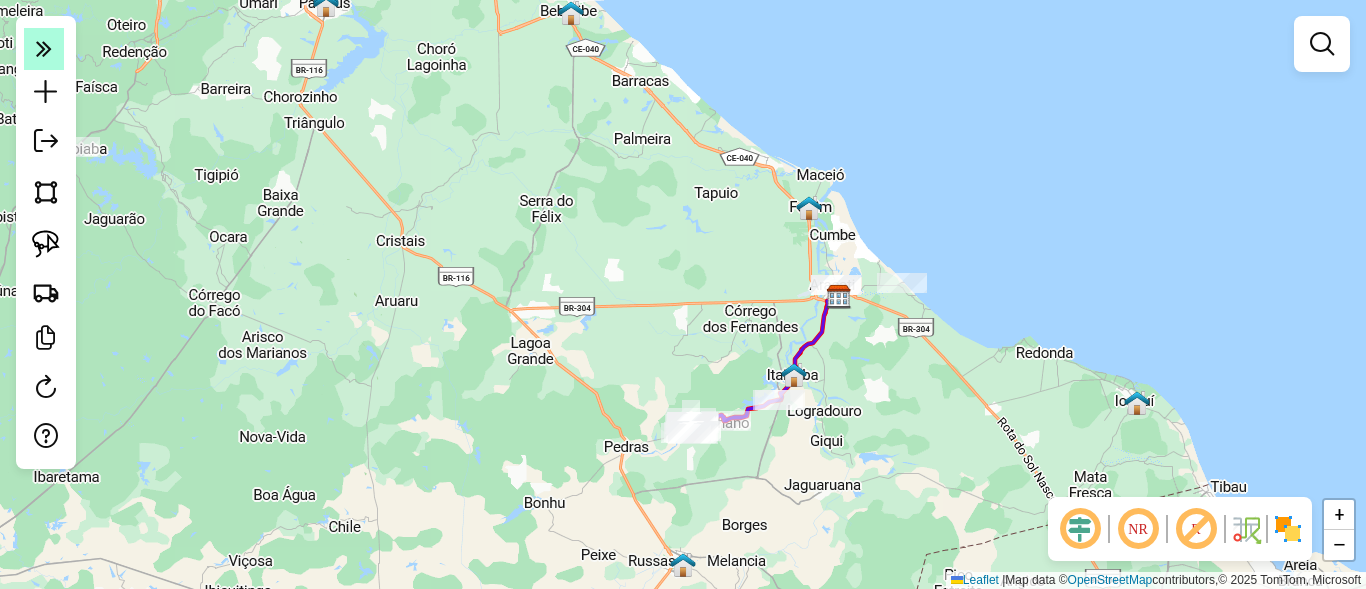 click 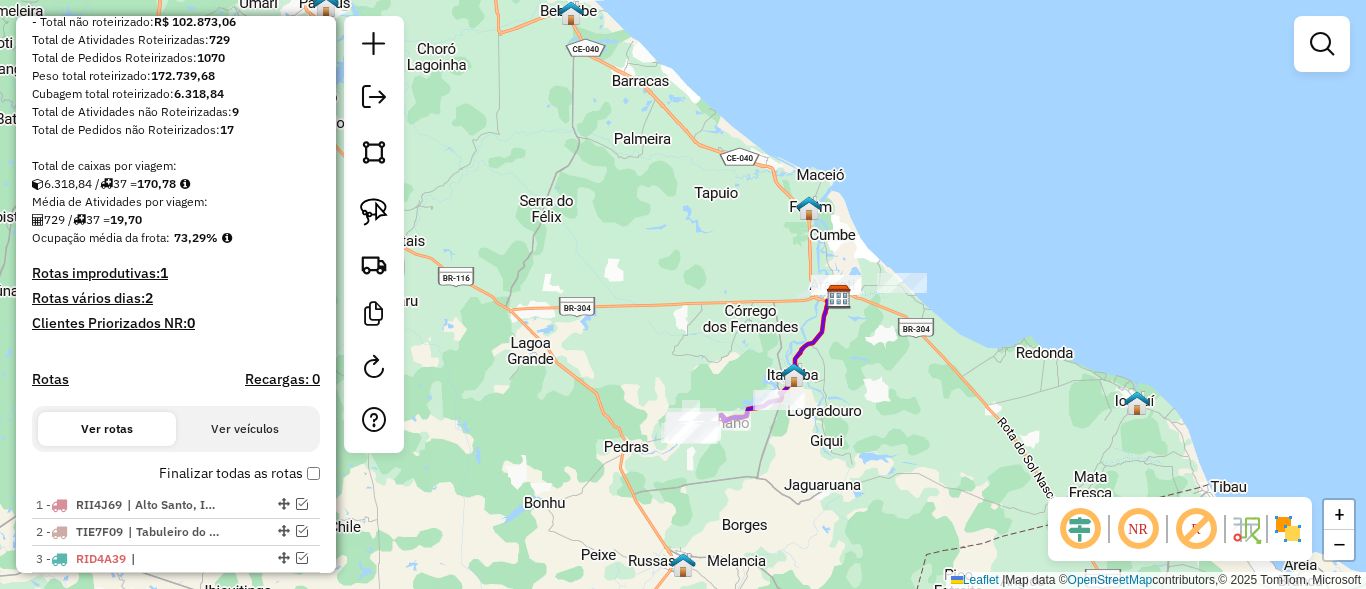 scroll, scrollTop: 360, scrollLeft: 0, axis: vertical 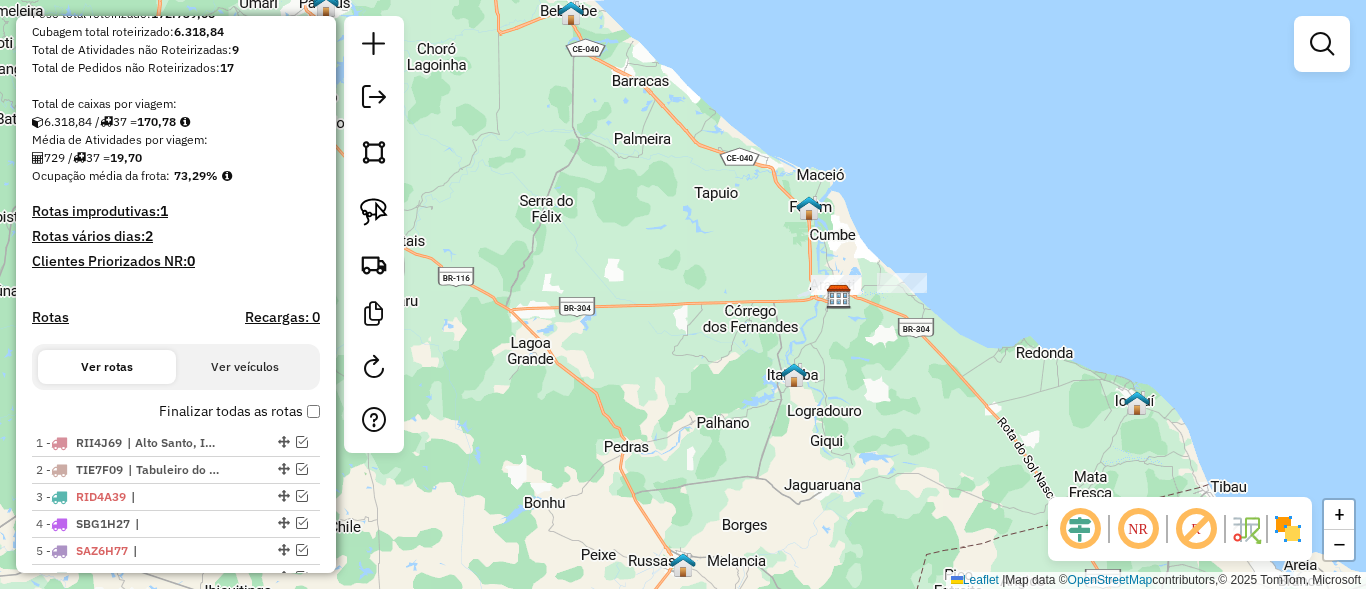click on "Janela de atendimento Grade de atendimento Capacidade Transportadoras Veículos Cliente Pedidos  Rotas Selecione os dias de semana para filtrar as janelas de atendimento  Seg   Ter   Qua   Qui   Sex   Sáb   Dom  Informe o período da janela de atendimento: De: Até:  Filtrar exatamente a janela do cliente  Considerar janela de atendimento padrão  Selecione os dias de semana para filtrar as grades de atendimento  Seg   Ter   Qua   Qui   Sex   Sáb   Dom   Considerar clientes sem dia de atendimento cadastrado  Clientes fora do dia de atendimento selecionado Filtrar as atividades entre os valores definidos abaixo:  Peso mínimo:   Peso máximo:   Cubagem mínima:   Cubagem máxima:   De:   Até:  Filtrar as atividades entre o tempo de atendimento definido abaixo:  De:   Até:   Considerar capacidade total dos clientes não roteirizados Transportadora: Selecione um ou mais itens Tipo de veículo: Selecione um ou mais itens Veículo: Selecione um ou mais itens Motorista: Selecione um ou mais itens Nome: Rótulo:" 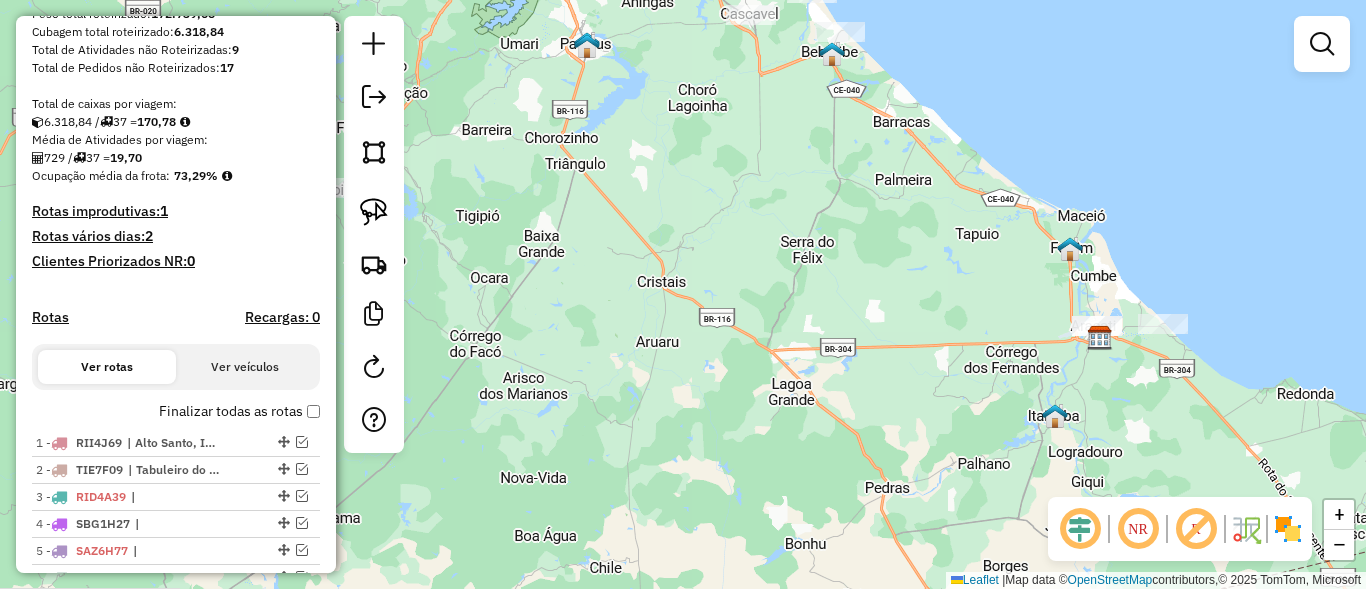 drag, startPoint x: 702, startPoint y: 337, endPoint x: 922, endPoint y: 366, distance: 221.90314 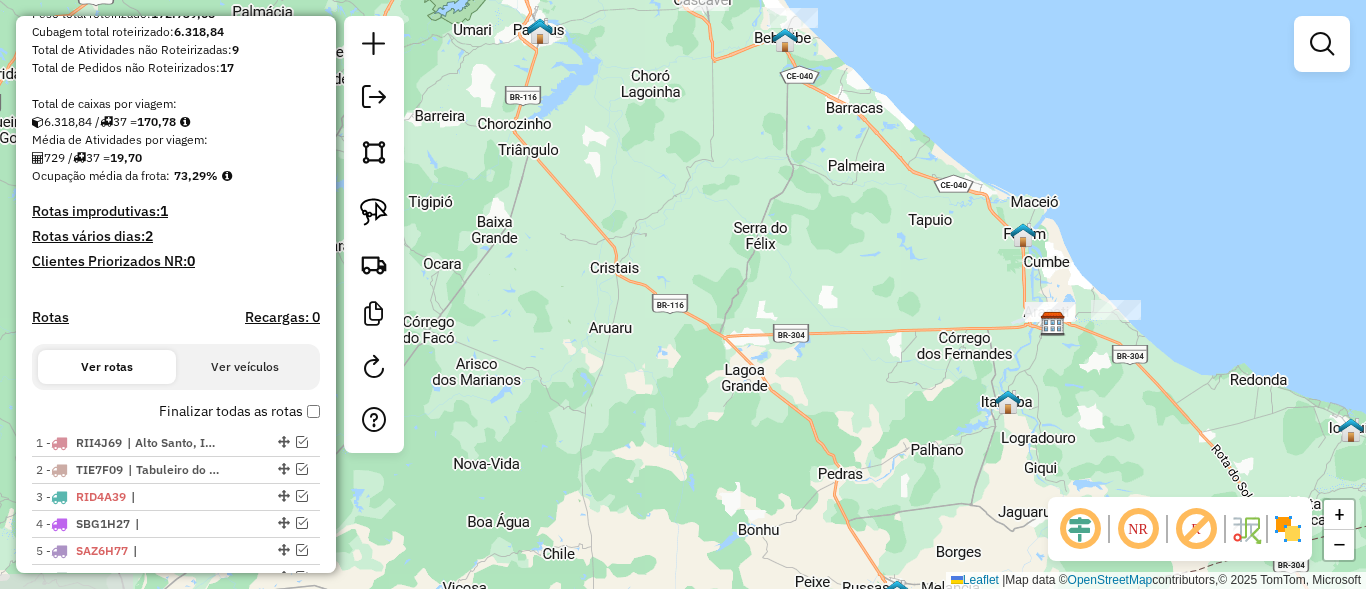 click on "Janela de atendimento Grade de atendimento Capacidade Transportadoras Veículos Cliente Pedidos  Rotas Selecione os dias de semana para filtrar as janelas de atendimento  Seg   Ter   Qua   Qui   Sex   Sáb   Dom  Informe o período da janela de atendimento: De: Até:  Filtrar exatamente a janela do cliente  Considerar janela de atendimento padrão  Selecione os dias de semana para filtrar as grades de atendimento  Seg   Ter   Qua   Qui   Sex   Sáb   Dom   Considerar clientes sem dia de atendimento cadastrado  Clientes fora do dia de atendimento selecionado Filtrar as atividades entre os valores definidos abaixo:  Peso mínimo:   Peso máximo:   Cubagem mínima:   Cubagem máxima:   De:   Até:  Filtrar as atividades entre o tempo de atendimento definido abaixo:  De:   Até:   Considerar capacidade total dos clientes não roteirizados Transportadora: Selecione um ou mais itens Tipo de veículo: Selecione um ou mais itens Veículo: Selecione um ou mais itens Motorista: Selecione um ou mais itens Nome: Rótulo:" 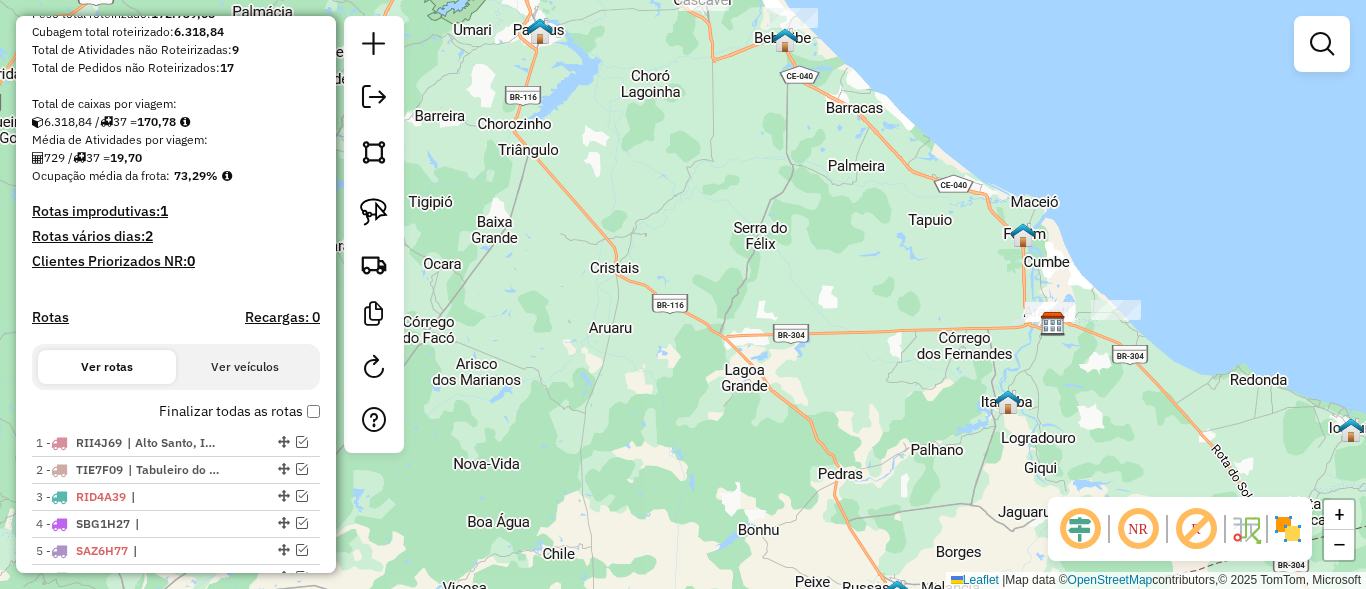 scroll, scrollTop: 0, scrollLeft: 0, axis: both 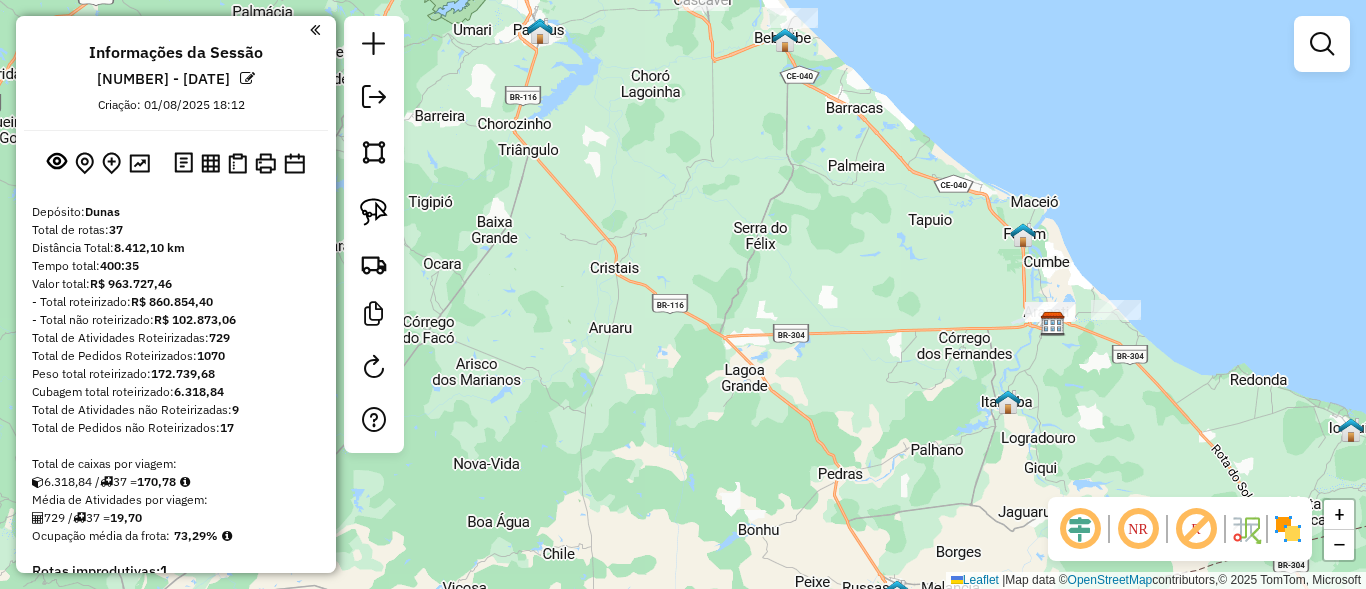 click at bounding box center (315, 30) 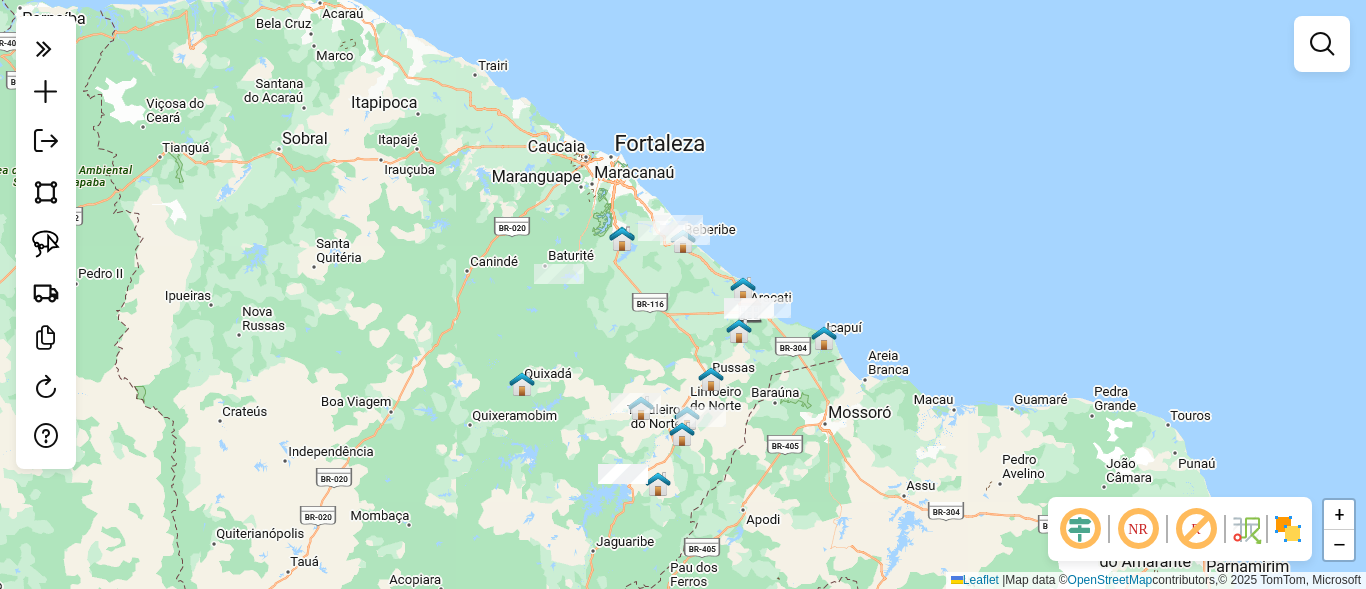 drag, startPoint x: 653, startPoint y: 487, endPoint x: 658, endPoint y: 402, distance: 85.146935 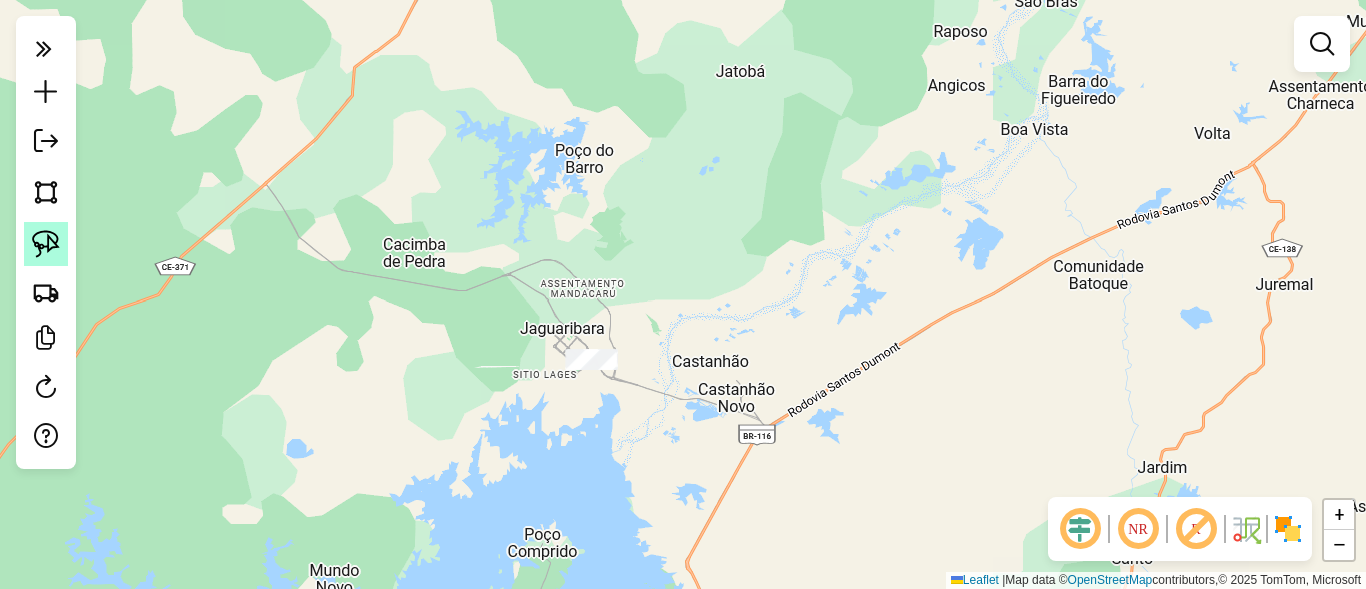 click 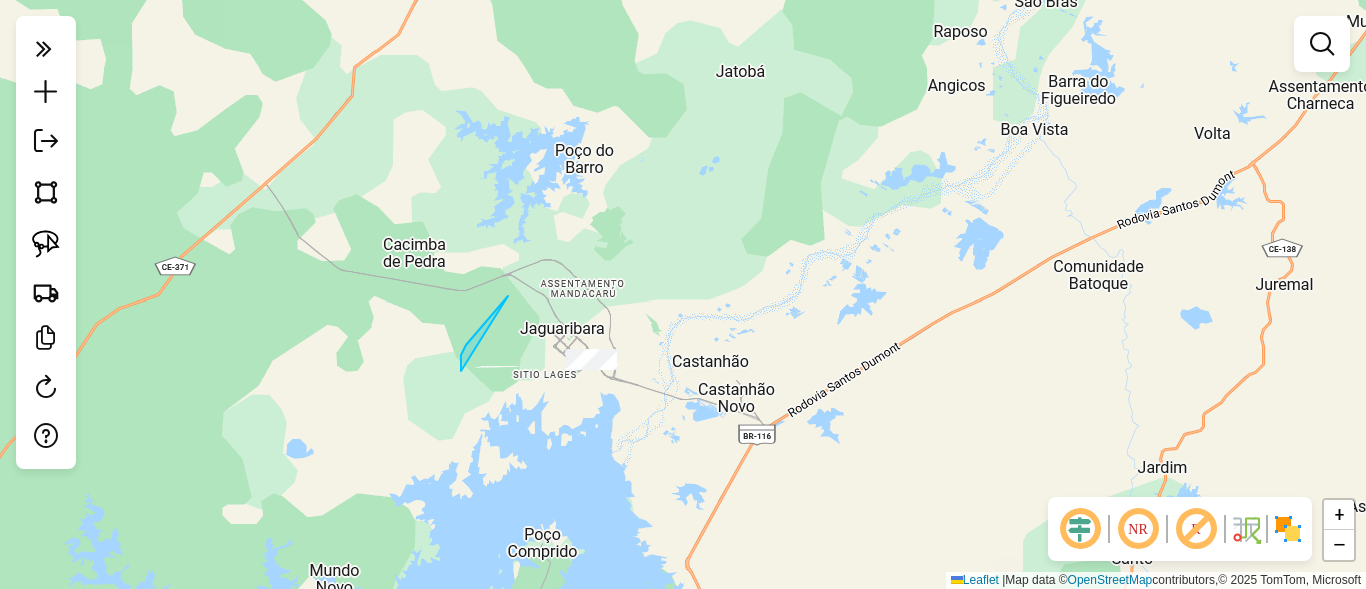 drag, startPoint x: 461, startPoint y: 371, endPoint x: 866, endPoint y: 335, distance: 406.59686 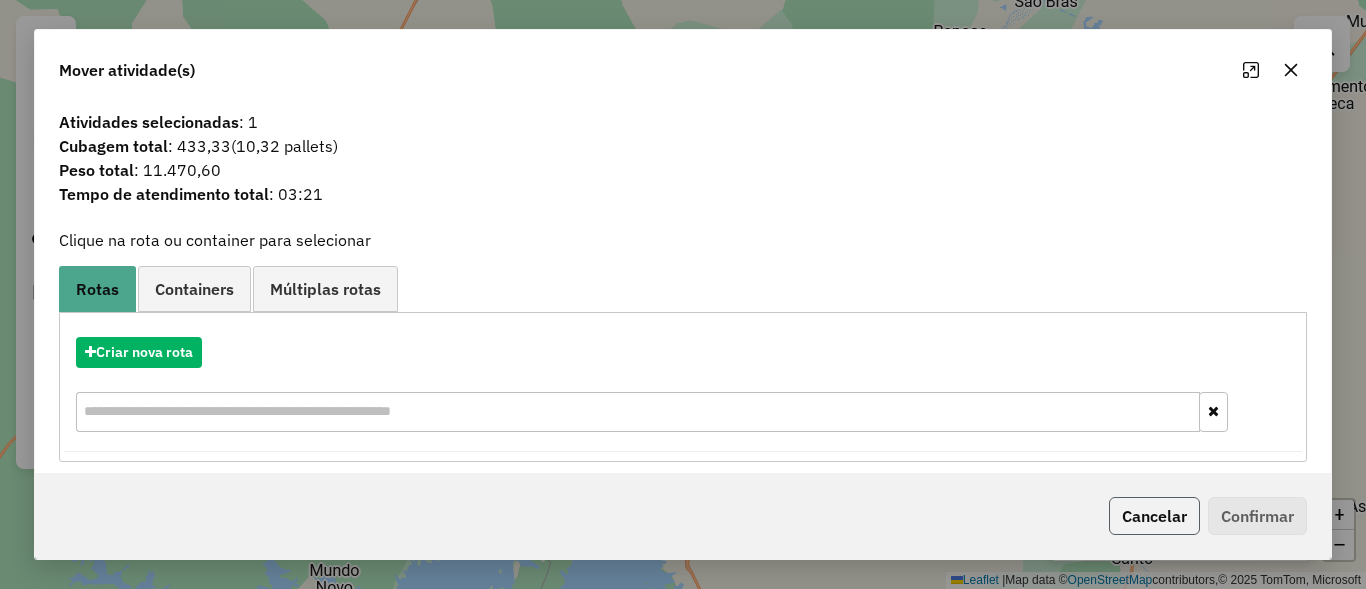 click on "Cancelar" 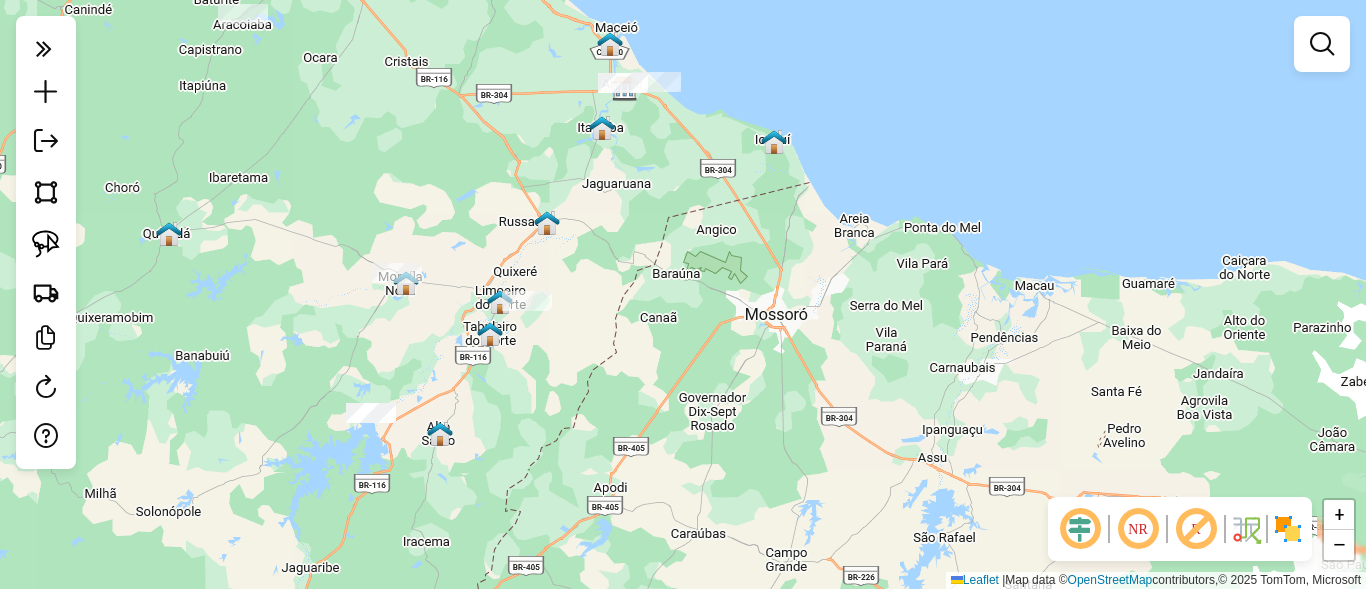 drag, startPoint x: 677, startPoint y: 193, endPoint x: 708, endPoint y: 248, distance: 63.134777 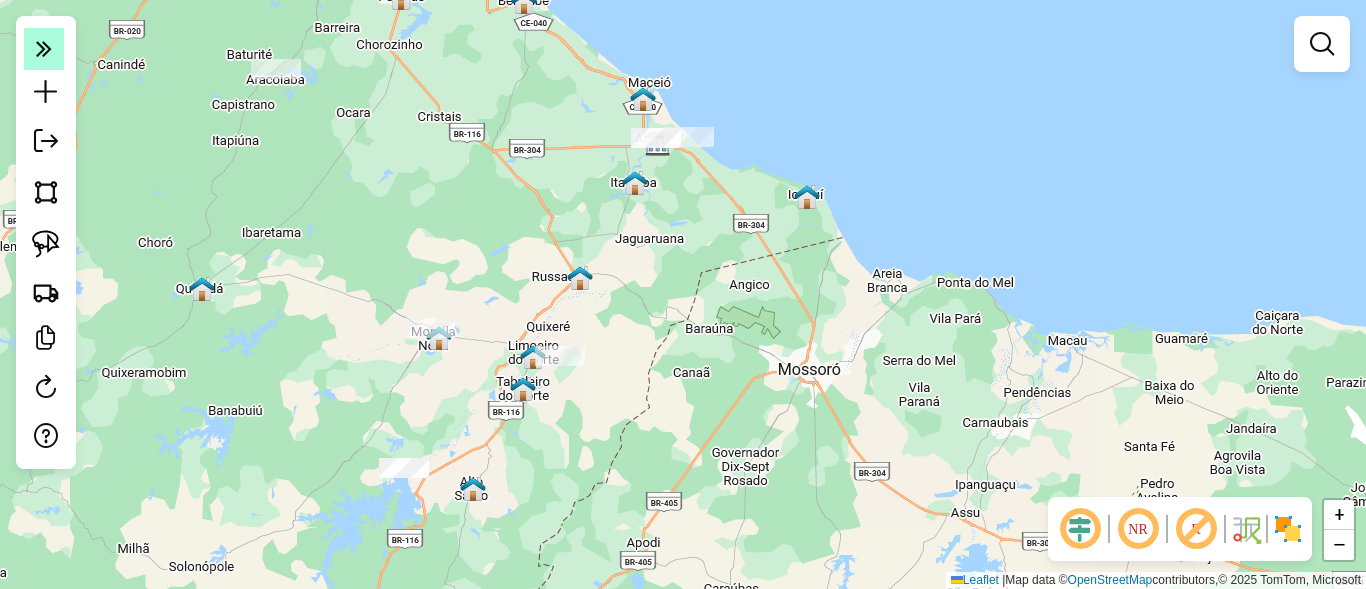 click 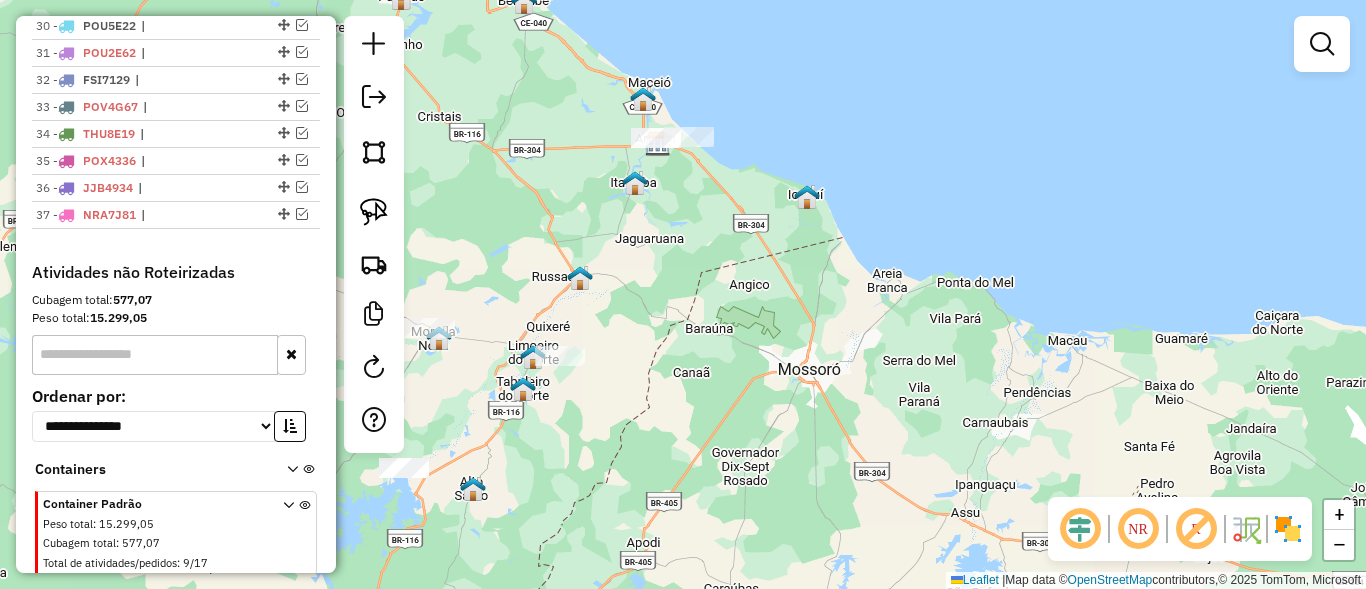 scroll, scrollTop: 1200, scrollLeft: 0, axis: vertical 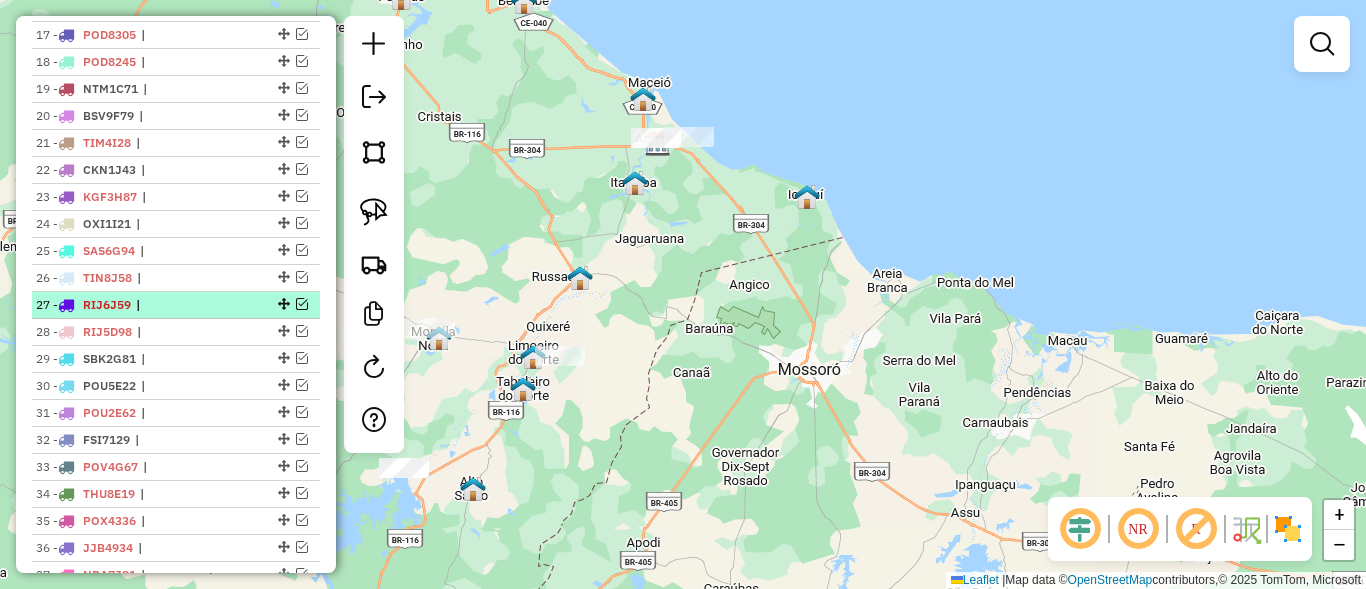 click at bounding box center (302, 304) 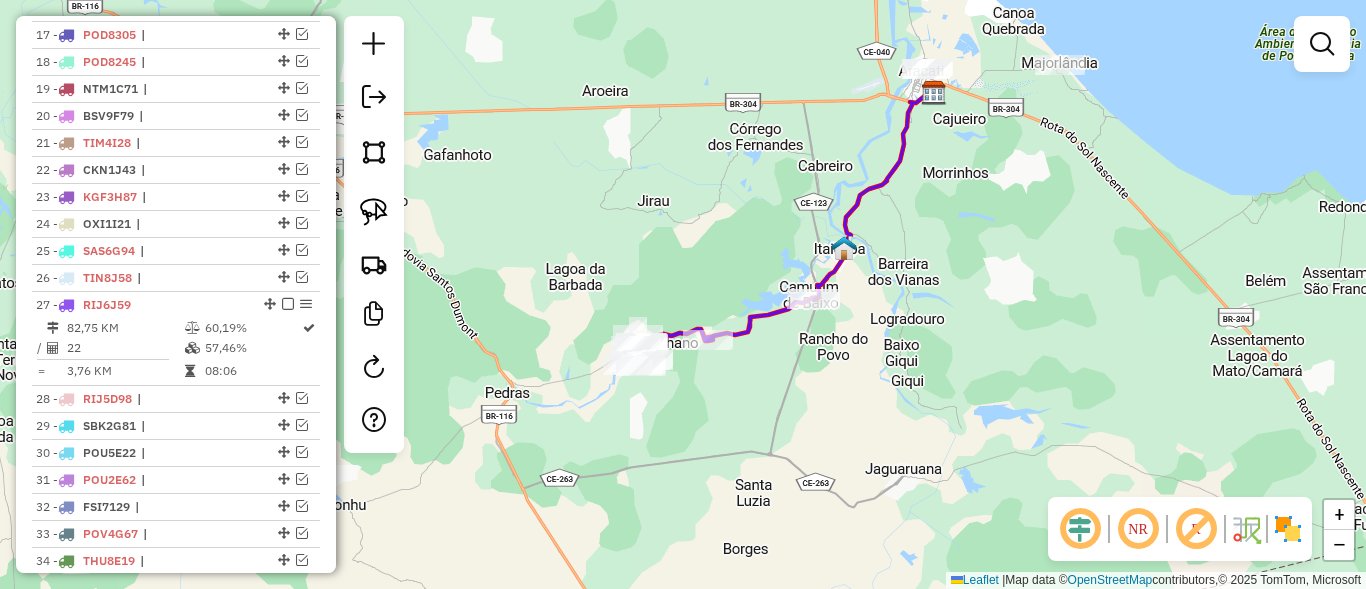 drag, startPoint x: 919, startPoint y: 310, endPoint x: 915, endPoint y: 295, distance: 15.524175 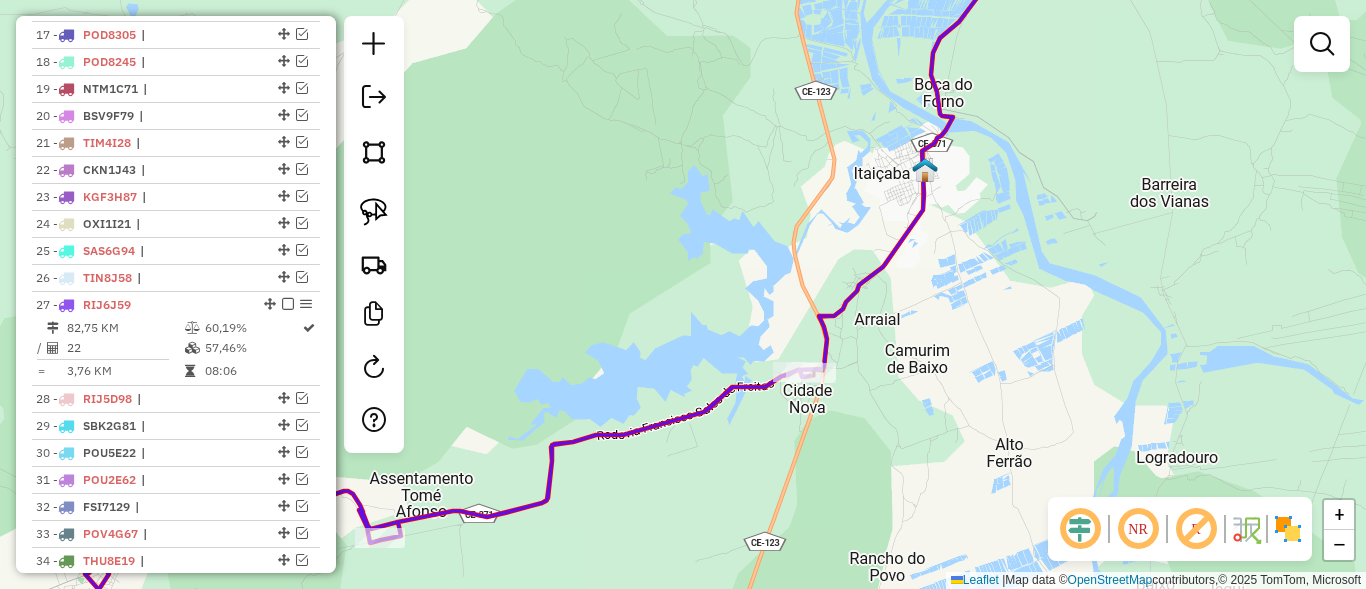 drag, startPoint x: 986, startPoint y: 384, endPoint x: 1068, endPoint y: 288, distance: 126.253716 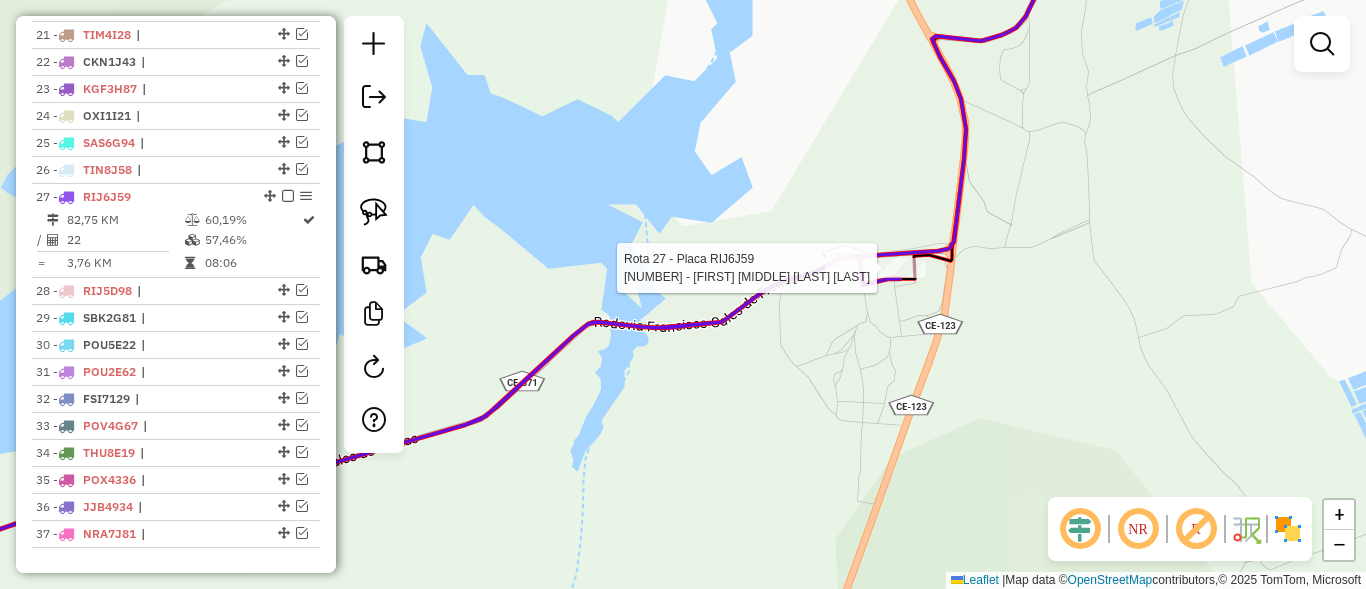 select on "**********" 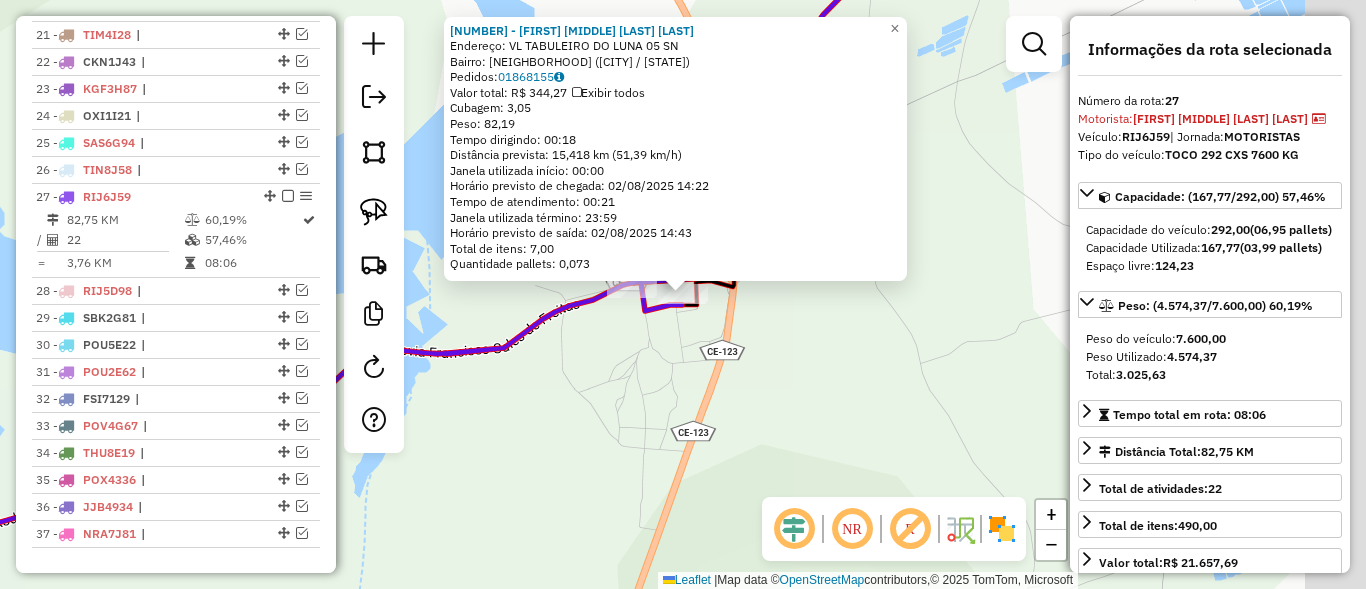 scroll, scrollTop: 1476, scrollLeft: 0, axis: vertical 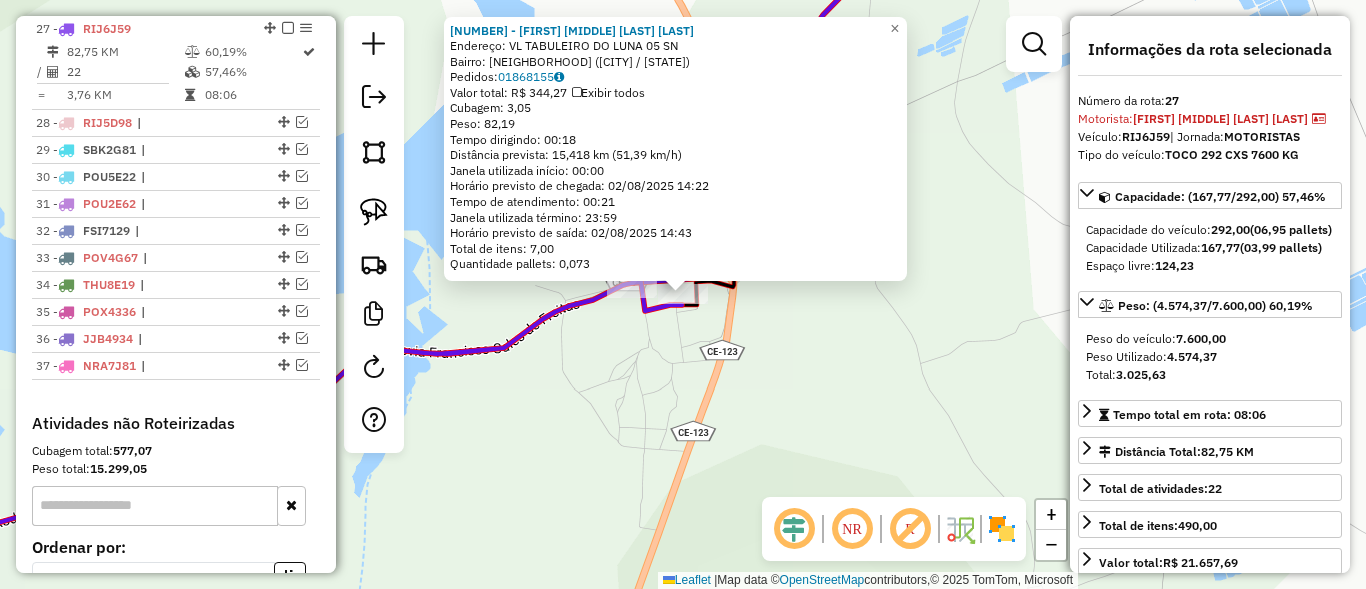 click on "695 - LUIS FERNANDO PEREIRA DAMASCENO  Endereço: VL  TABULEIRO DO LUNA 05           SN   Bairro: CENTRO (PALHANO / CE)   Pedidos:  01868155   Valor total: R$ 344,27   Exibir todos   Cubagem: 3,05  Peso: 82,19  Tempo dirigindo: 00:18   Distância prevista: 15,418 km (51,39 km/h)   Janela utilizada início: 00:00   Horário previsto de chegada: 02/08/2025 14:22   Tempo de atendimento: 00:21   Janela utilizada término: 23:59   Horário previsto de saída: 02/08/2025 14:43   Total de itens: 7,00   Quantidade pallets: 0,073  × Janela de atendimento Grade de atendimento Capacidade Transportadoras Veículos Cliente Pedidos  Rotas Selecione os dias de semana para filtrar as janelas de atendimento  Seg   Ter   Qua   Qui   Sex   Sáb   Dom  Informe o período da janela de atendimento: De: Até:  Filtrar exatamente a janela do cliente  Considerar janela de atendimento padrão  Selecione os dias de semana para filtrar as grades de atendimento  Seg   Ter   Qua   Qui   Sex   Sáb   Dom   Peso mínimo:   Peso máximo:  +" 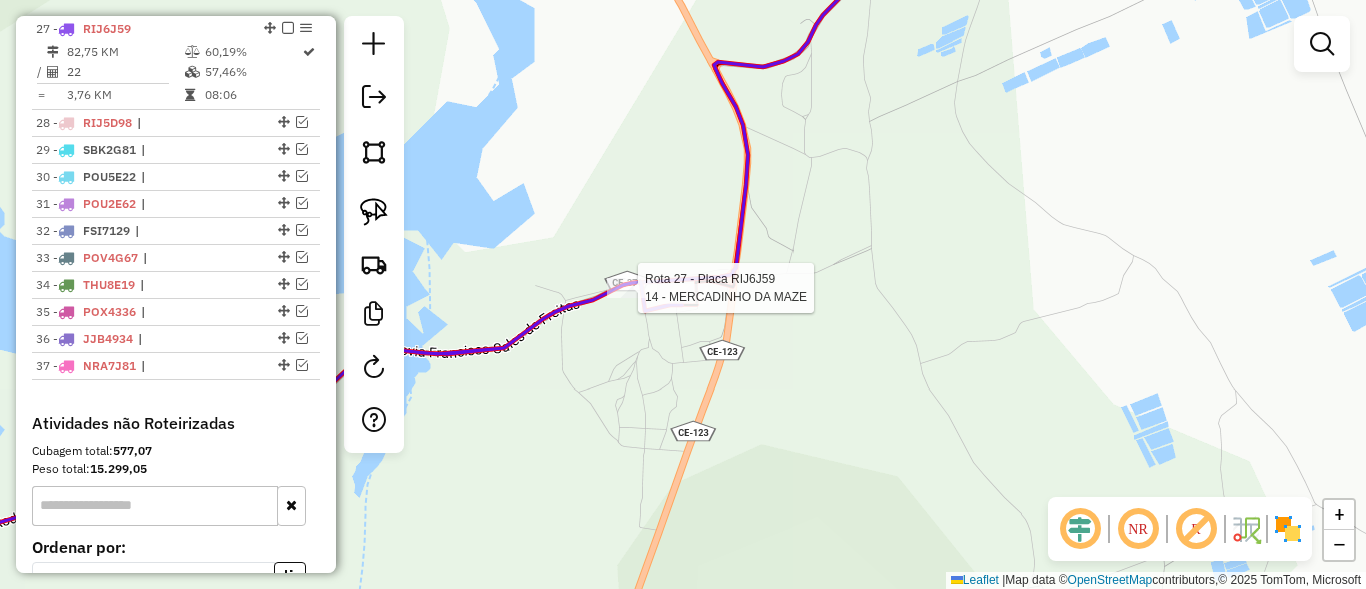 select on "**********" 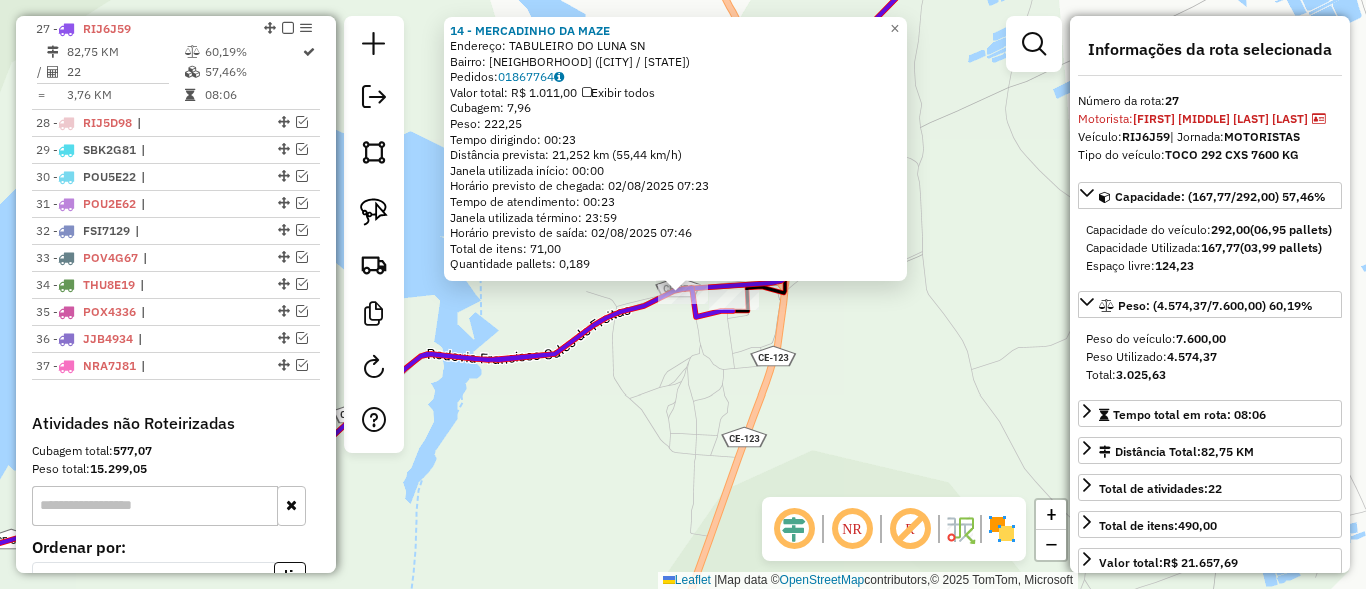 drag, startPoint x: 519, startPoint y: 48, endPoint x: 663, endPoint y: 40, distance: 144.22205 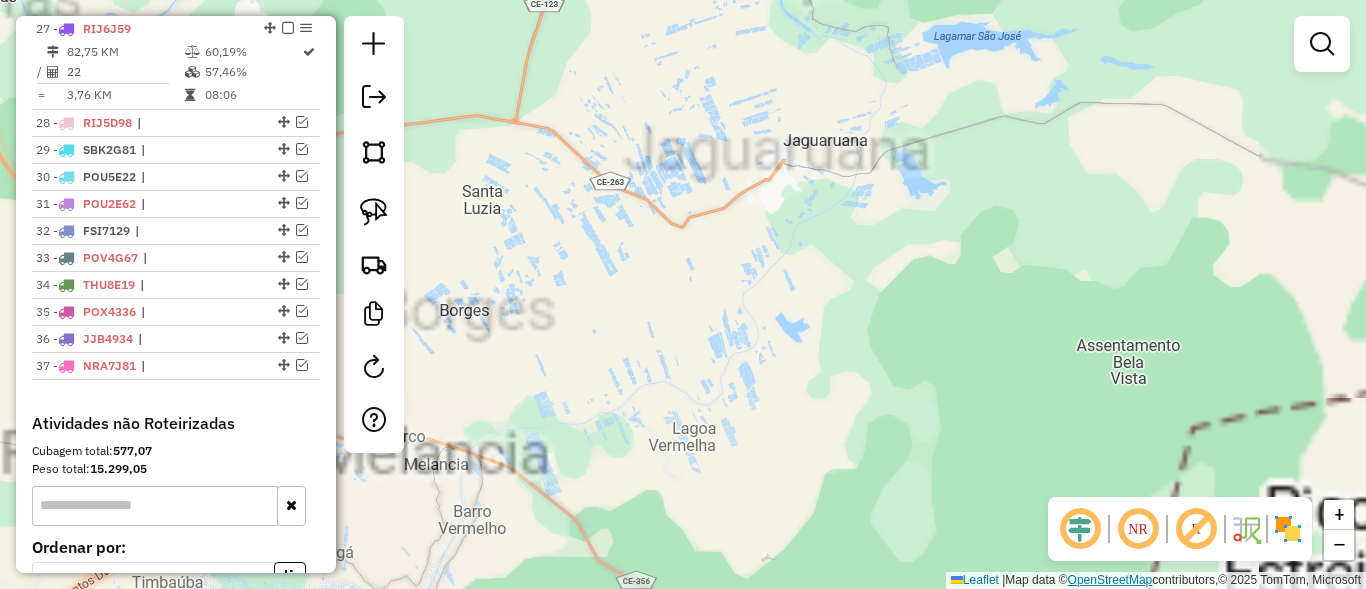 drag, startPoint x: 906, startPoint y: 402, endPoint x: 1104, endPoint y: 585, distance: 269.6164 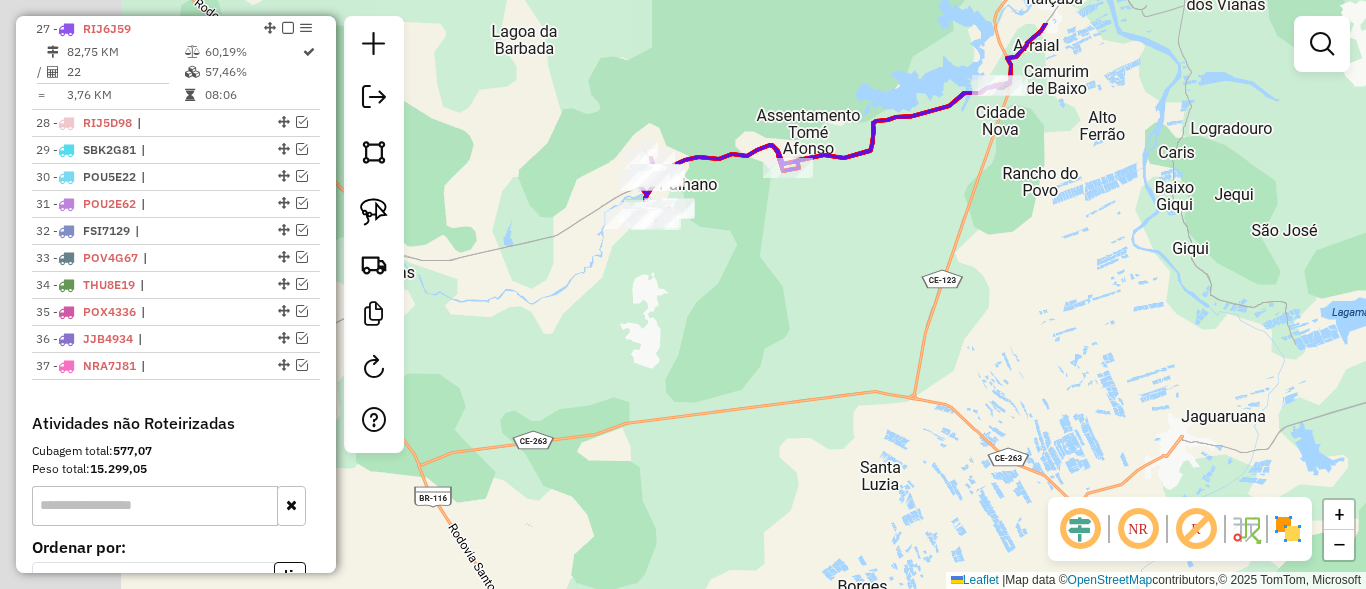 drag, startPoint x: 962, startPoint y: 393, endPoint x: 1156, endPoint y: 475, distance: 210.61813 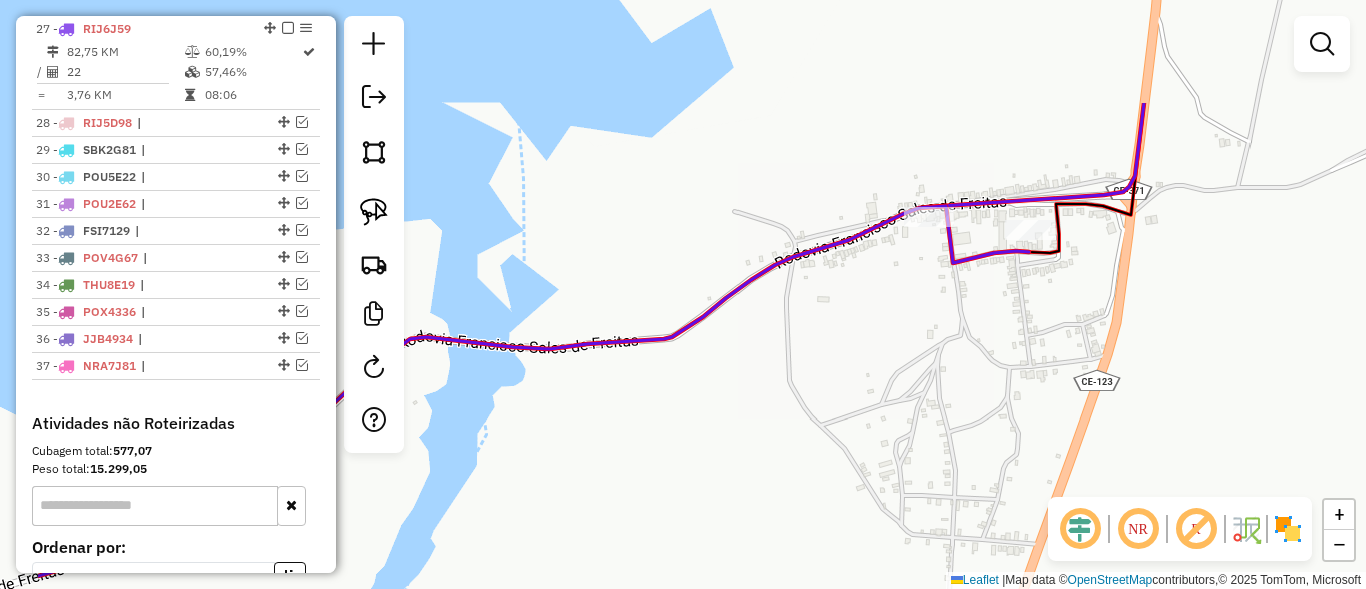 drag, startPoint x: 968, startPoint y: 125, endPoint x: 1142, endPoint y: 286, distance: 237.05907 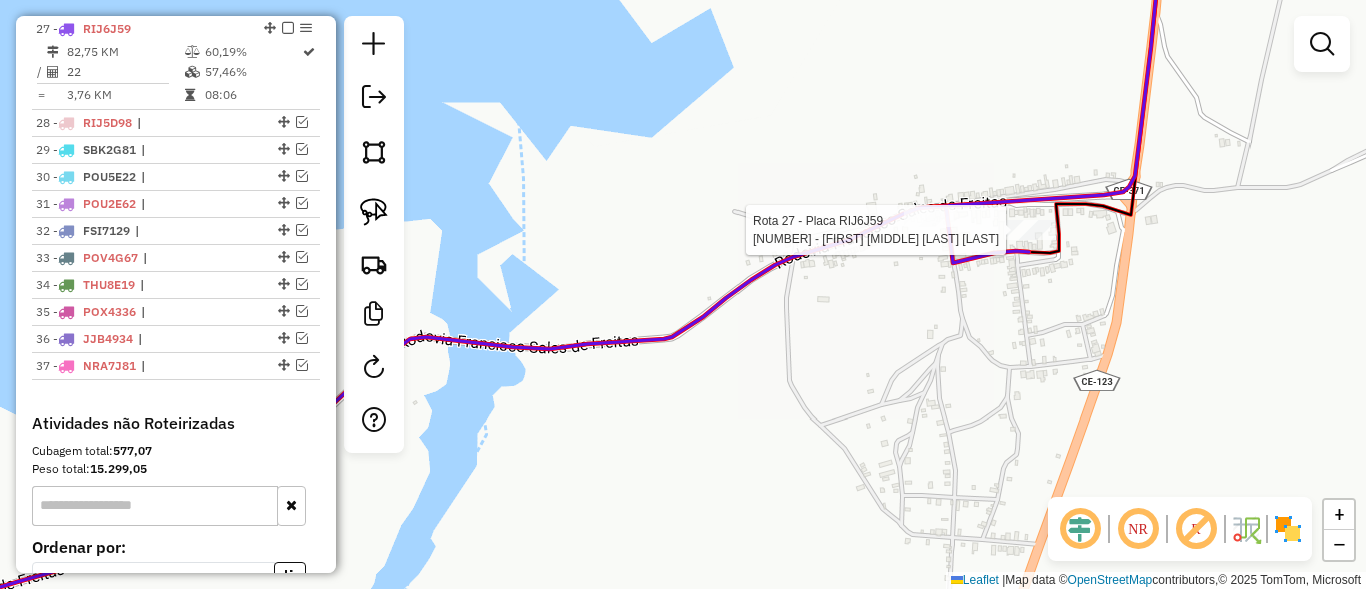 select on "**********" 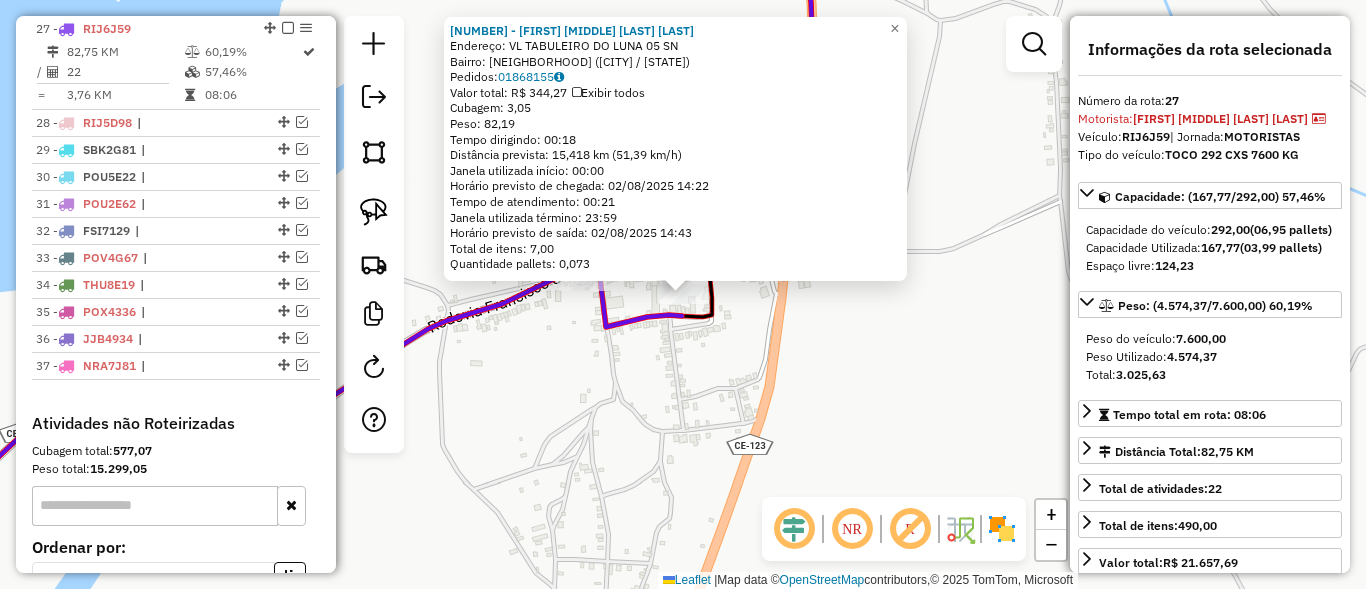 drag, startPoint x: 500, startPoint y: 62, endPoint x: 671, endPoint y: 75, distance: 171.49344 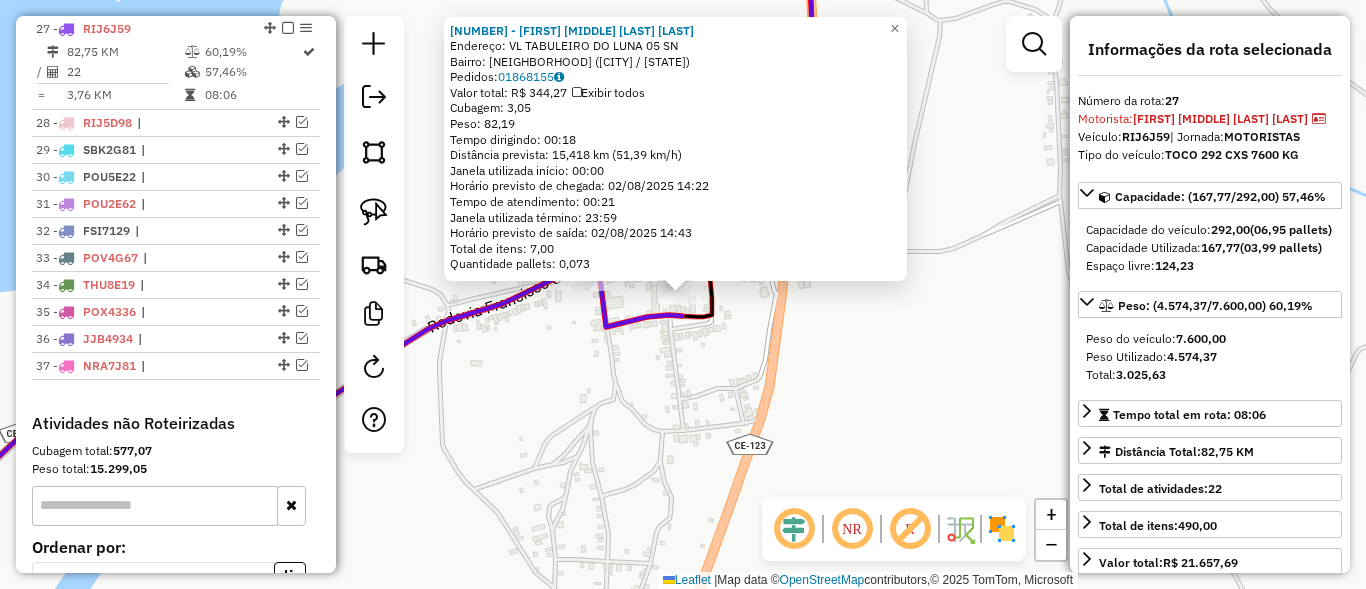 click on "695 - LUIS FERNANDO PEREIRA DAMASCENO  Endereço: VL  TABULEIRO DO LUNA 05           SN   Bairro: CENTRO (PALHANO / CE)   Pedidos:  01868155   Valor total: R$ 344,27   Exibir todos   Cubagem: 3,05  Peso: 82,19  Tempo dirigindo: 00:18   Distância prevista: 15,418 km (51,39 km/h)   Janela utilizada início: 00:00   Horário previsto de chegada: 02/08/2025 14:22   Tempo de atendimento: 00:21   Janela utilizada término: 23:59   Horário previsto de saída: 02/08/2025 14:43   Total de itens: 7,00   Quantidade pallets: 0,073  × Janela de atendimento Grade de atendimento Capacidade Transportadoras Veículos Cliente Pedidos  Rotas Selecione os dias de semana para filtrar as janelas de atendimento  Seg   Ter   Qua   Qui   Sex   Sáb   Dom  Informe o período da janela de atendimento: De: Até:  Filtrar exatamente a janela do cliente  Considerar janela de atendimento padrão  Selecione os dias de semana para filtrar as grades de atendimento  Seg   Ter   Qua   Qui   Sex   Sáb   Dom   Peso mínimo:   Peso máximo:  +" 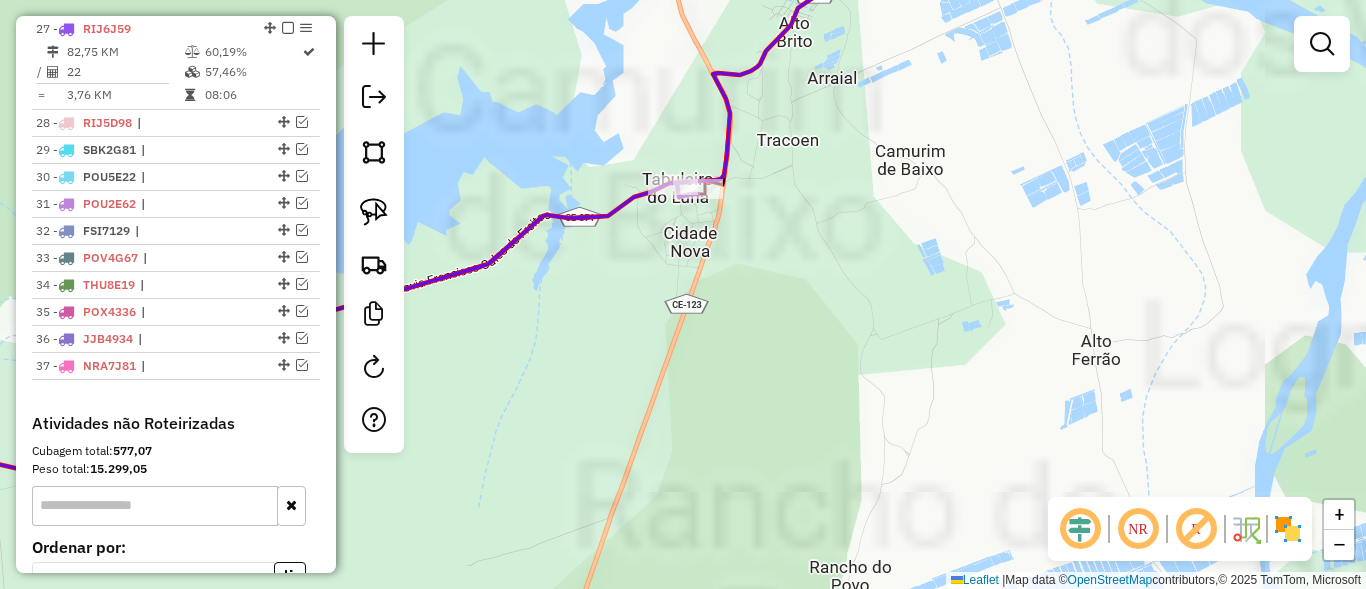 drag, startPoint x: 824, startPoint y: 279, endPoint x: 908, endPoint y: 314, distance: 91 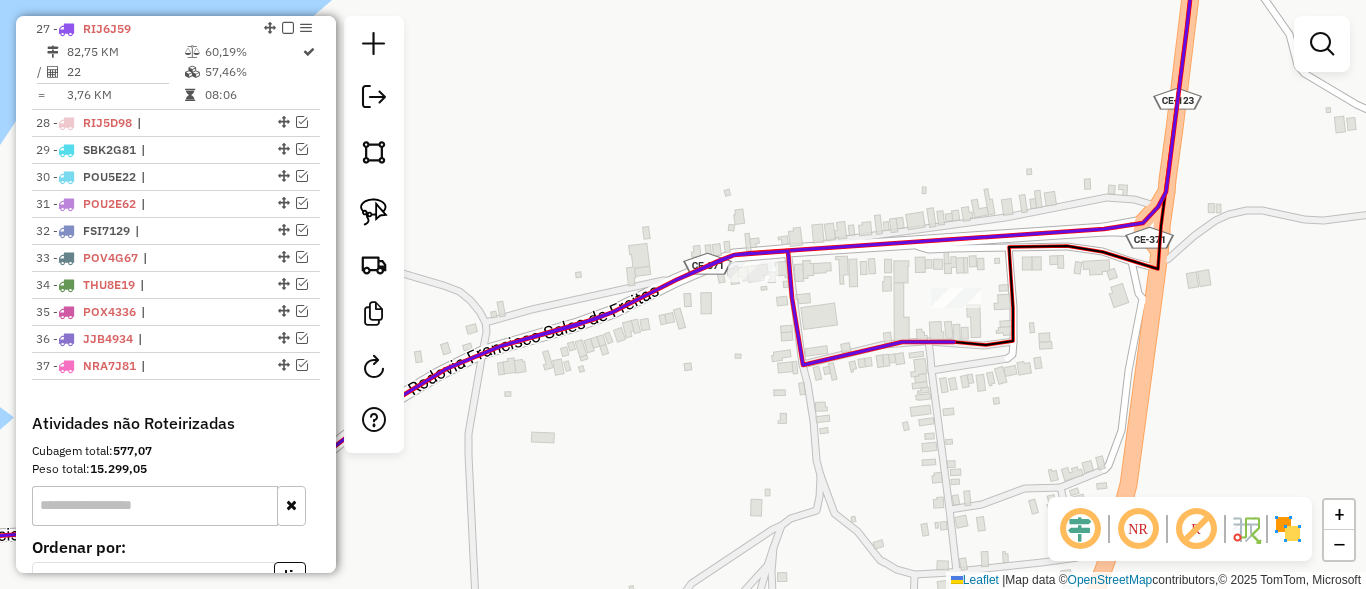 drag, startPoint x: 971, startPoint y: 351, endPoint x: 822, endPoint y: 242, distance: 184.61311 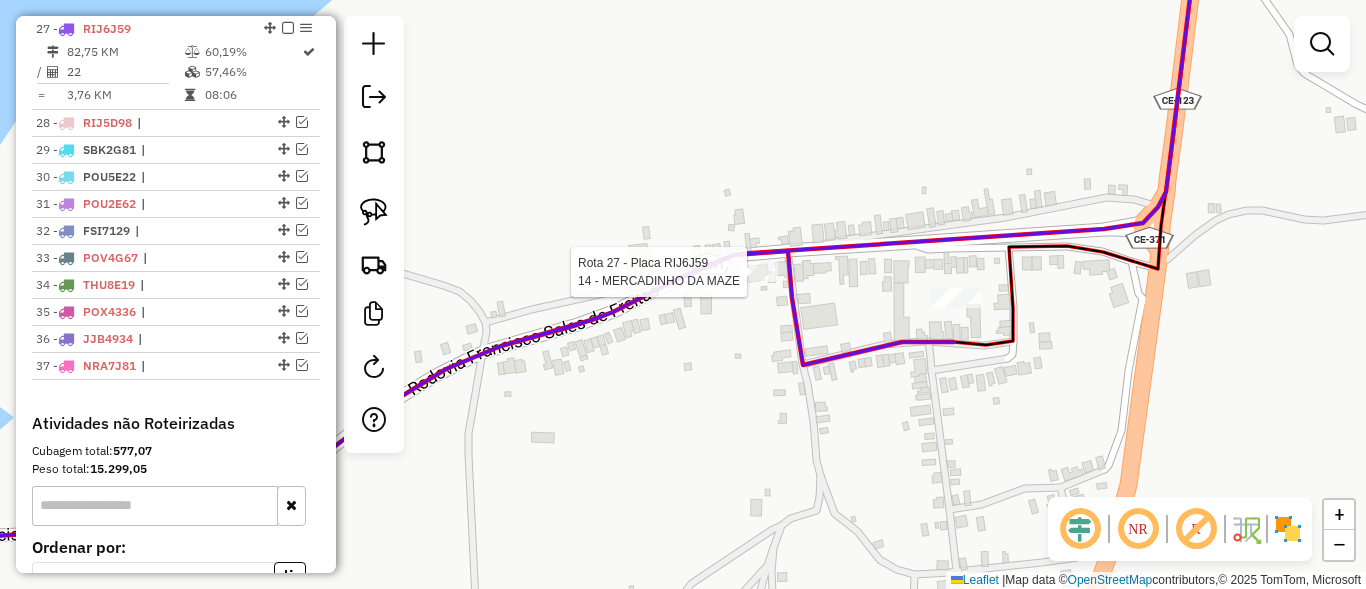 select on "**********" 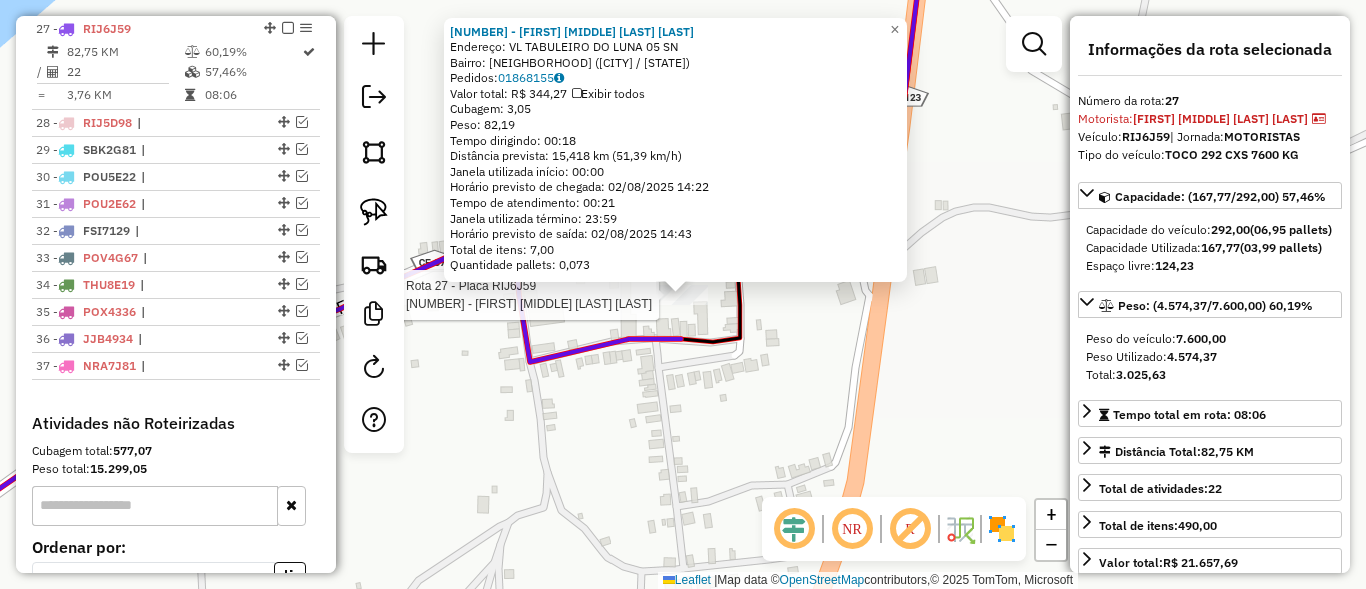 click on "Rota 27 - Placa RIJ6J59  695 - LUIS FERNANDO PEREIRA DAMASCENO 695 - LUIS FERNANDO PEREIRA DAMASCENO  Endereço: VL  TABULEIRO DO LUNA 05           SN   Bairro: CENTRO (PALHANO / CE)   Pedidos:  01868155   Valor total: R$ 344,27   Exibir todos   Cubagem: 3,05  Peso: 82,19  Tempo dirigindo: 00:18   Distância prevista: 15,418 km (51,39 km/h)   Janela utilizada início: 00:00   Horário previsto de chegada: 02/08/2025 14:22   Tempo de atendimento: 00:21   Janela utilizada término: 23:59   Horário previsto de saída: 02/08/2025 14:43   Total de itens: 7,00   Quantidade pallets: 0,073  × Janela de atendimento Grade de atendimento Capacidade Transportadoras Veículos Cliente Pedidos  Rotas Selecione os dias de semana para filtrar as janelas de atendimento  Seg   Ter   Qua   Qui   Sex   Sáb   Dom  Informe o período da janela de atendimento: De: Até:  Filtrar exatamente a janela do cliente  Considerar janela de atendimento padrão  Selecione os dias de semana para filtrar as grades de atendimento  Seg   Ter  +" 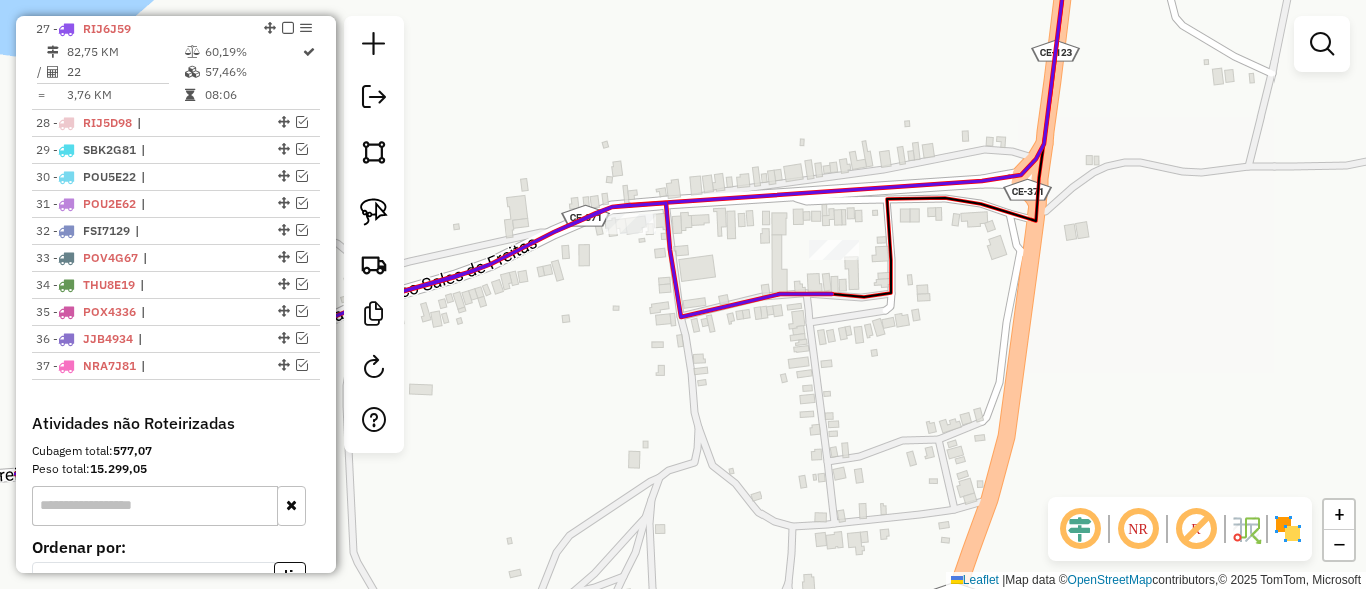 drag, startPoint x: 625, startPoint y: 402, endPoint x: 832, endPoint y: 337, distance: 216.96544 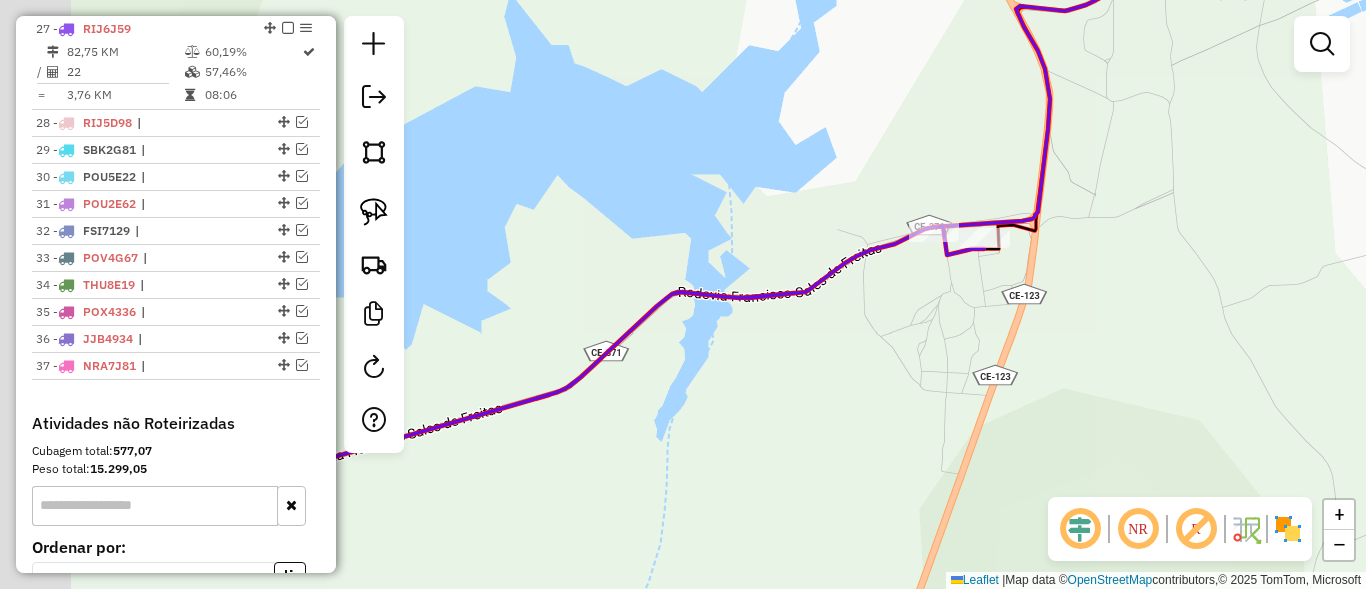 drag, startPoint x: 635, startPoint y: 323, endPoint x: 883, endPoint y: 261, distance: 255.63255 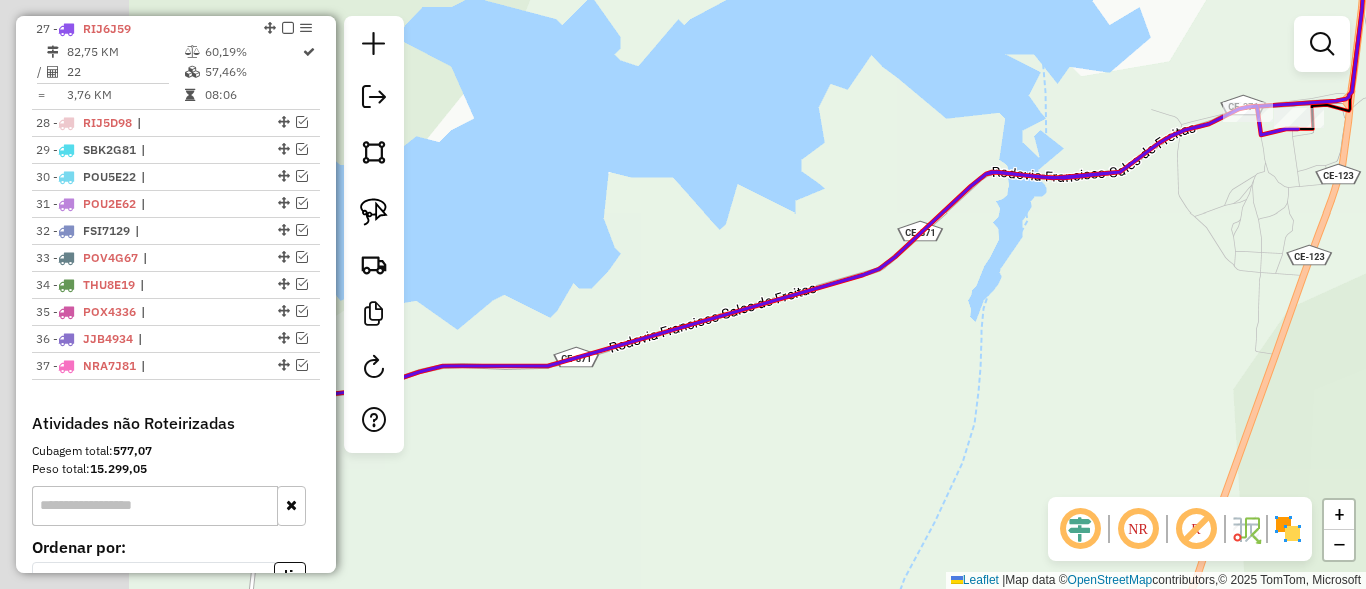 drag, startPoint x: 617, startPoint y: 315, endPoint x: 963, endPoint y: 190, distance: 367.8872 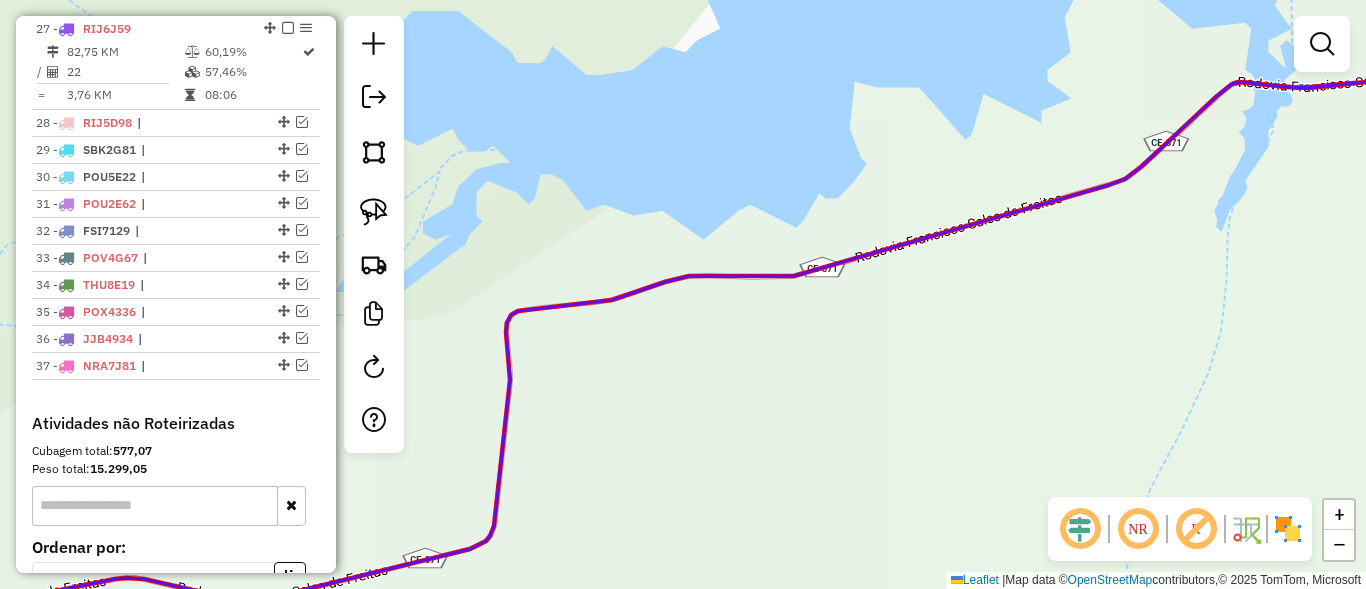 drag, startPoint x: 758, startPoint y: 291, endPoint x: 1014, endPoint y: 110, distance: 313.52353 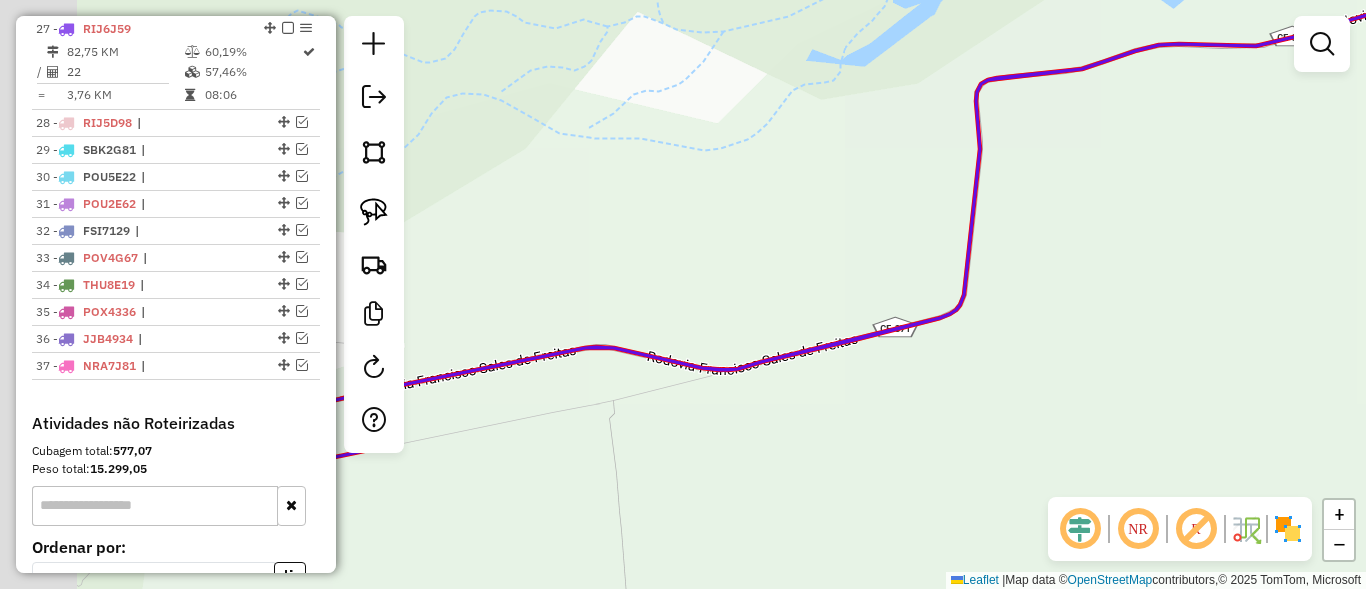 drag, startPoint x: 759, startPoint y: 343, endPoint x: 998, endPoint y: 229, distance: 264.79614 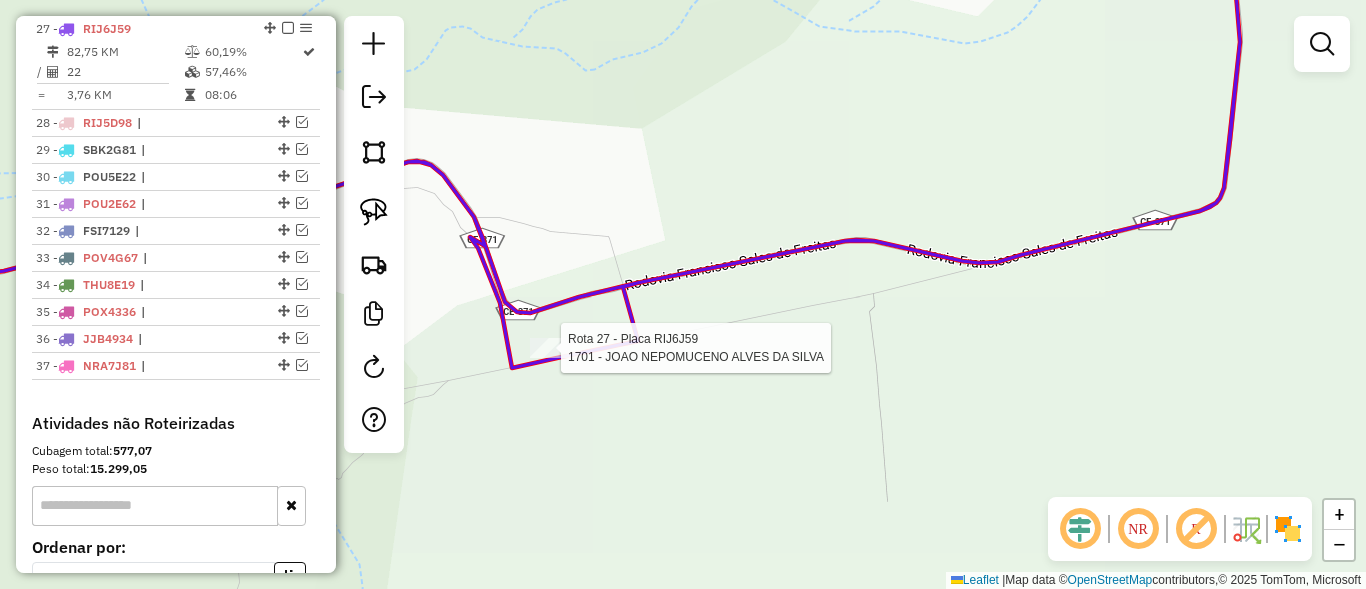 select on "**********" 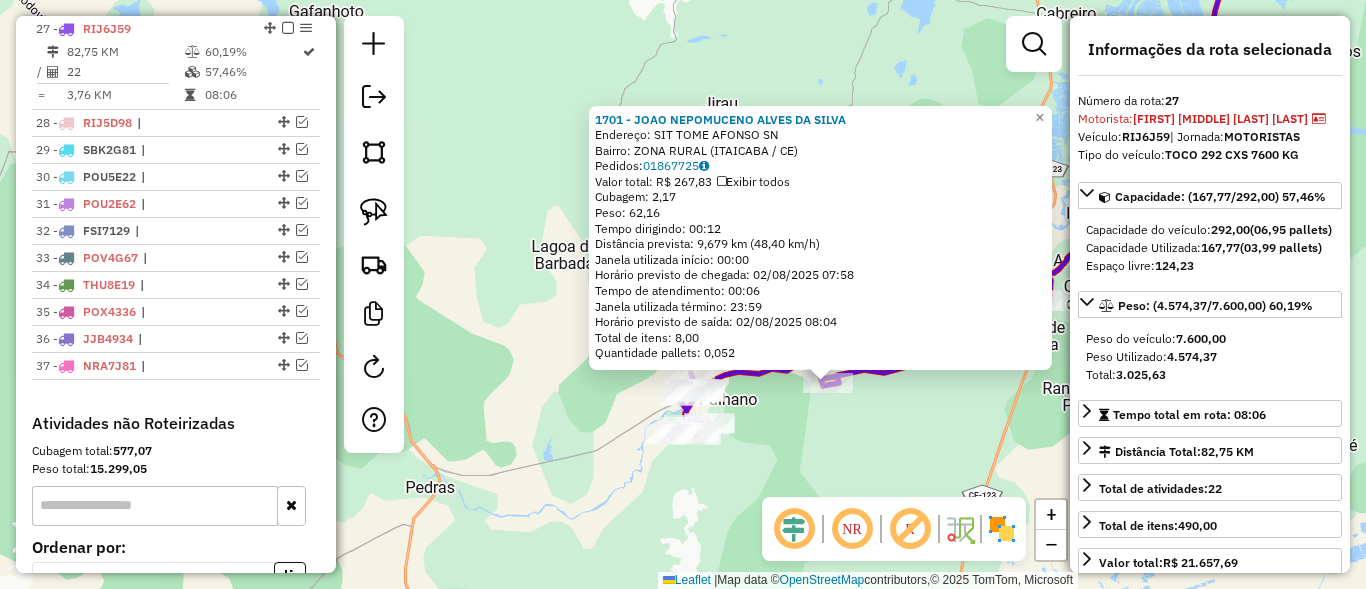 drag, startPoint x: 884, startPoint y: 415, endPoint x: 640, endPoint y: 331, distance: 258.05426 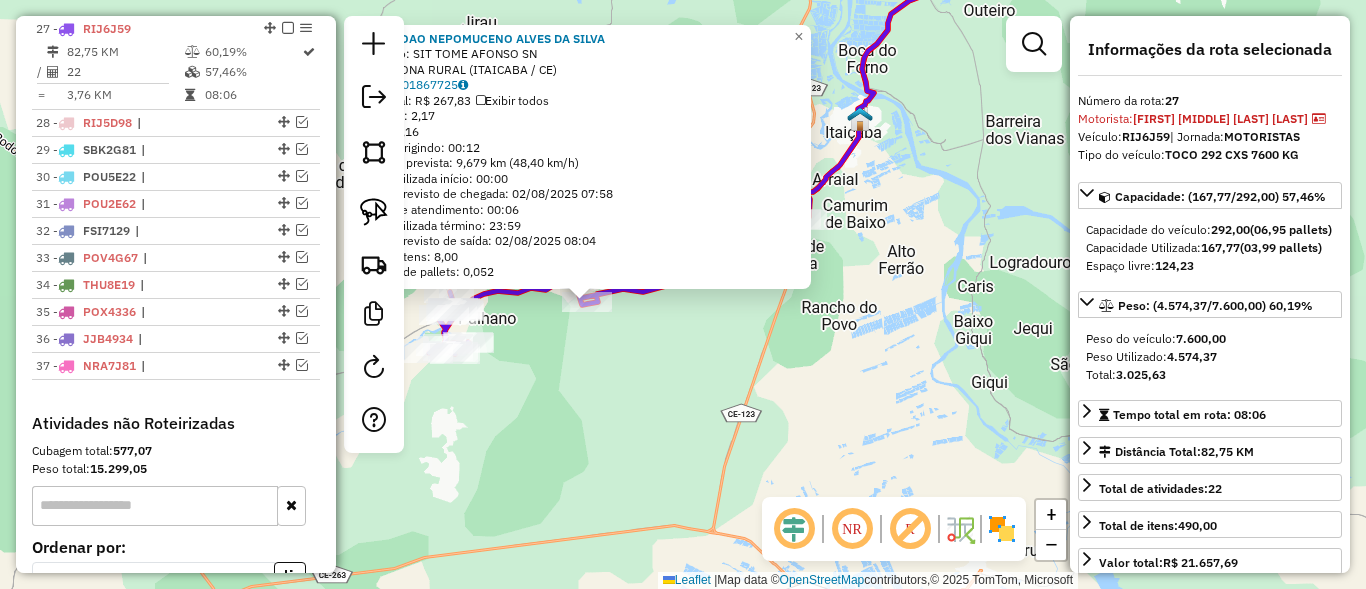 click on "1701 - JOAO NEPOMUCENO ALVES DA SILVA  Endereço: SIT TOME AFONSO                    SN   Bairro: ZONA RURAL (ITAICABA / CE)   Pedidos:  01867725   Valor total: R$ 267,83   Exibir todos   Cubagem: 2,17  Peso: 62,16  Tempo dirigindo: 00:12   Distância prevista: 9,679 km (48,40 km/h)   Janela utilizada início: 00:00   Horário previsto de chegada: 02/08/2025 07:58   Tempo de atendimento: 00:06   Janela utilizada término: 23:59   Horário previsto de saída: 02/08/2025 08:04   Total de itens: 8,00   Quantidade pallets: 0,052  × Janela de atendimento Grade de atendimento Capacidade Transportadoras Veículos Cliente Pedidos  Rotas Selecione os dias de semana para filtrar as janelas de atendimento  Seg   Ter   Qua   Qui   Sex   Sáb   Dom  Informe o período da janela de atendimento: De: Até:  Filtrar exatamente a janela do cliente  Considerar janela de atendimento padrão  Selecione os dias de semana para filtrar as grades de atendimento  Seg   Ter   Qua   Qui   Sex   Sáb   Dom   Peso mínimo:   De:   Até:" 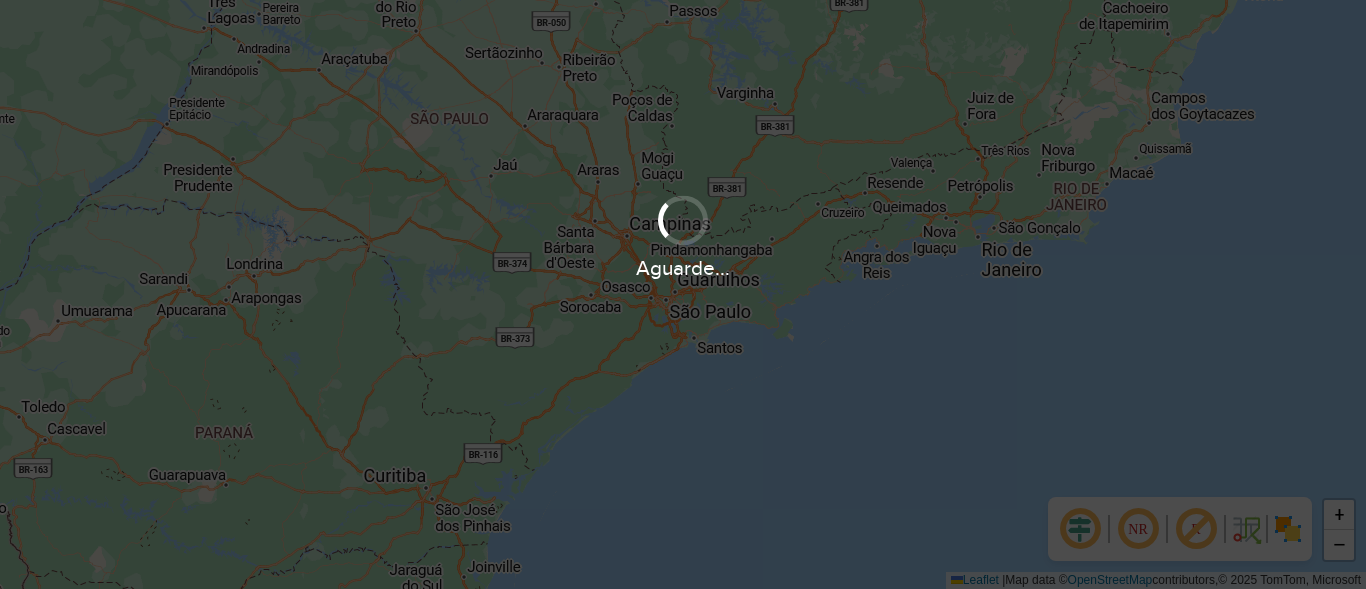 scroll, scrollTop: 0, scrollLeft: 0, axis: both 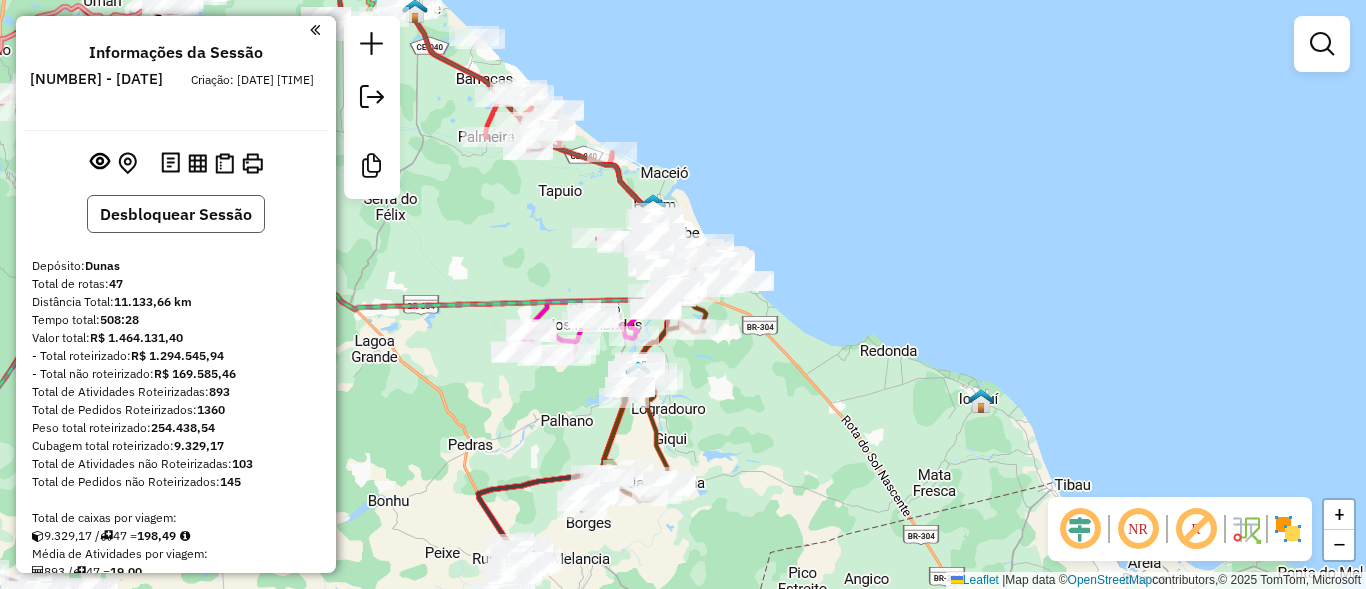 click on "Desbloquear Sessão" at bounding box center (176, 214) 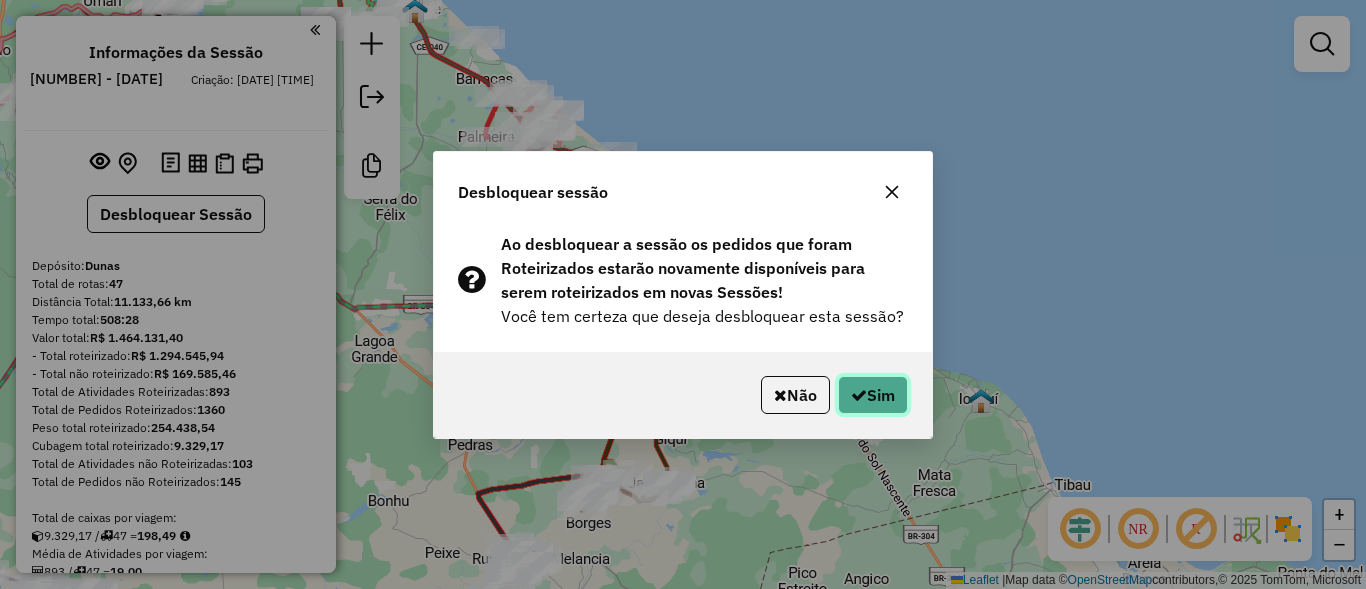 click on "Sim" 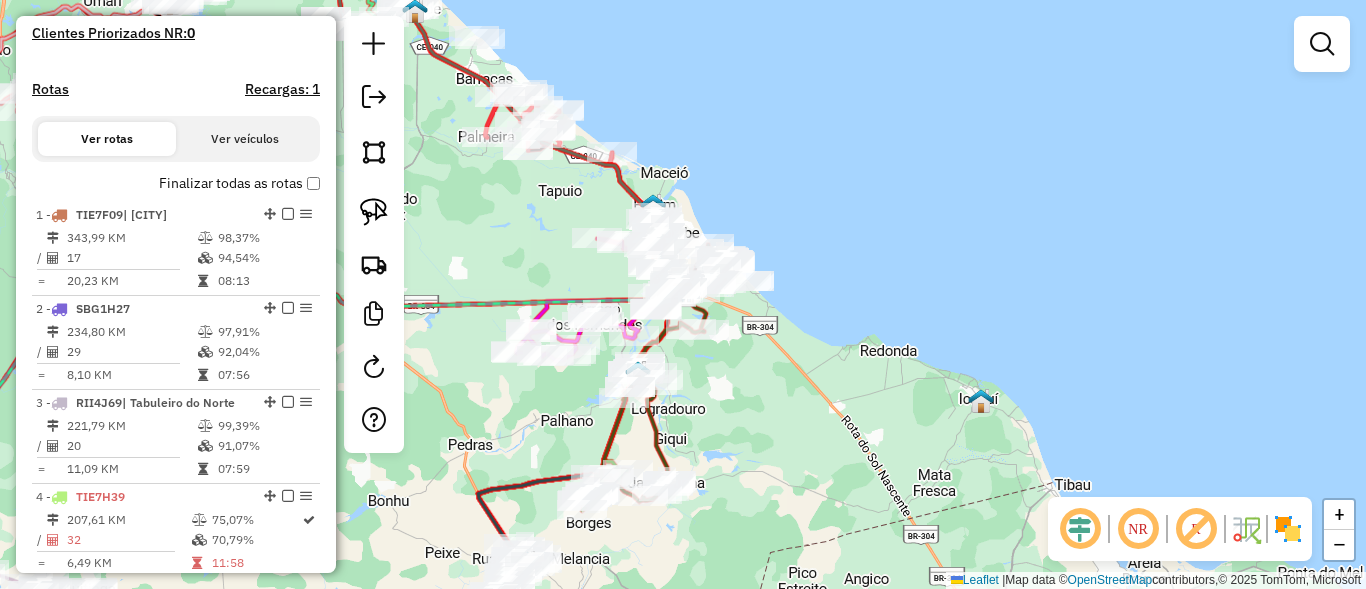 scroll, scrollTop: 600, scrollLeft: 0, axis: vertical 